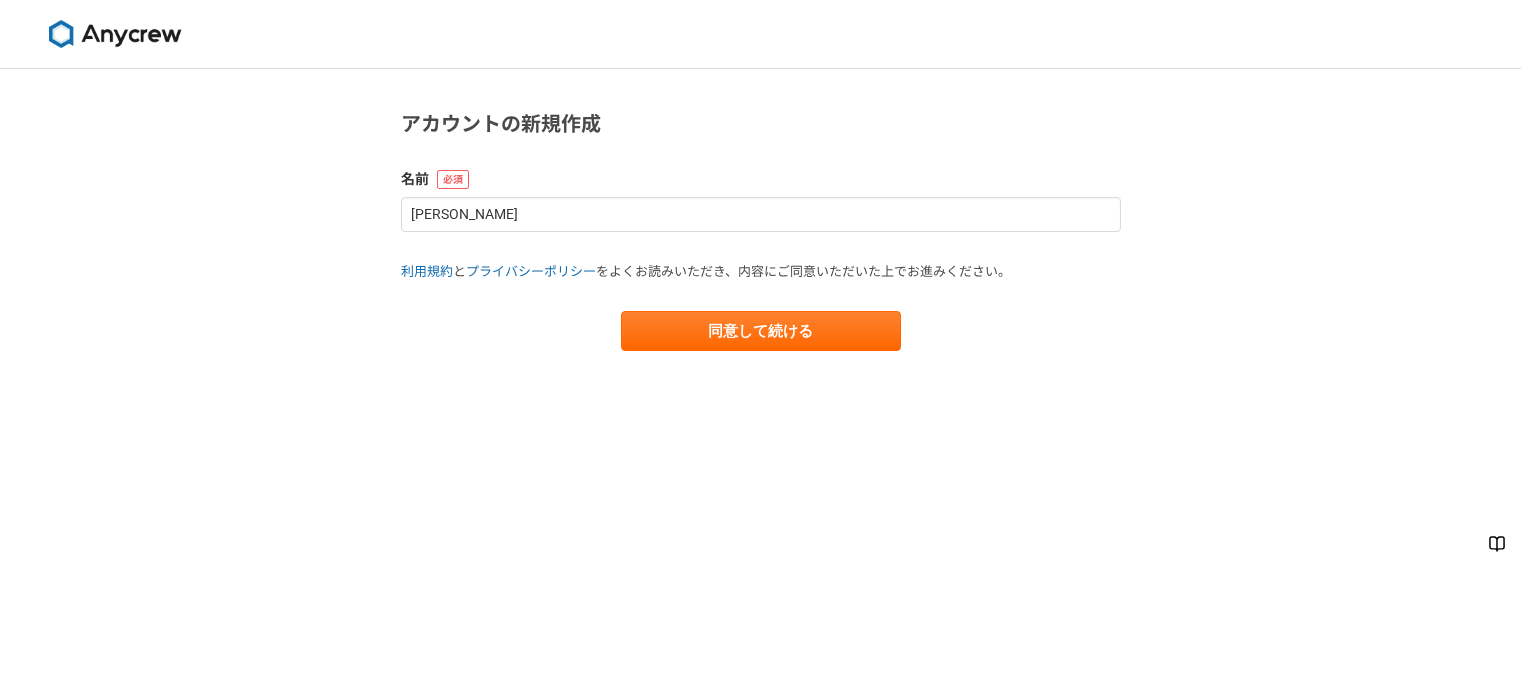 scroll, scrollTop: 0, scrollLeft: 0, axis: both 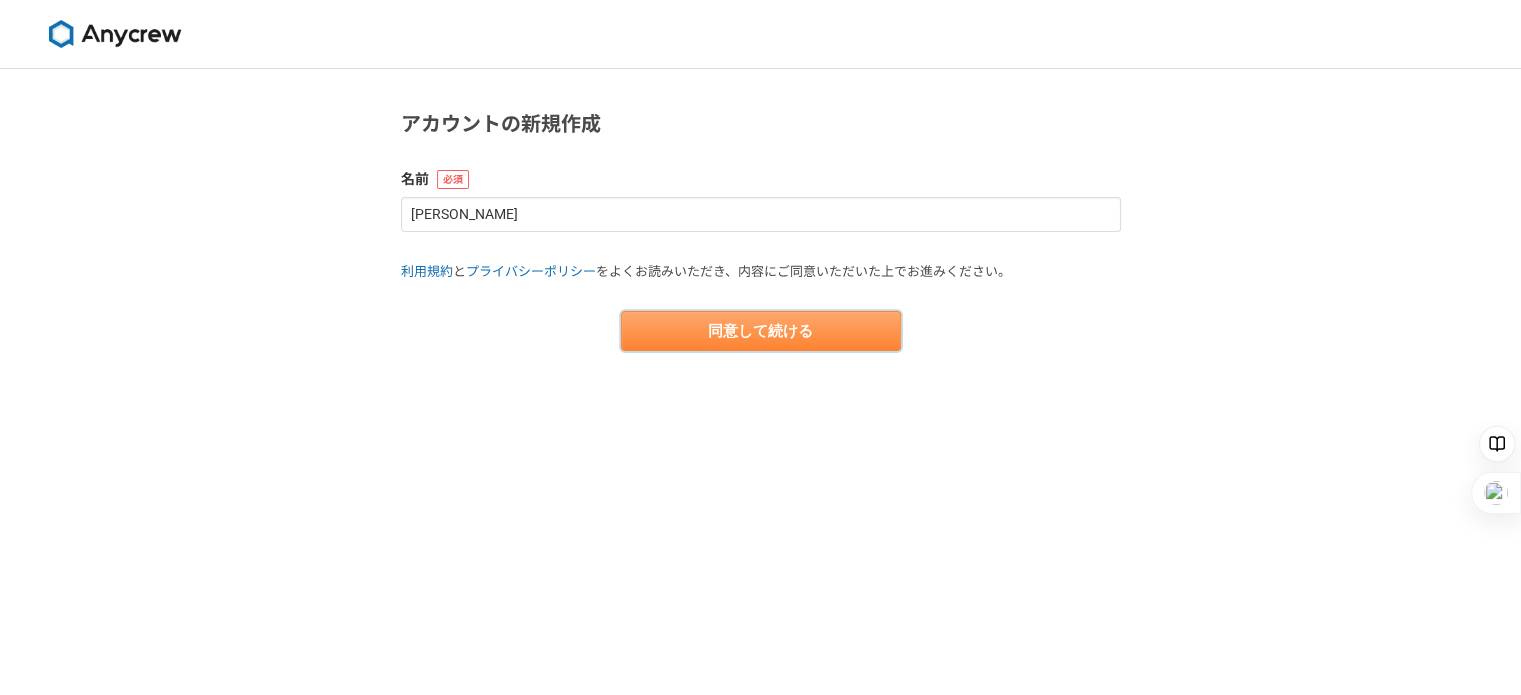 click on "同意して続ける" at bounding box center (761, 331) 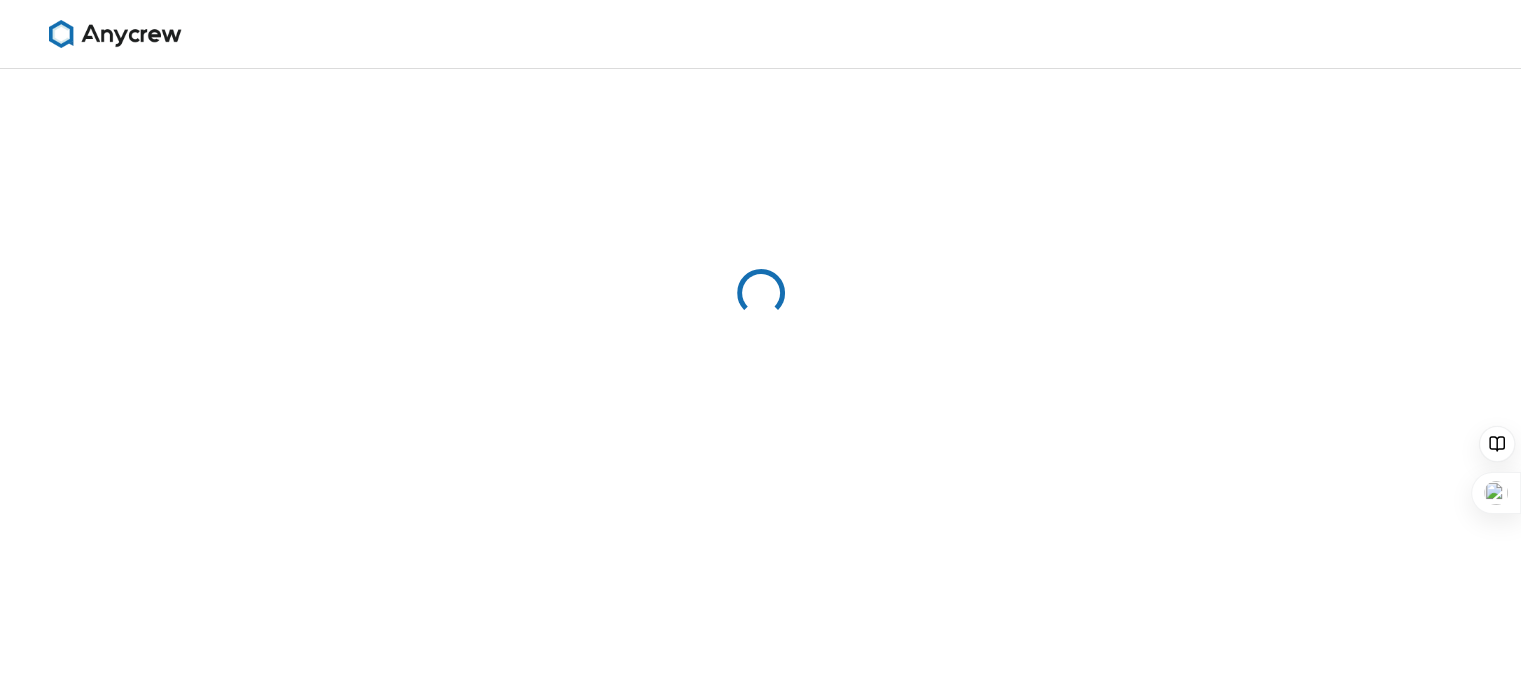 select on "13" 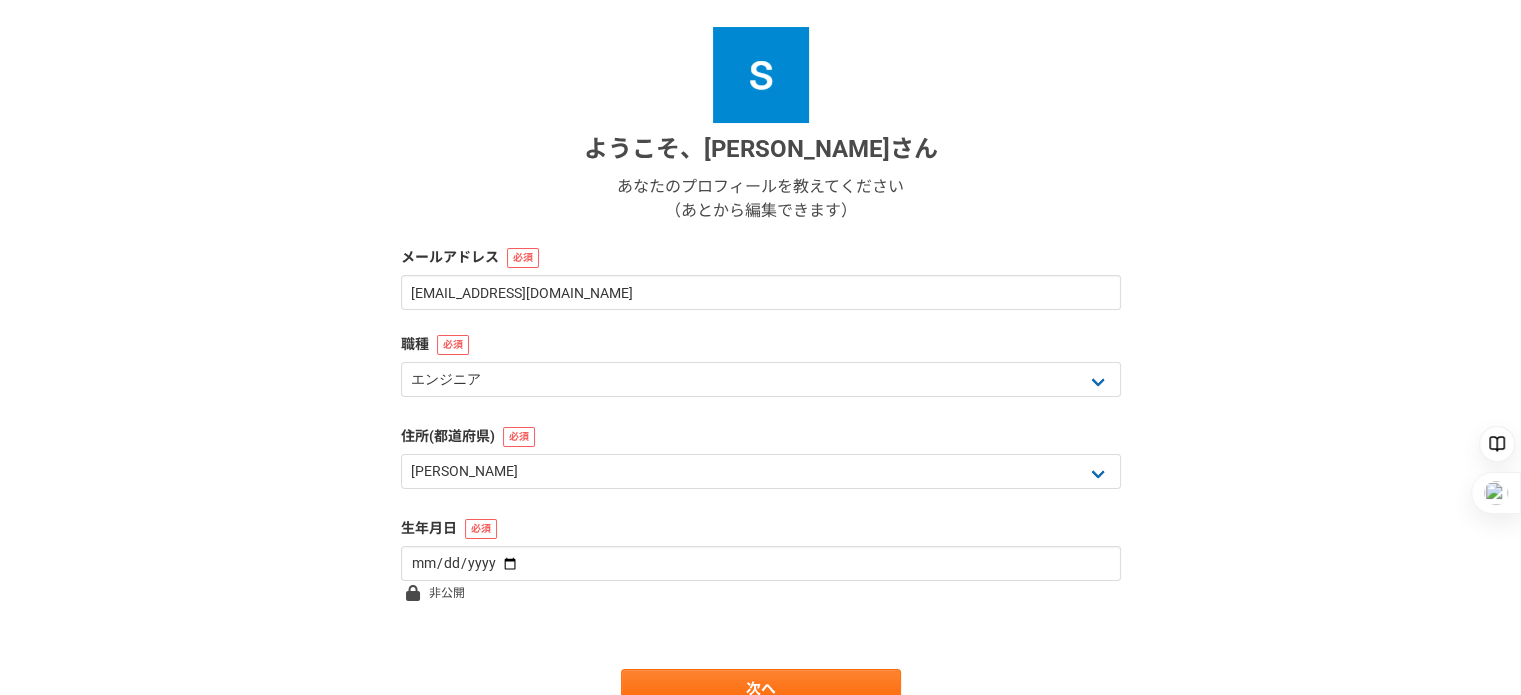 scroll, scrollTop: 301, scrollLeft: 0, axis: vertical 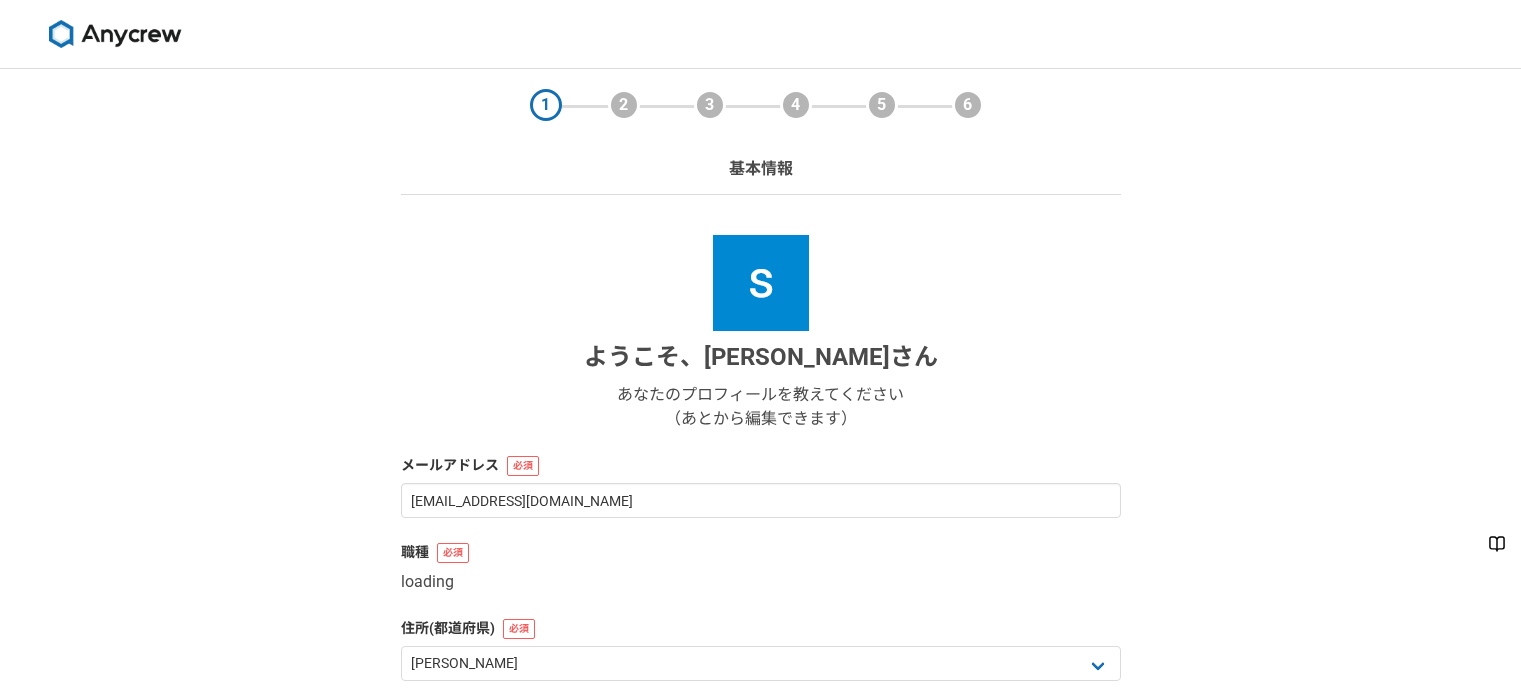 select on "13" 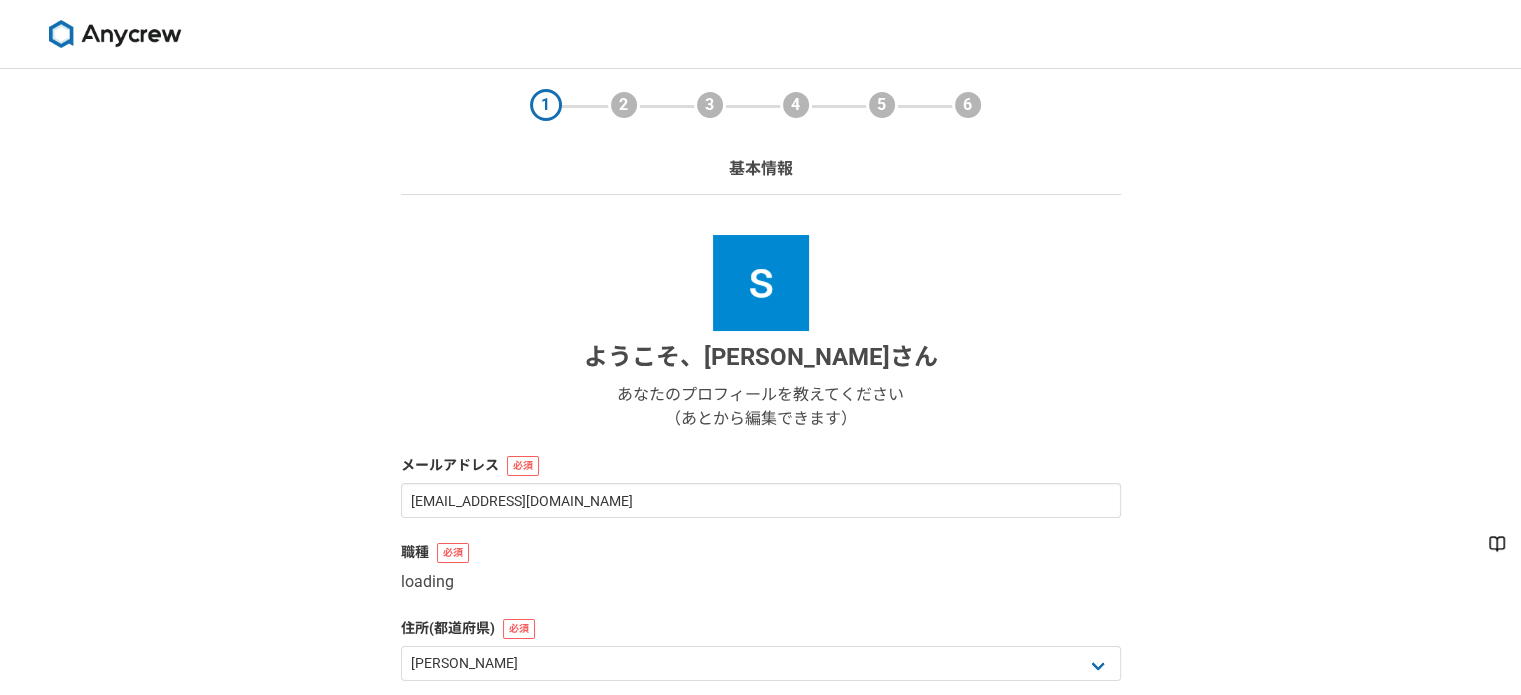 scroll, scrollTop: 0, scrollLeft: 0, axis: both 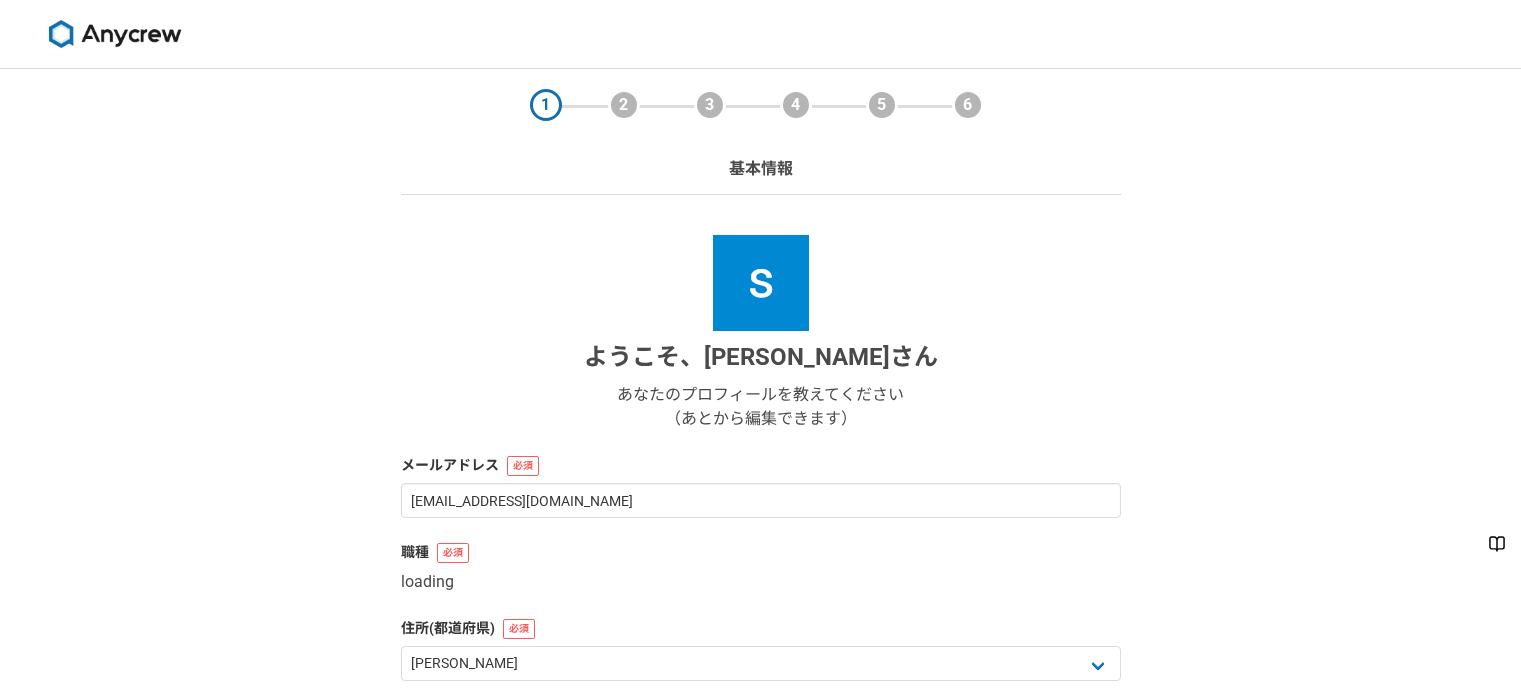 select on "13" 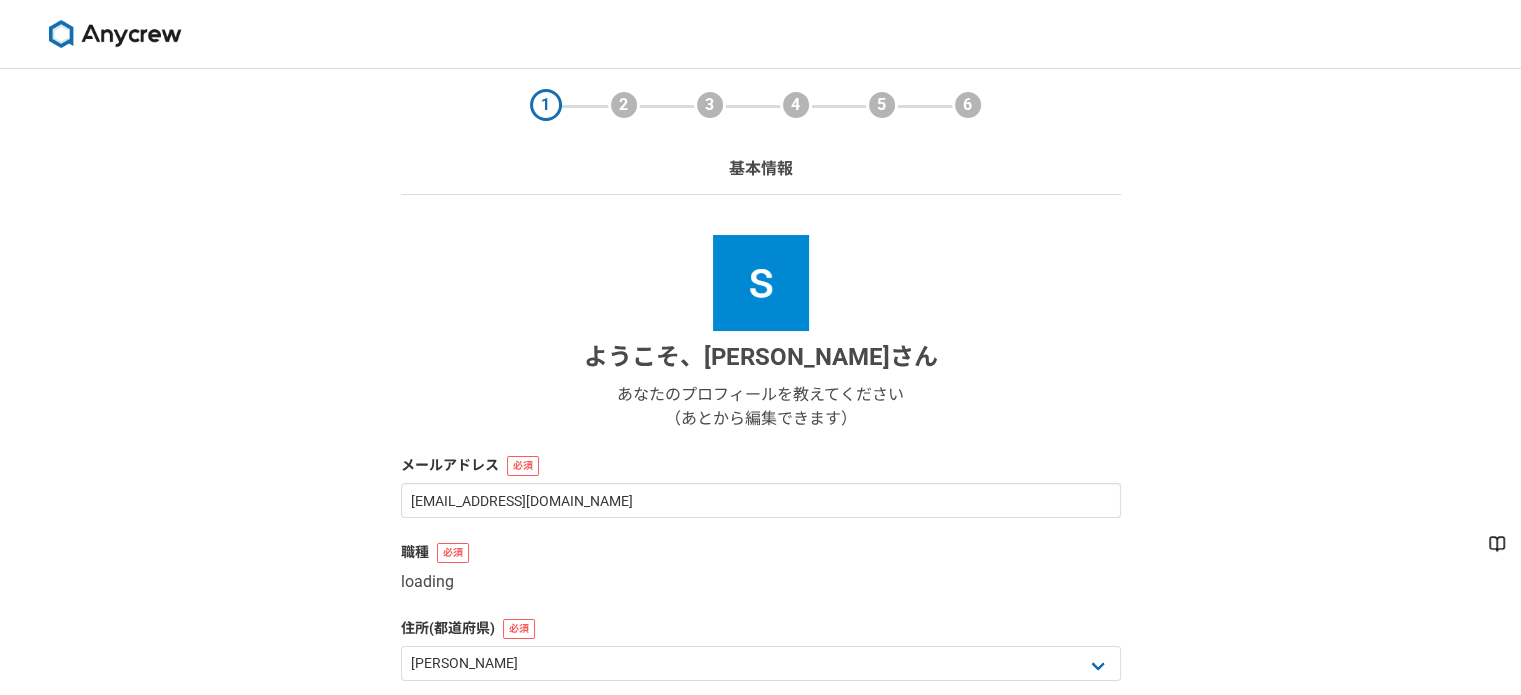scroll, scrollTop: 0, scrollLeft: 0, axis: both 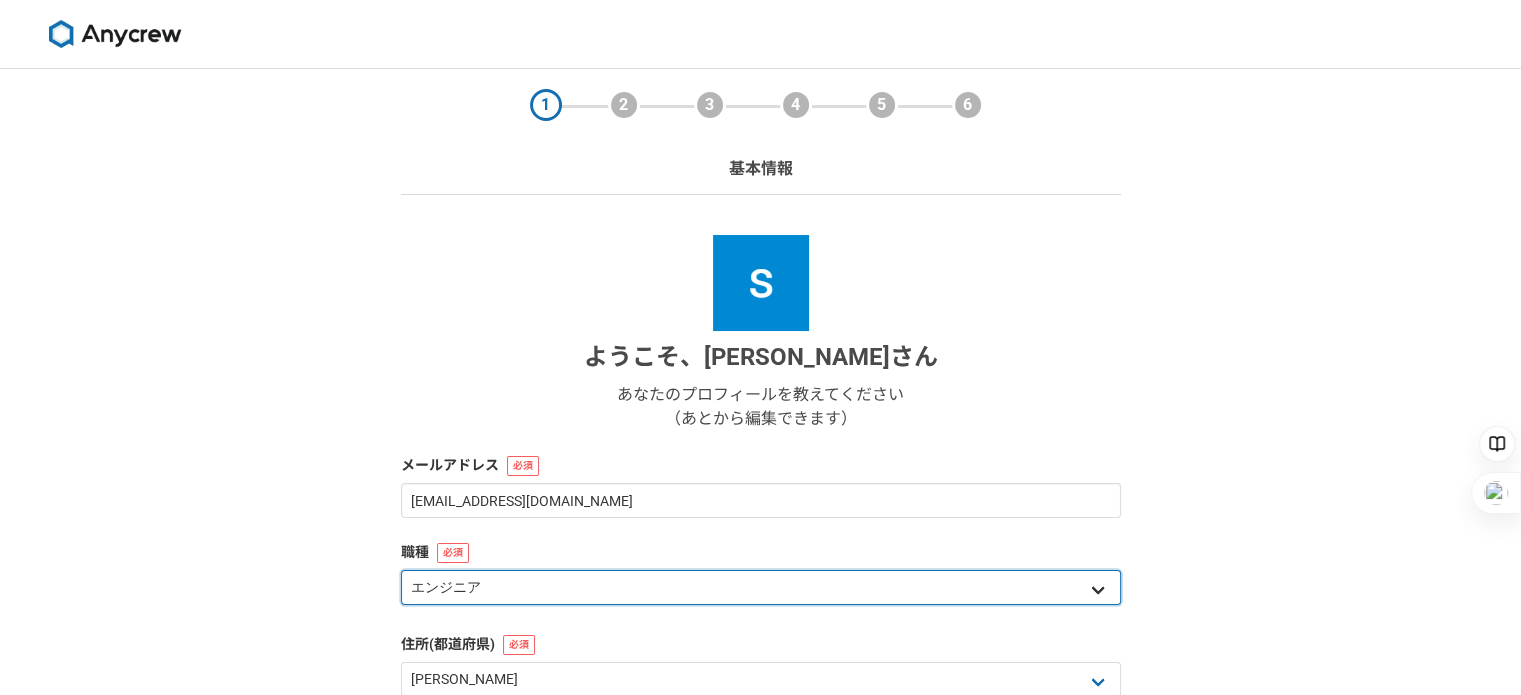 click on "エンジニア デザイナー ライター 営業 マーケティング 企画・事業開発 バックオフィス その他" at bounding box center (761, 587) 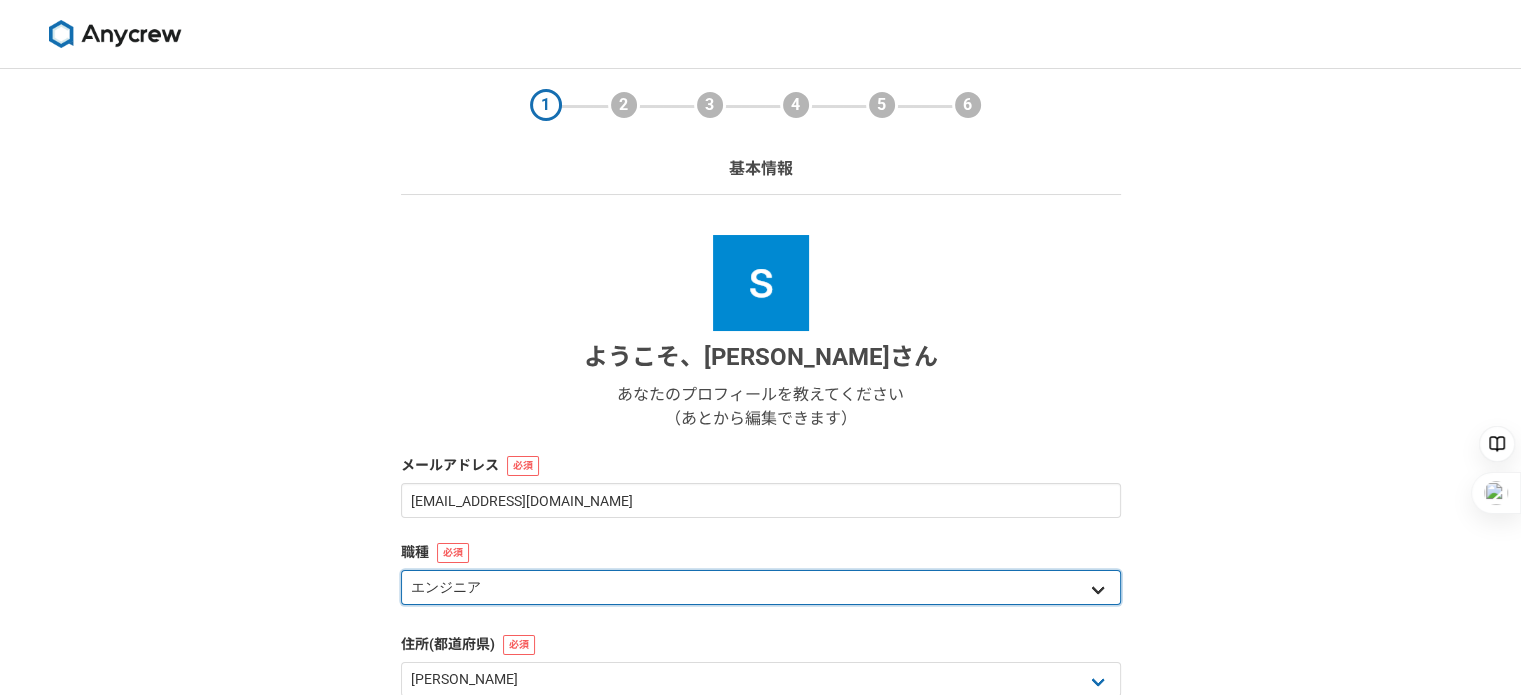 select on "6" 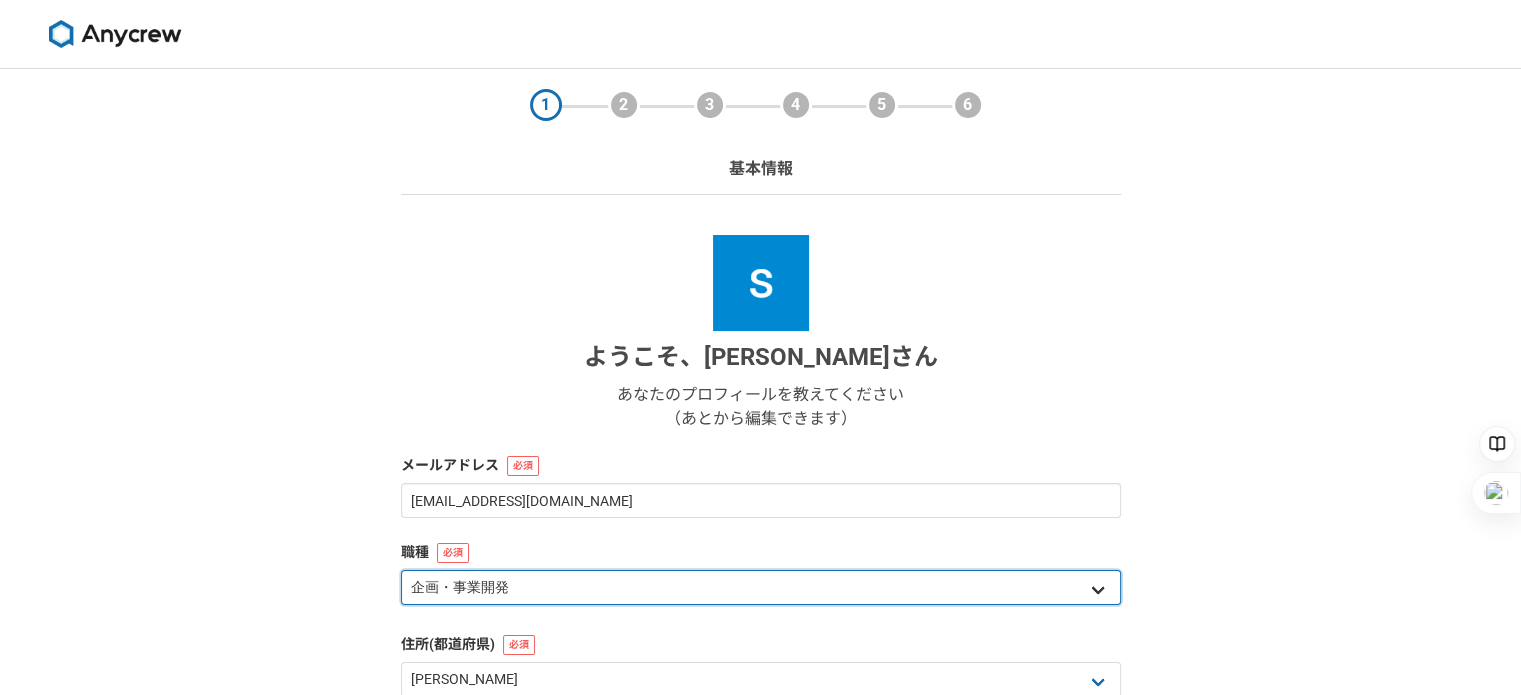 click on "エンジニア デザイナー ライター 営業 マーケティング 企画・事業開発 バックオフィス その他" at bounding box center [761, 587] 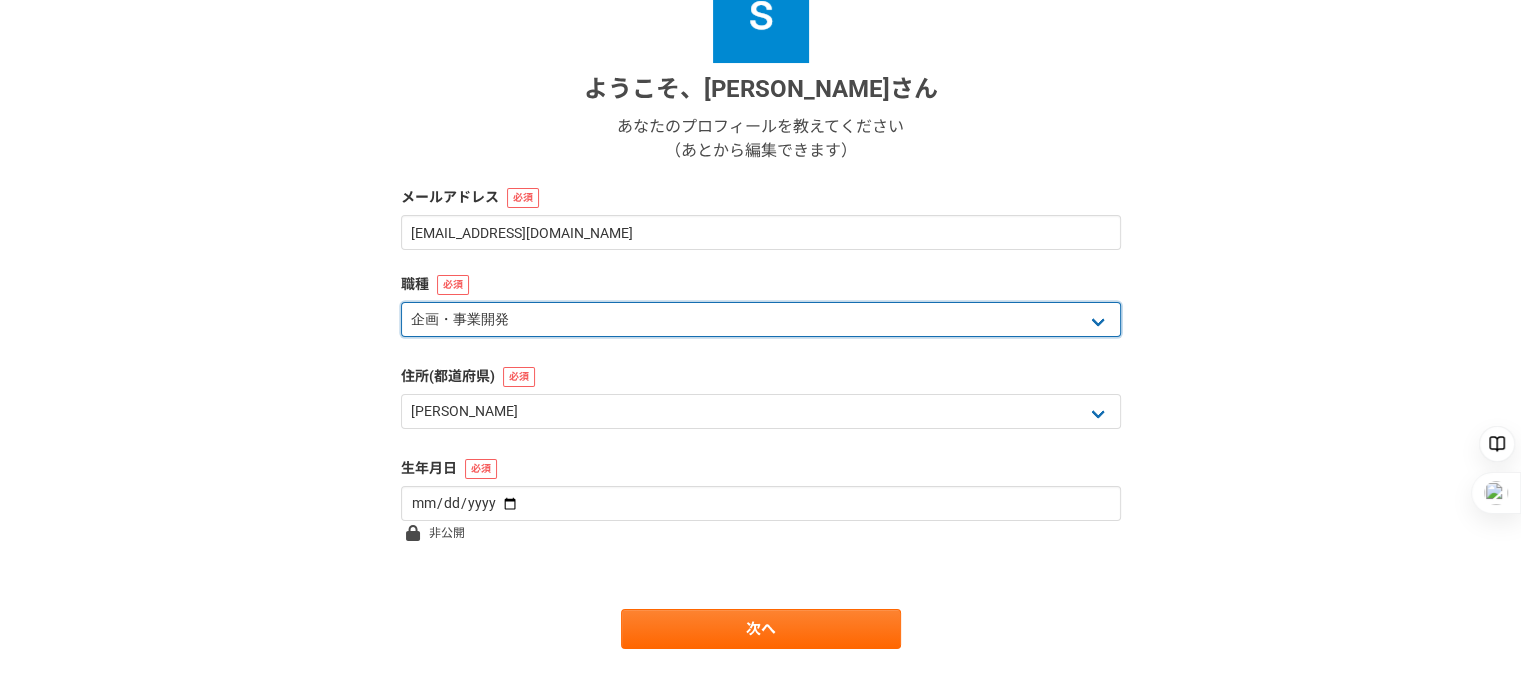 scroll, scrollTop: 301, scrollLeft: 0, axis: vertical 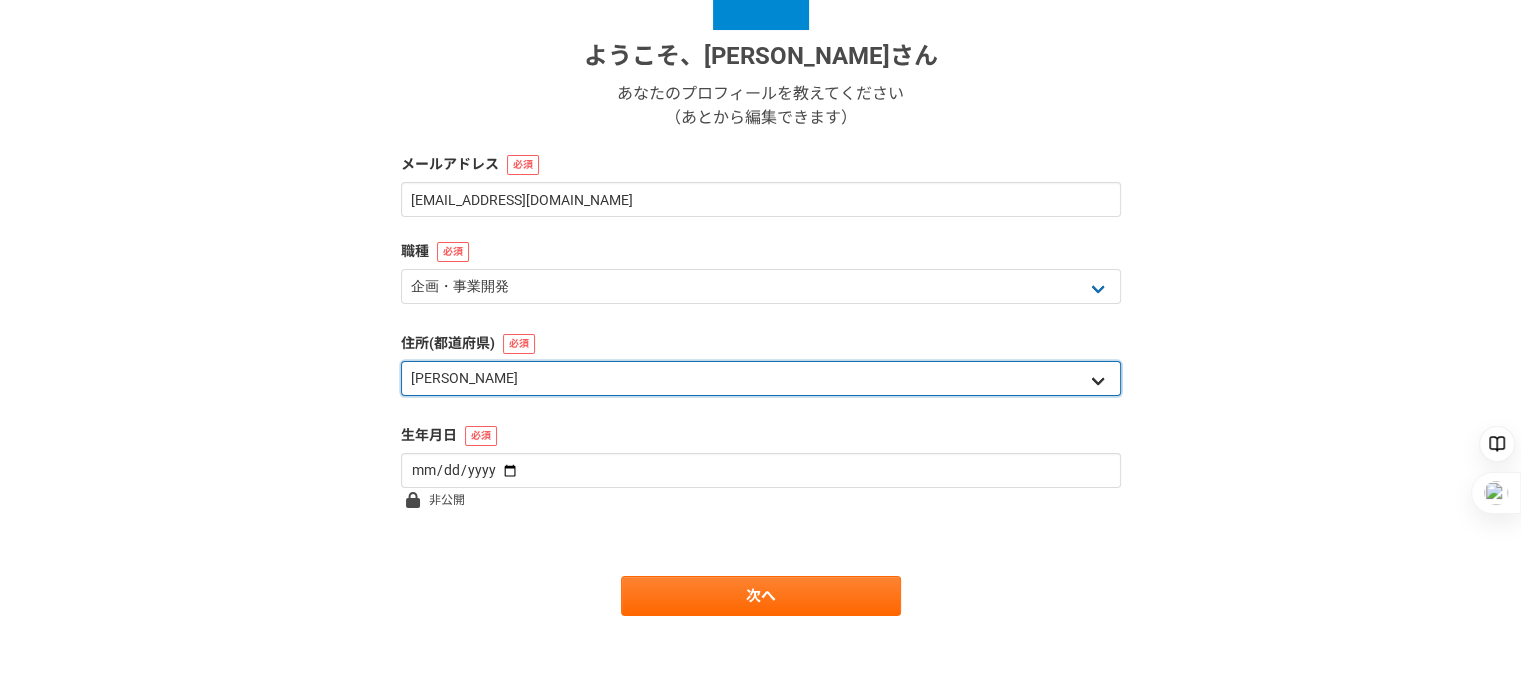 click on "北海道 青森県 岩手県 宮城県 秋田県 山形県 福島県 茨城県 栃木県 群馬県 埼玉県 千葉県 東京都 神奈川県 新潟県 富山県 石川県 福井県 山梨県 長野県 岐阜県 静岡県 愛知県 三重県 滋賀県 京都府 大阪府 兵庫県 奈良県 和歌山県 鳥取県 島根県 岡山県 広島県 山口県 徳島県 香川県 愛媛県 高知県 福岡県 佐賀県 長崎県 熊本県 大分県 宮崎県 鹿児島県 沖縄県 海外" at bounding box center (761, 378) 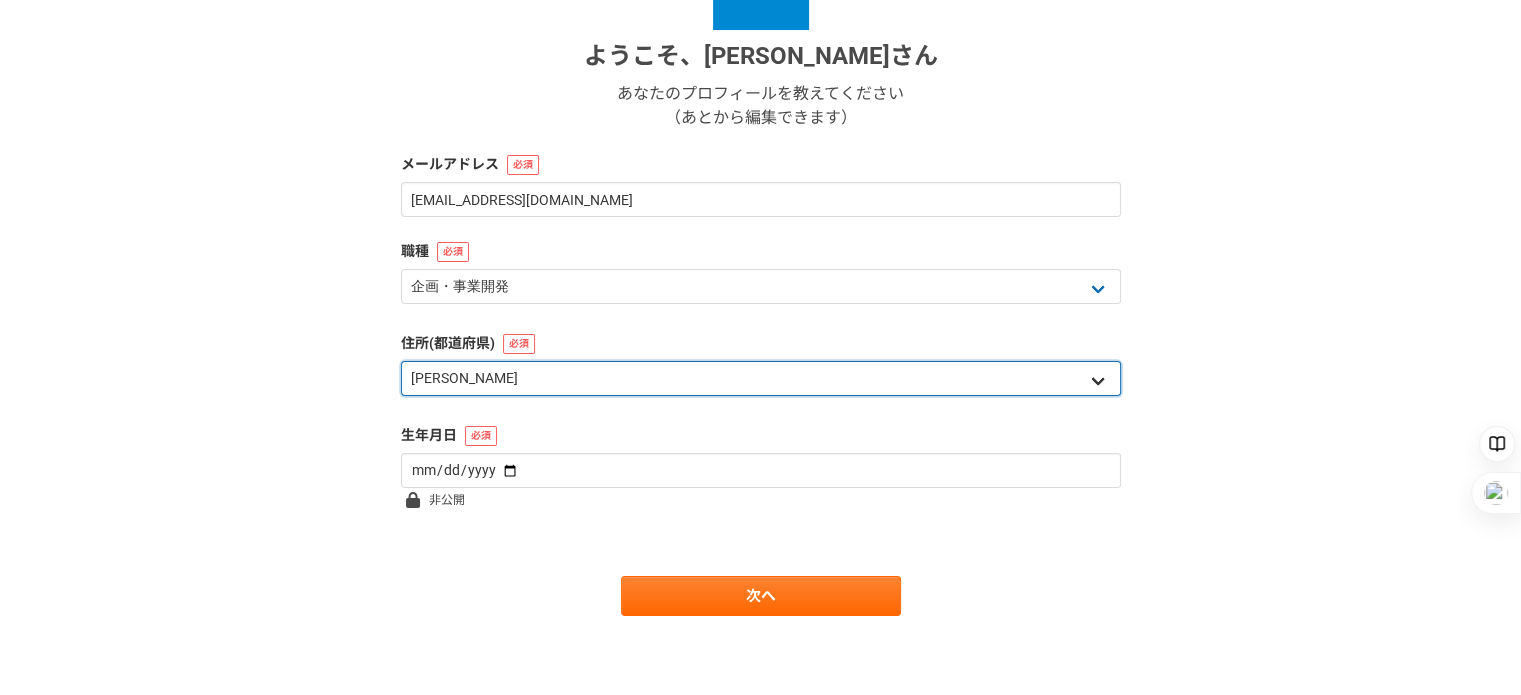 select on "42" 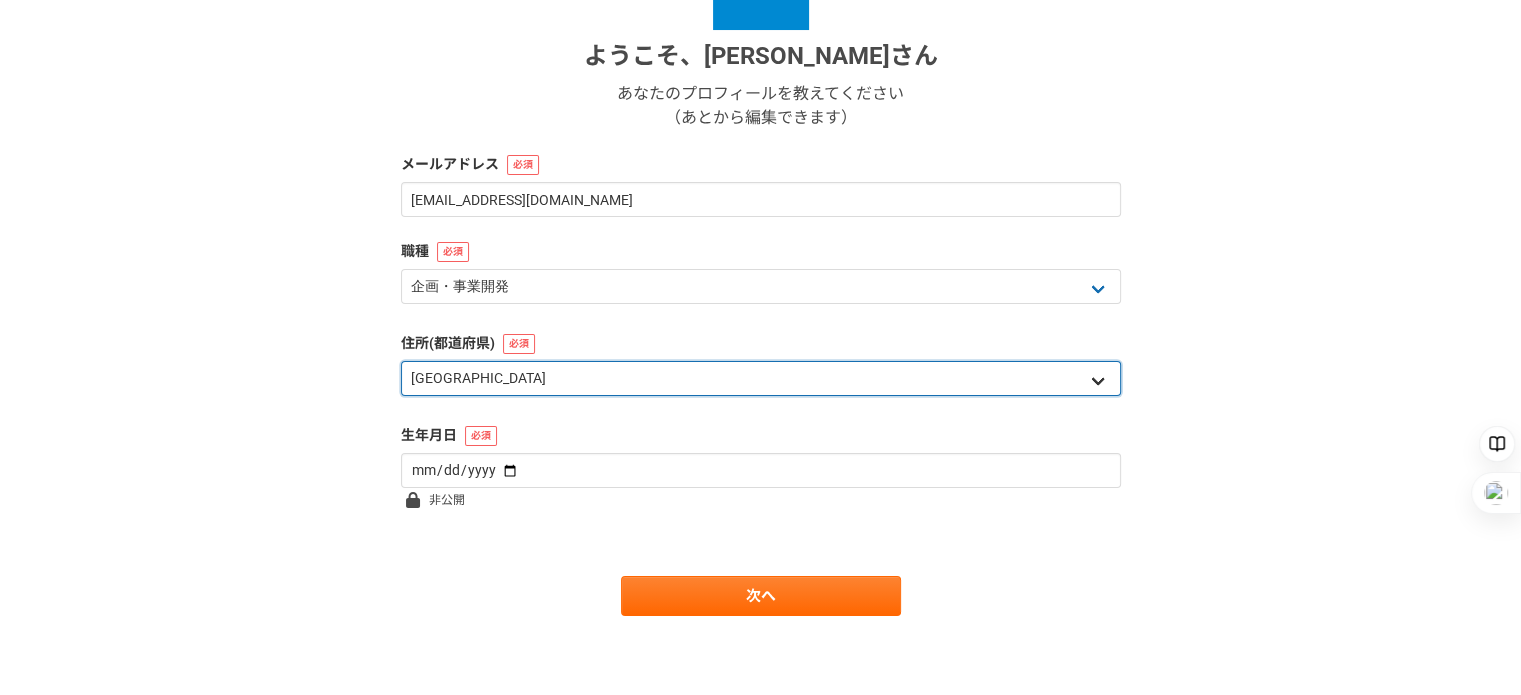 click on "北海道 青森県 岩手県 宮城県 秋田県 山形県 福島県 茨城県 栃木県 群馬県 埼玉県 千葉県 東京都 神奈川県 新潟県 富山県 石川県 福井県 山梨県 長野県 岐阜県 静岡県 愛知県 三重県 滋賀県 京都府 大阪府 兵庫県 奈良県 和歌山県 鳥取県 島根県 岡山県 広島県 山口県 徳島県 香川県 愛媛県 高知県 福岡県 佐賀県 長崎県 熊本県 大分県 宮崎県 鹿児島県 沖縄県 海外" at bounding box center [761, 378] 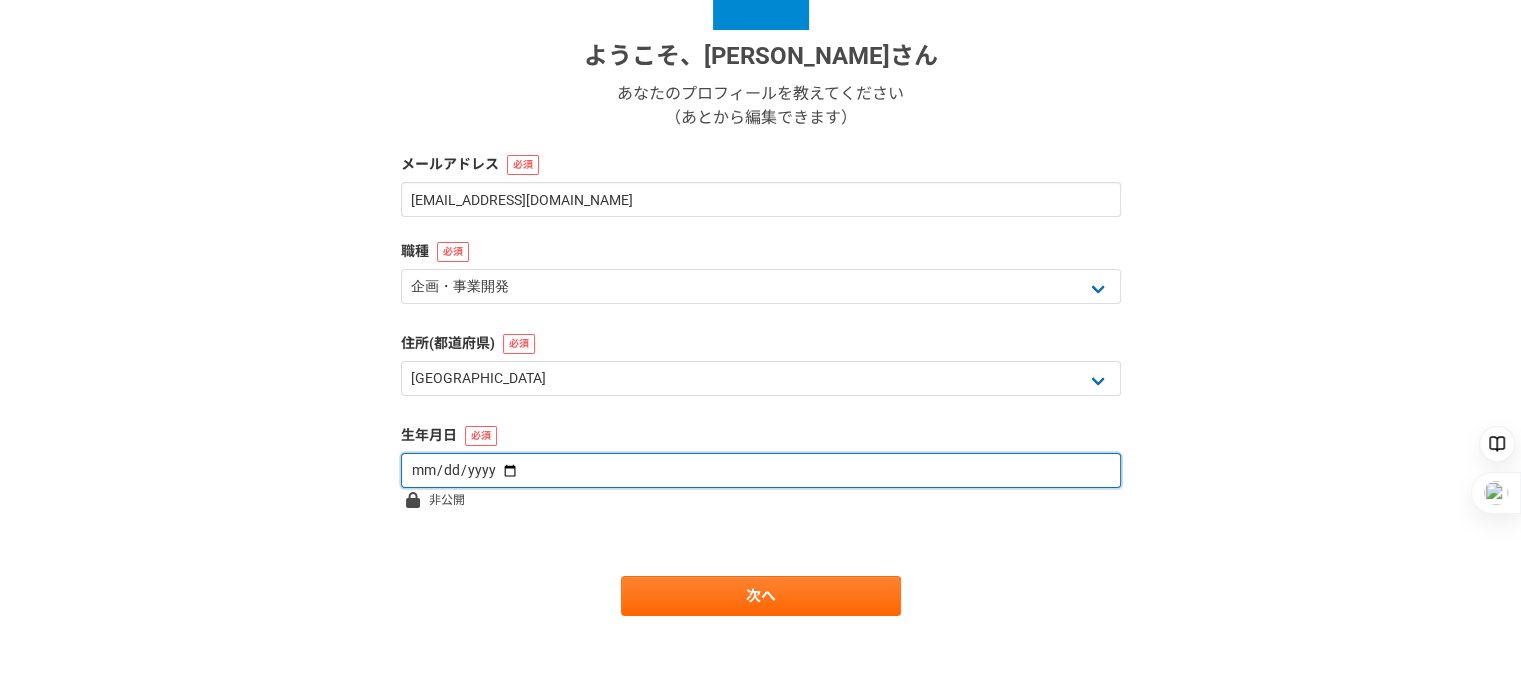 click at bounding box center (761, 470) 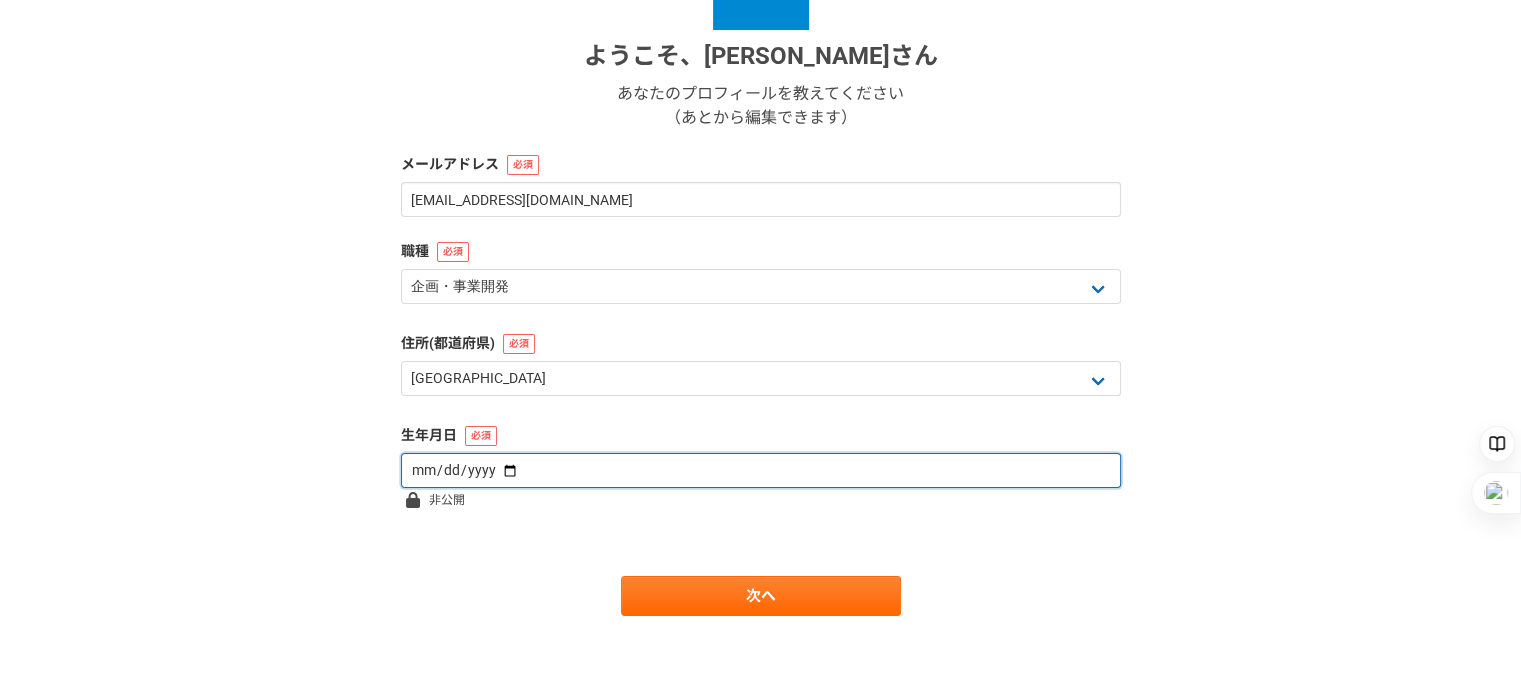 type on "1975-03-02" 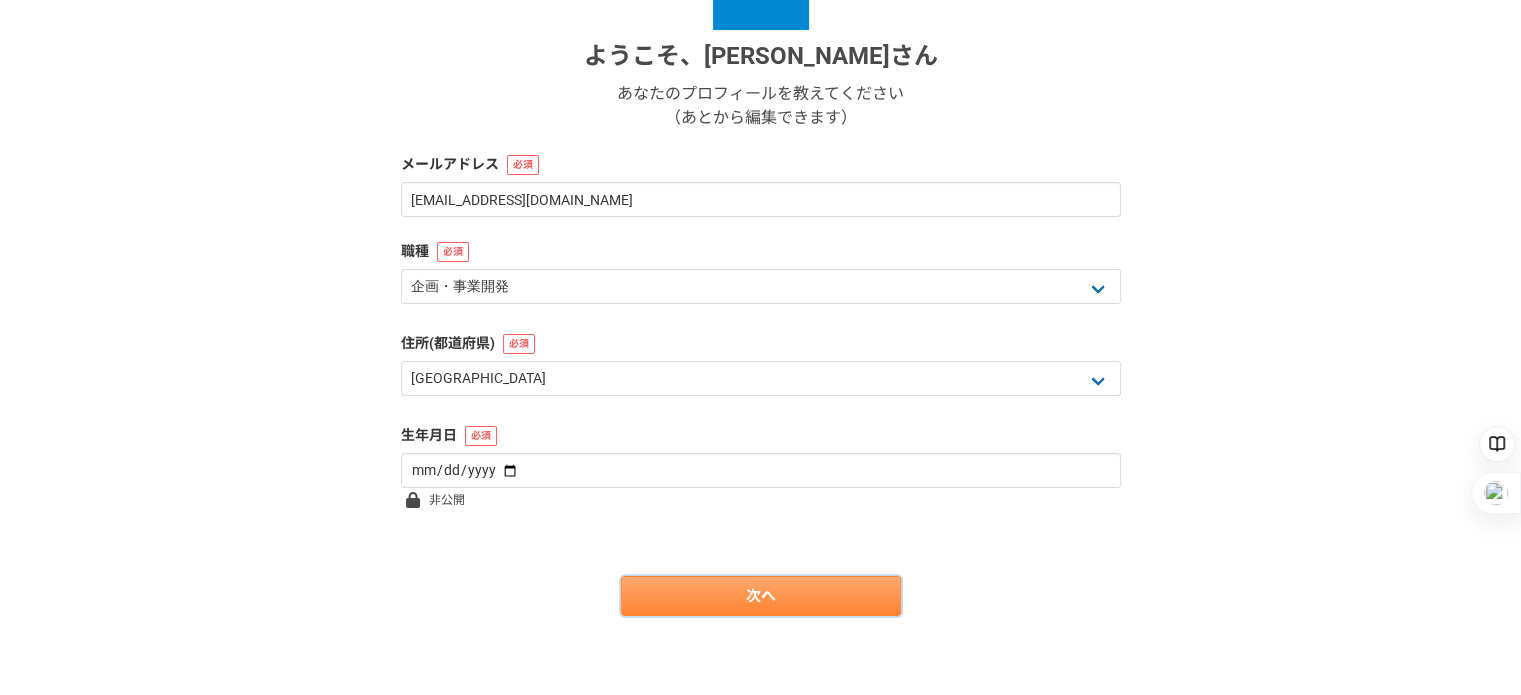 click on "次へ" at bounding box center [761, 596] 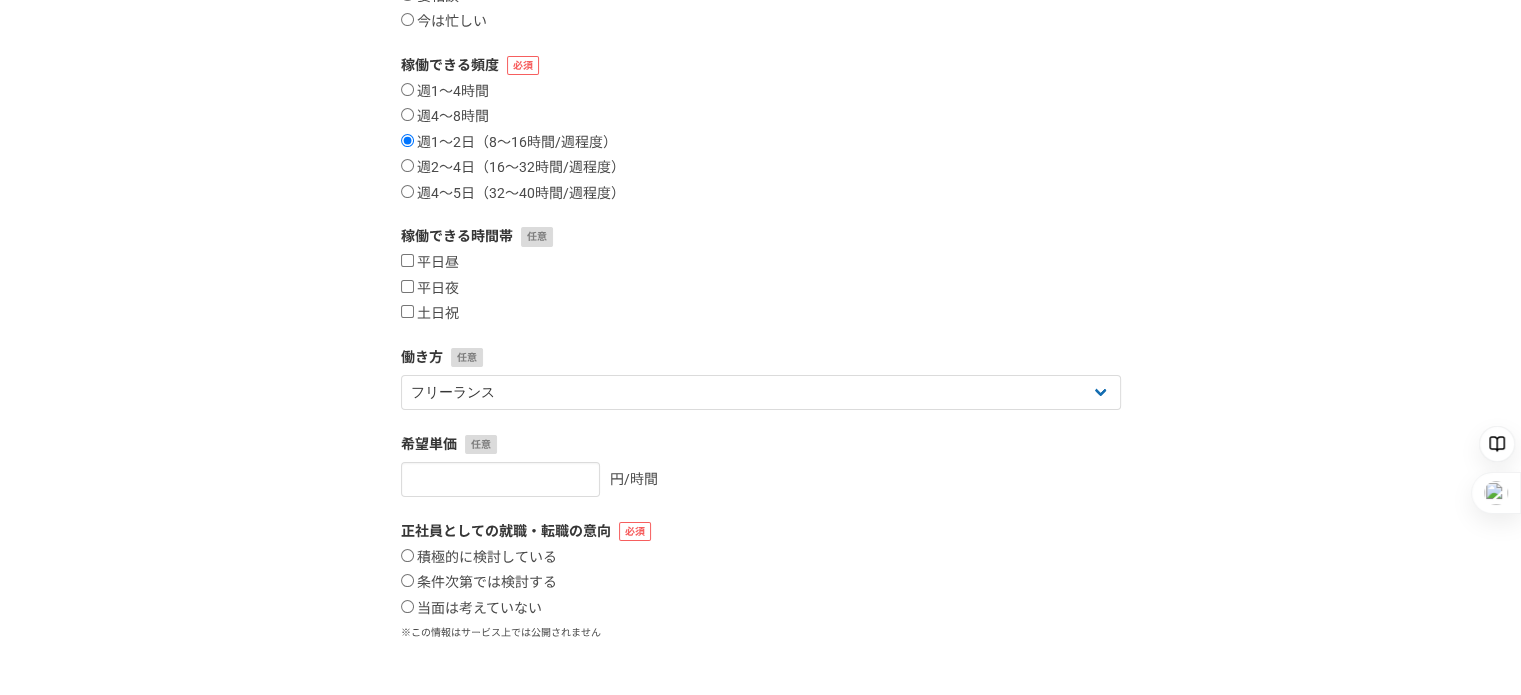 scroll, scrollTop: 0, scrollLeft: 0, axis: both 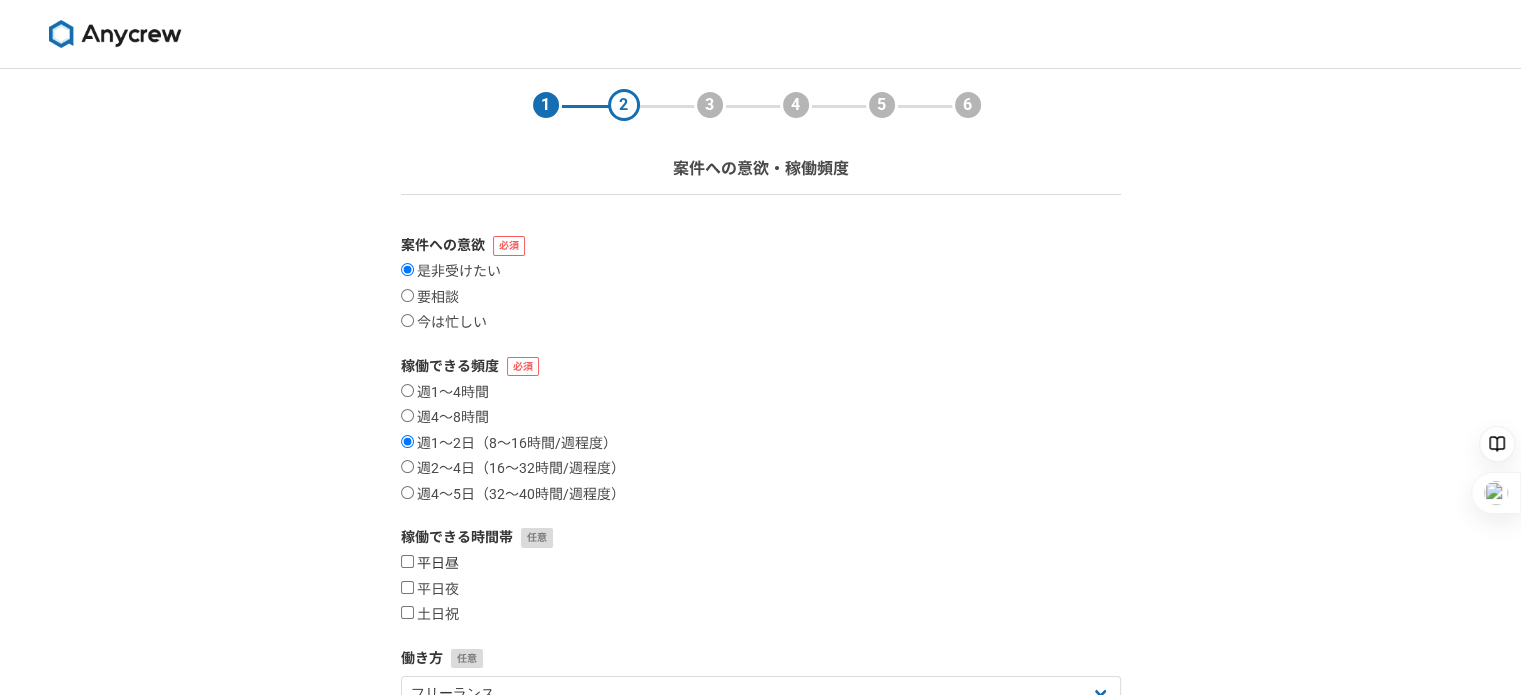 click on "平日昼" at bounding box center (430, 564) 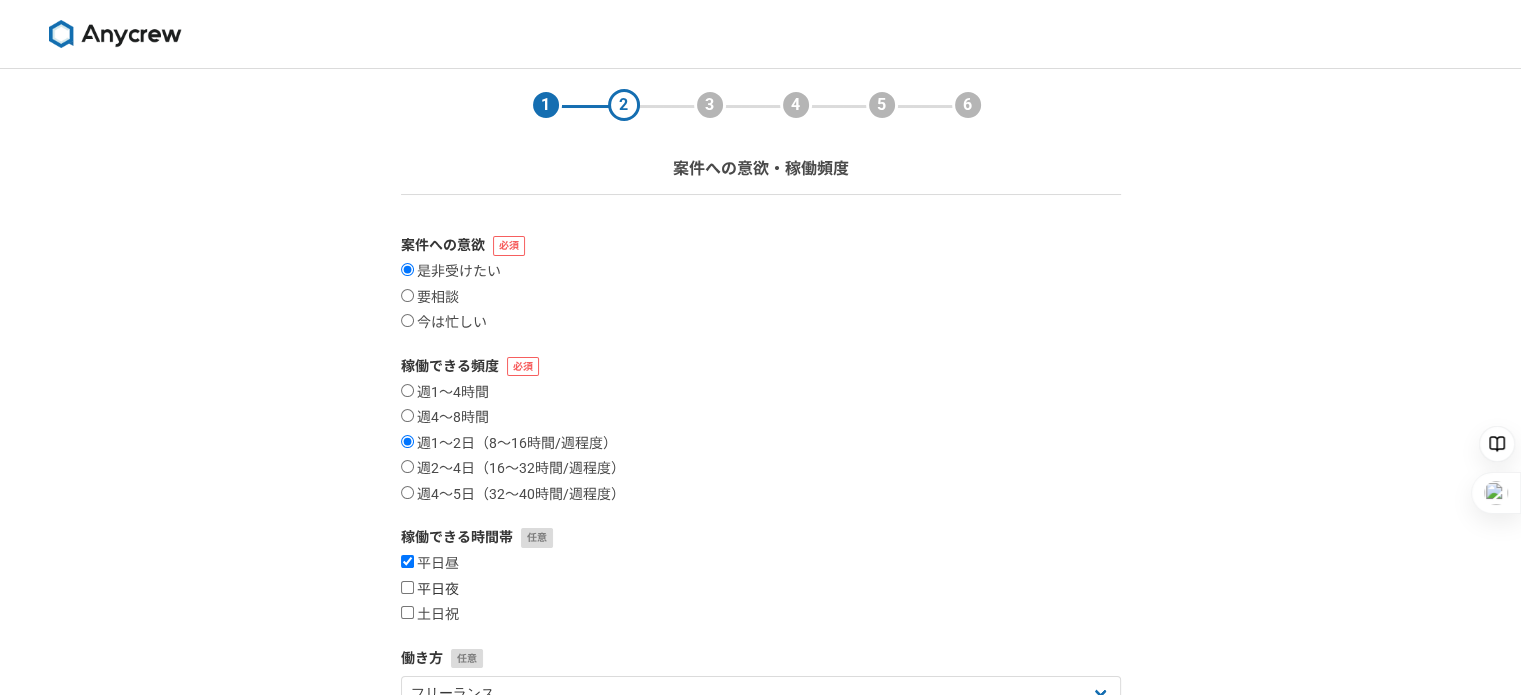click on "平日夜" at bounding box center (430, 590) 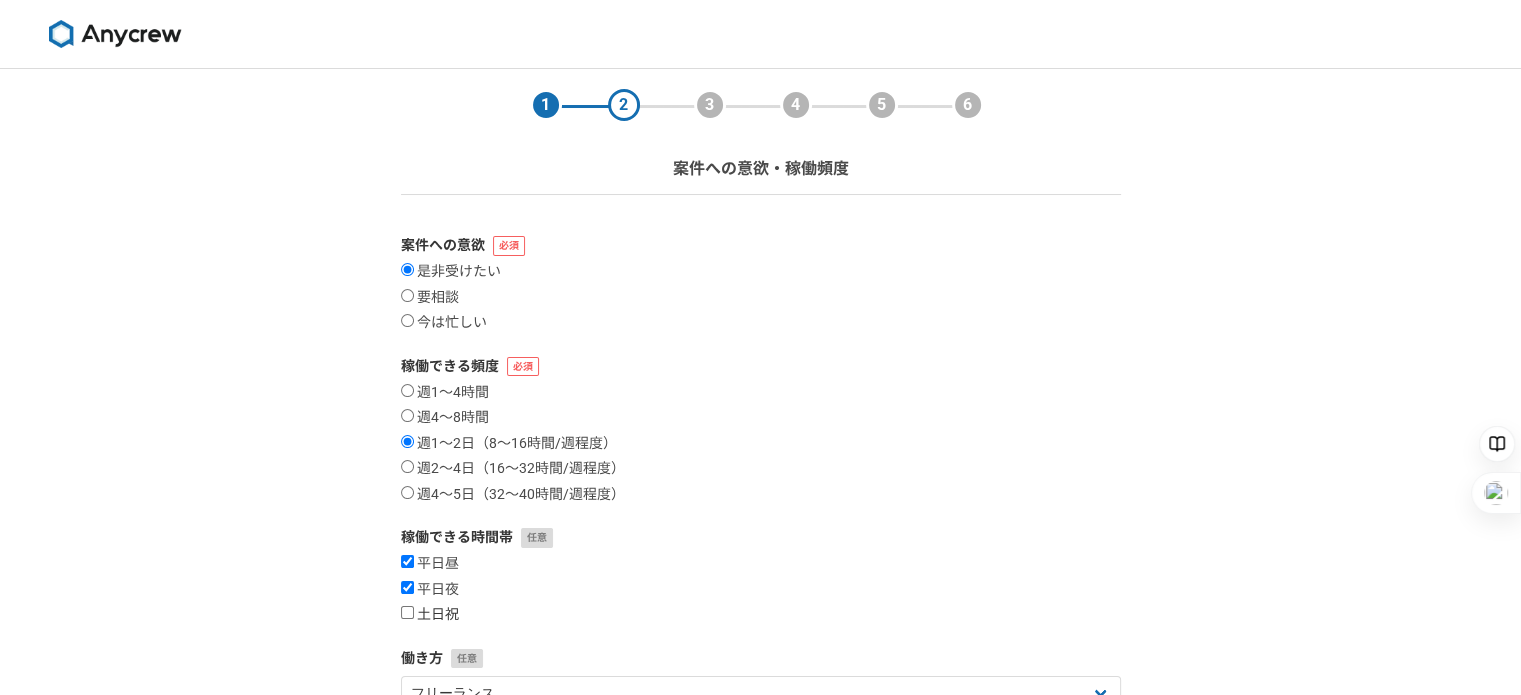 click on "土日祝" at bounding box center [430, 615] 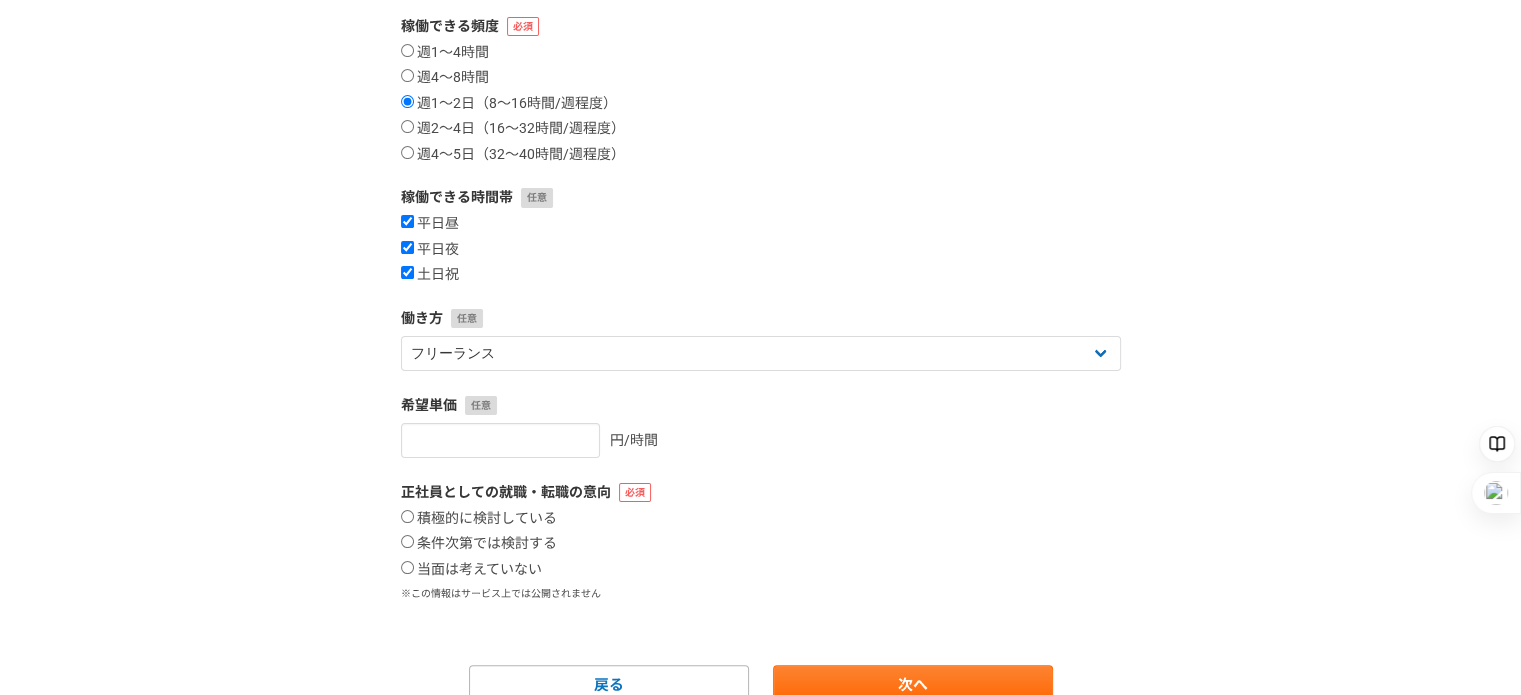 scroll, scrollTop: 429, scrollLeft: 0, axis: vertical 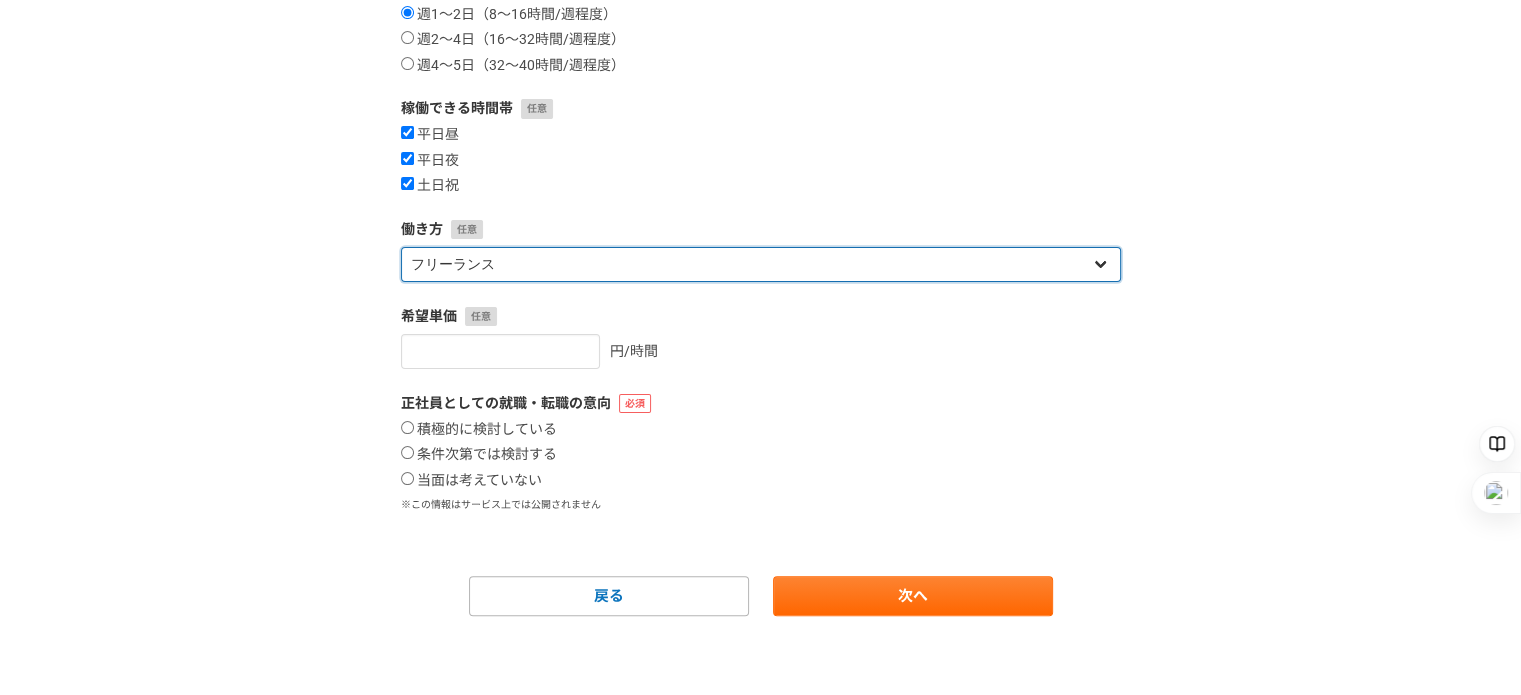 click on "フリーランス 副業 その他" at bounding box center [761, 264] 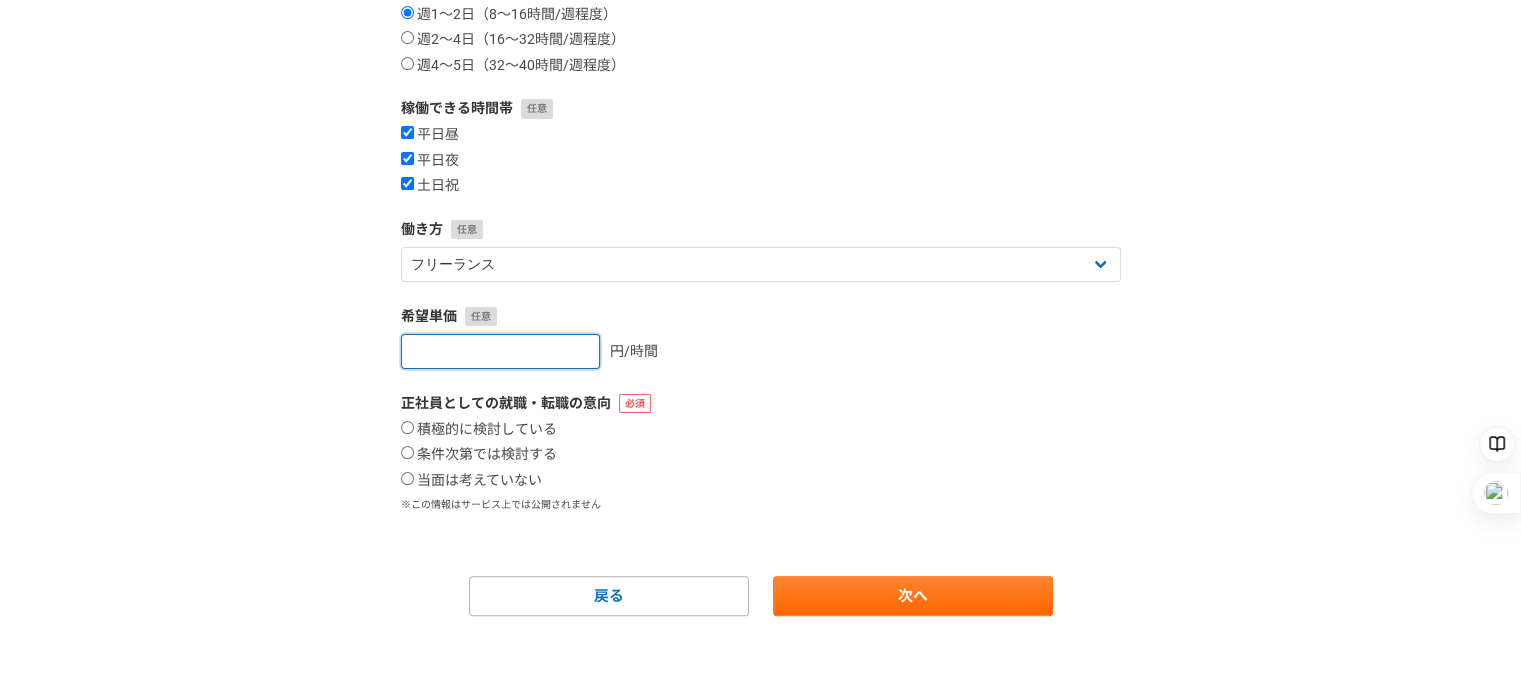 click at bounding box center (500, 351) 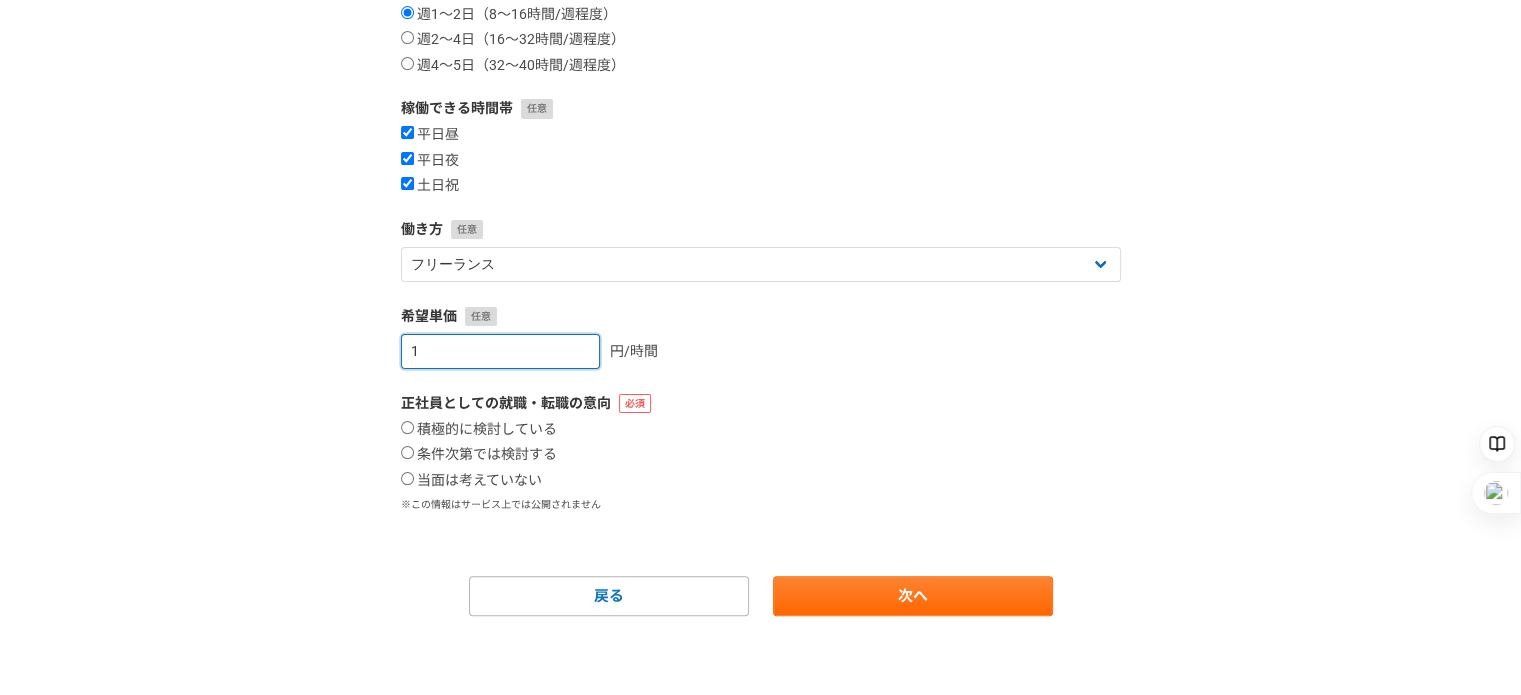 click on "1" at bounding box center (500, 351) 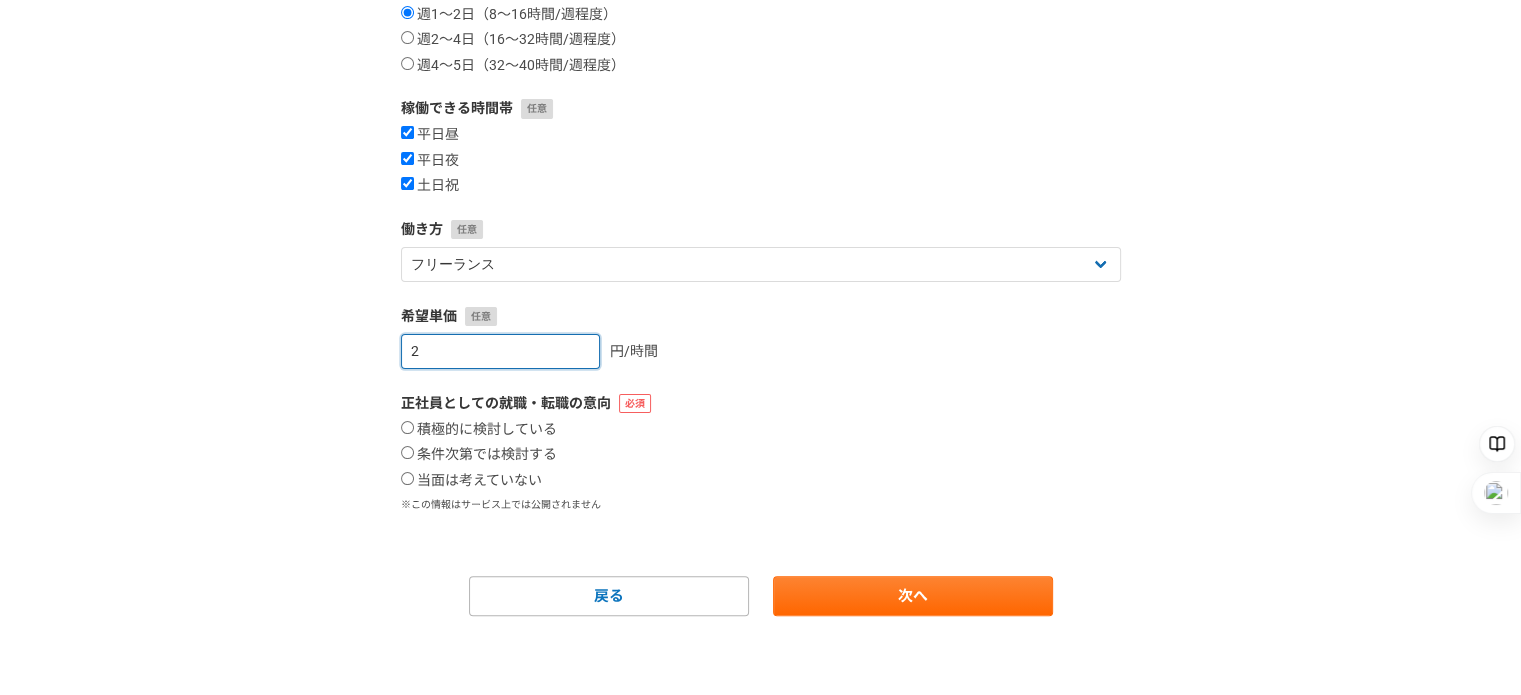 click on "2" at bounding box center [500, 351] 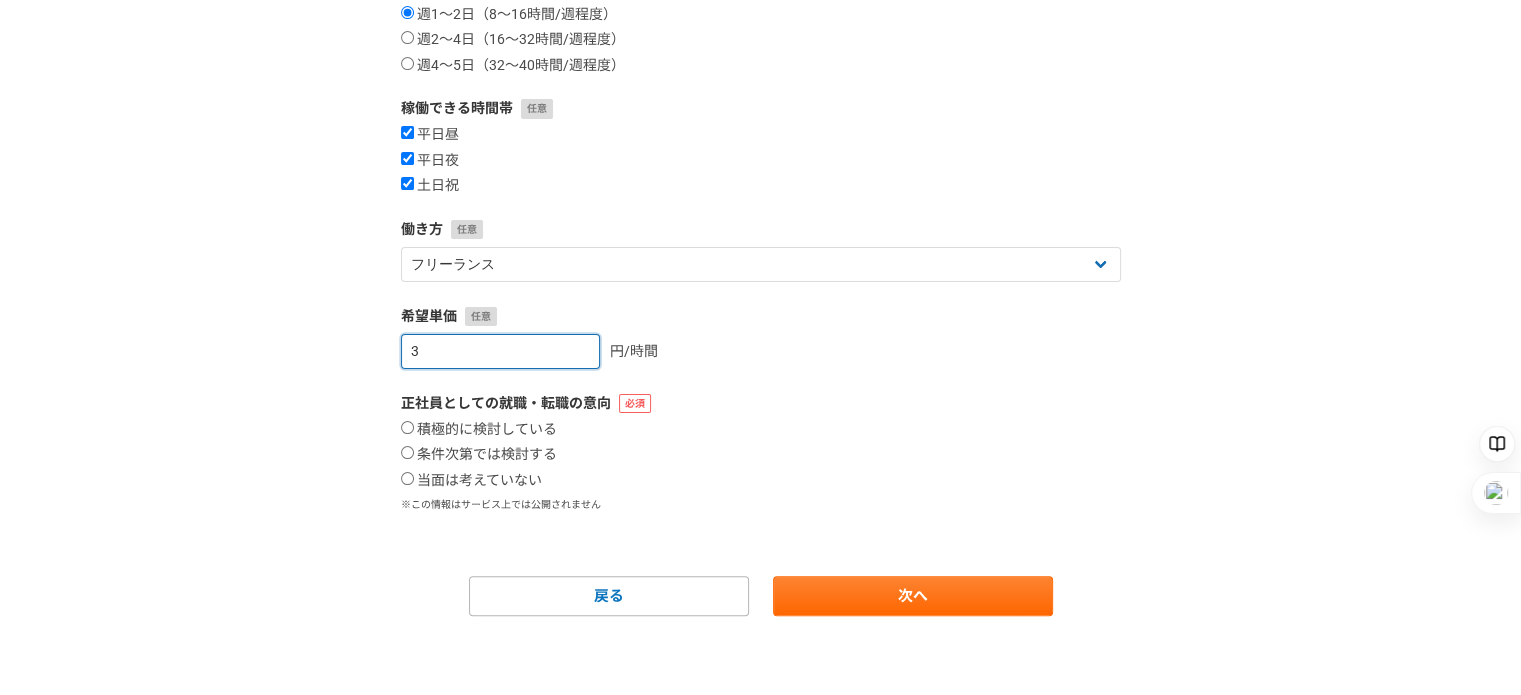 click on "3" at bounding box center (500, 351) 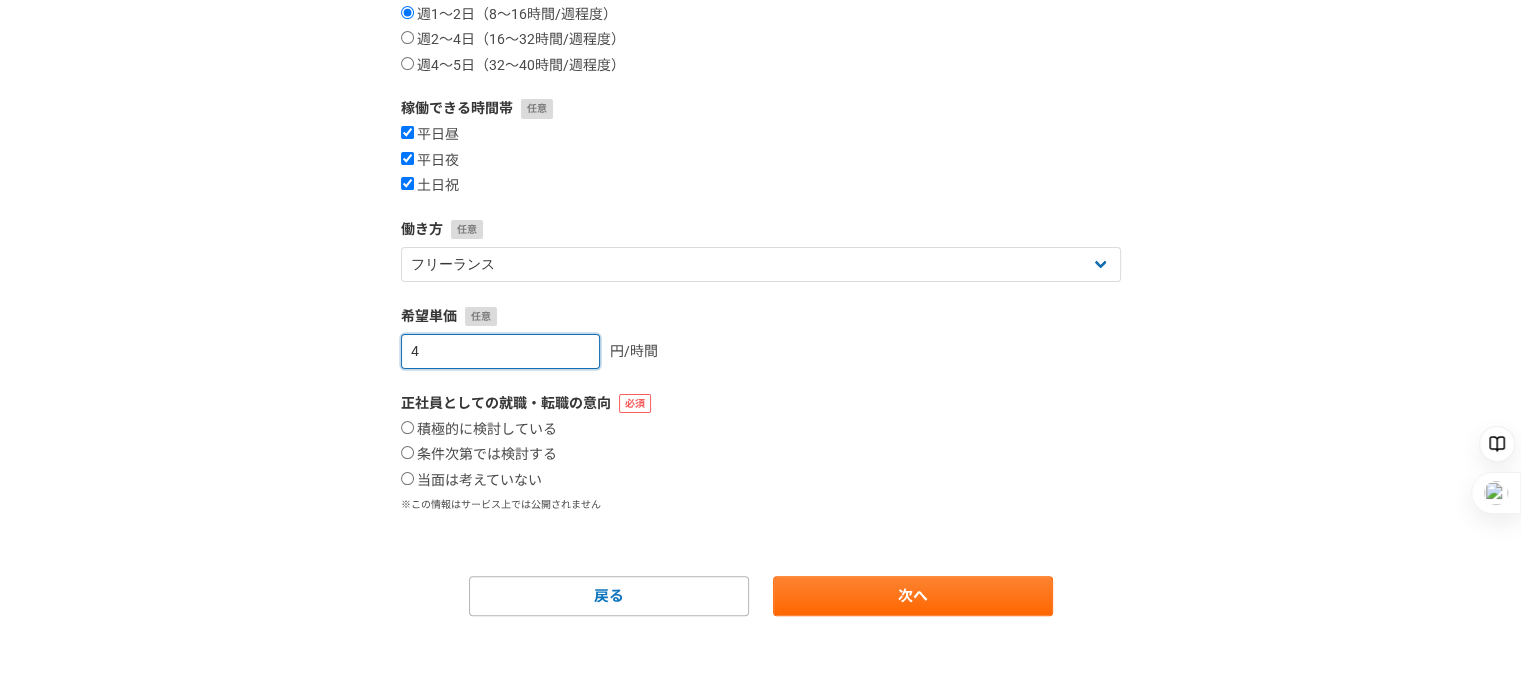 click on "4" at bounding box center (500, 351) 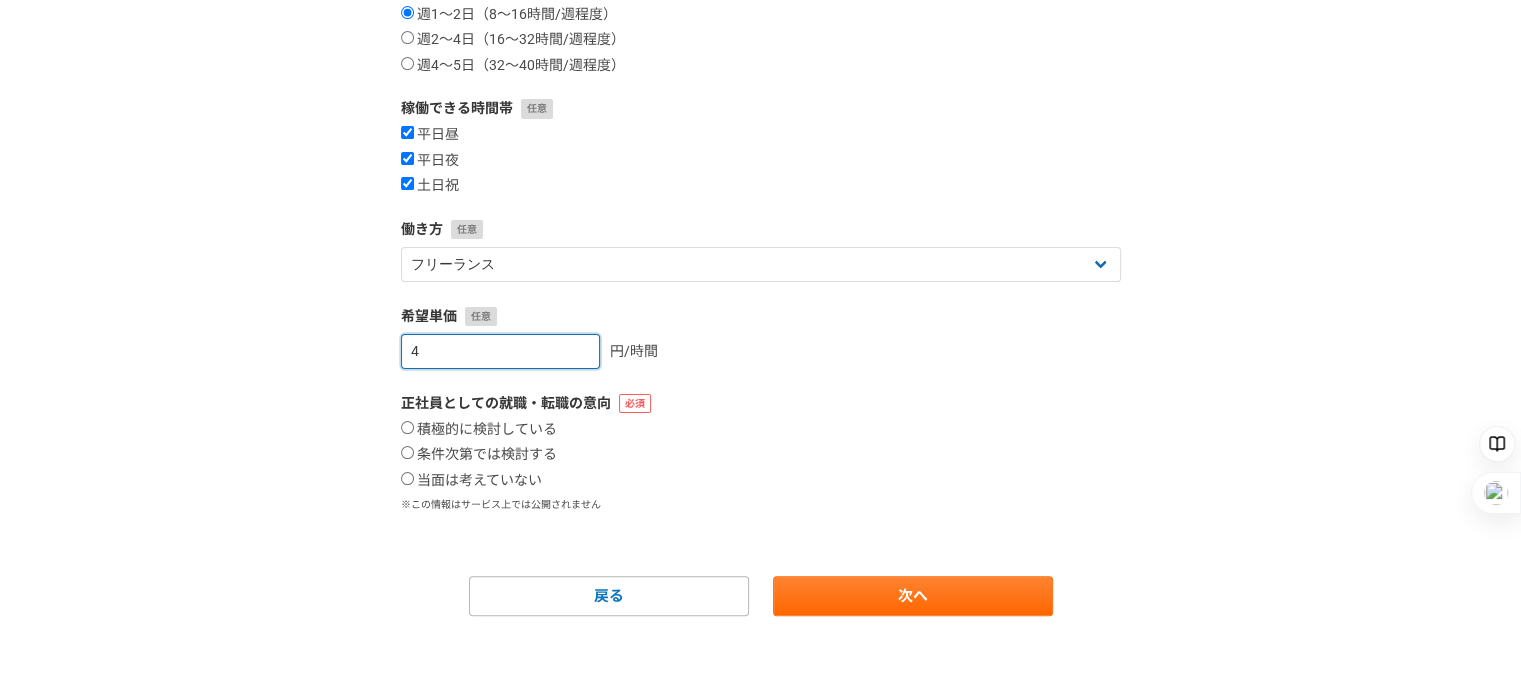 drag, startPoint x: 473, startPoint y: 351, endPoint x: 304, endPoint y: 352, distance: 169.00296 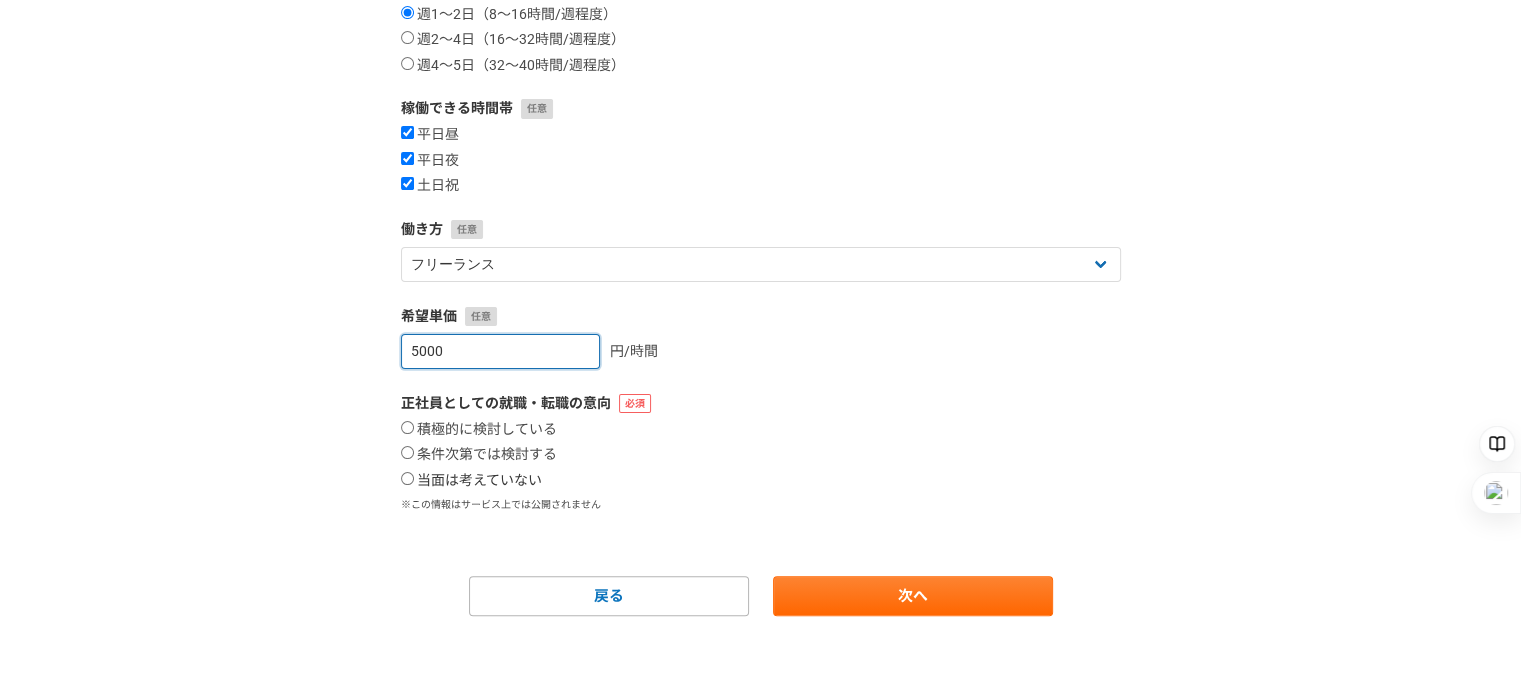 type on "5000" 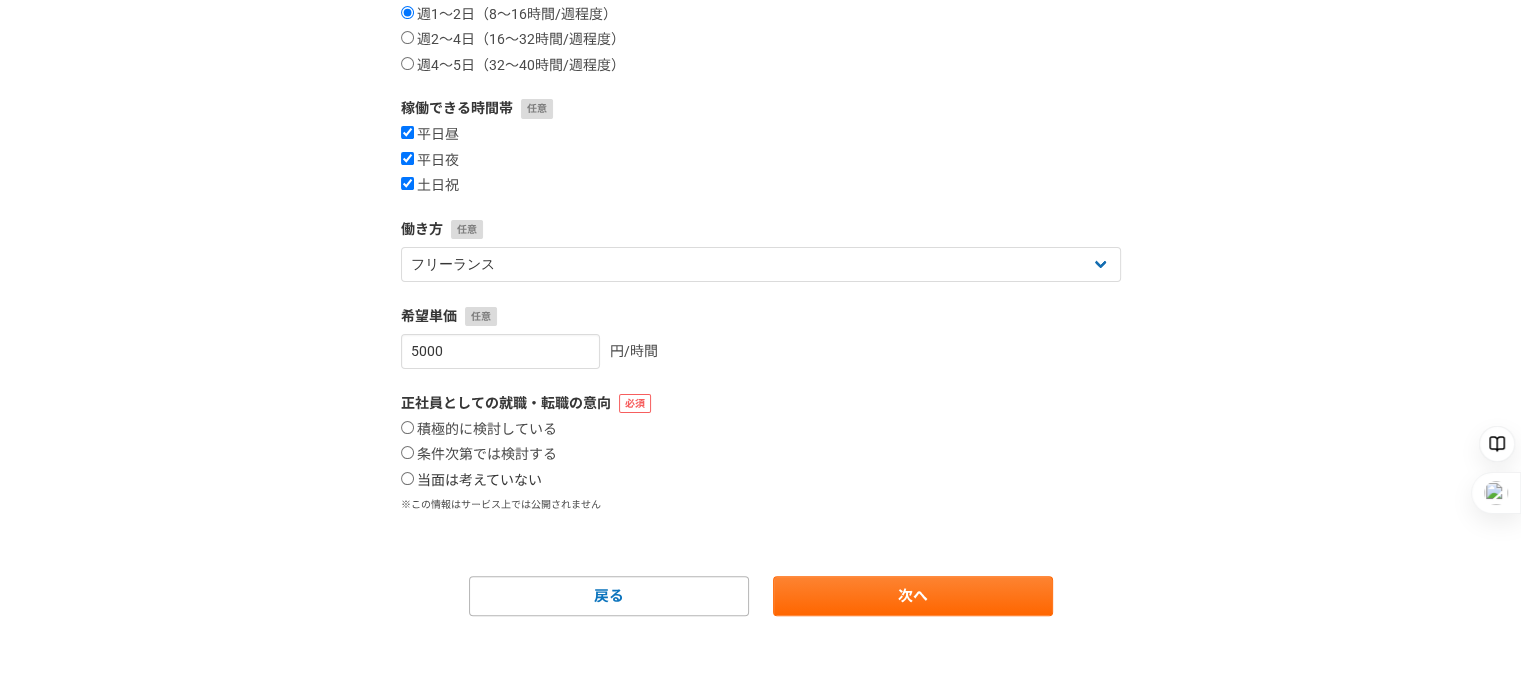 click on "当面は考えていない" at bounding box center (471, 481) 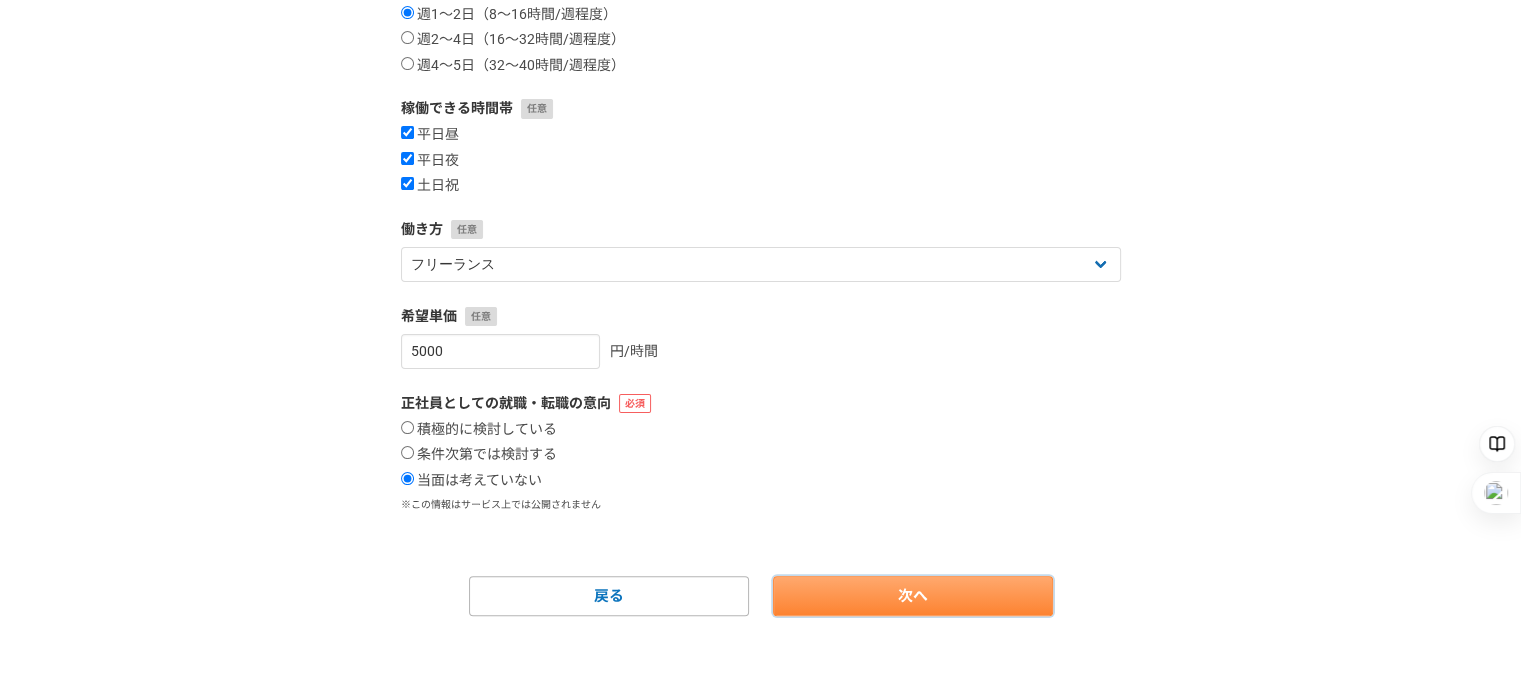 click on "次へ" at bounding box center [913, 596] 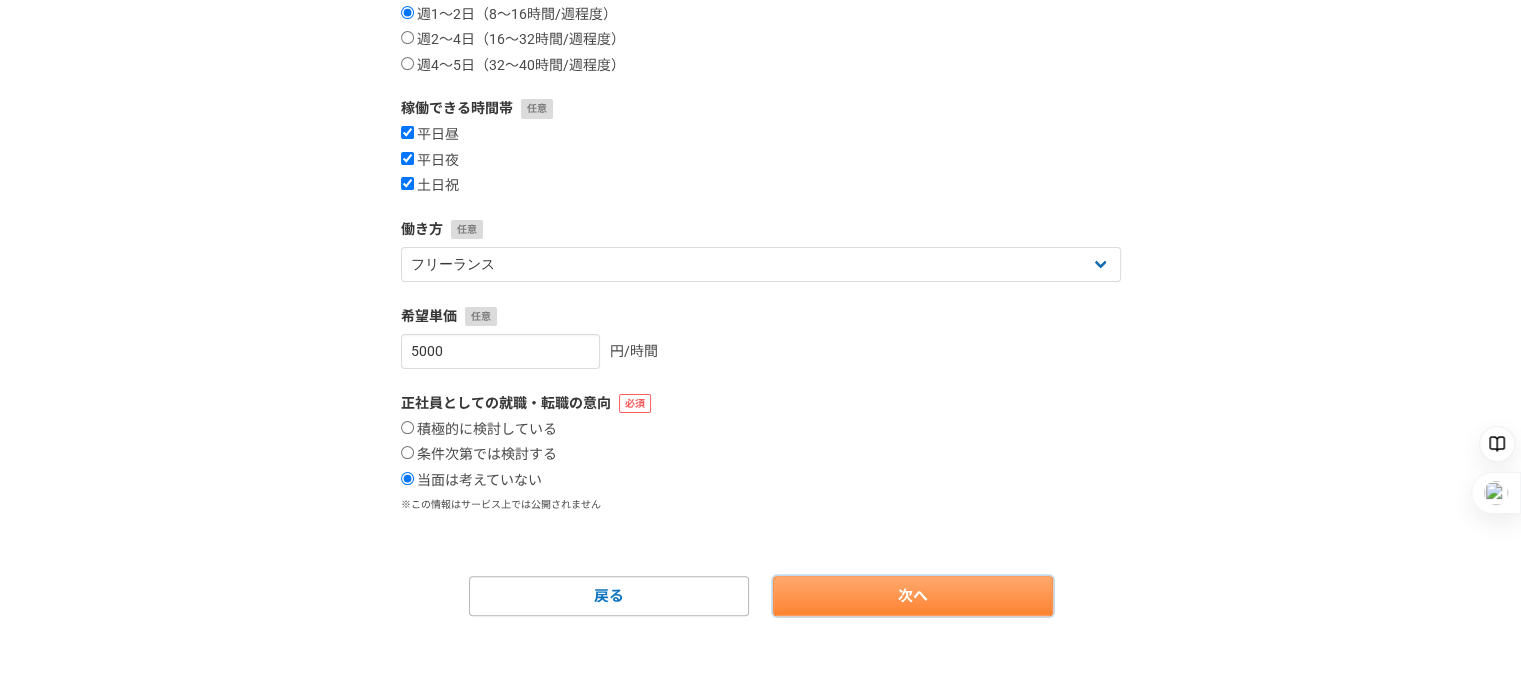 select 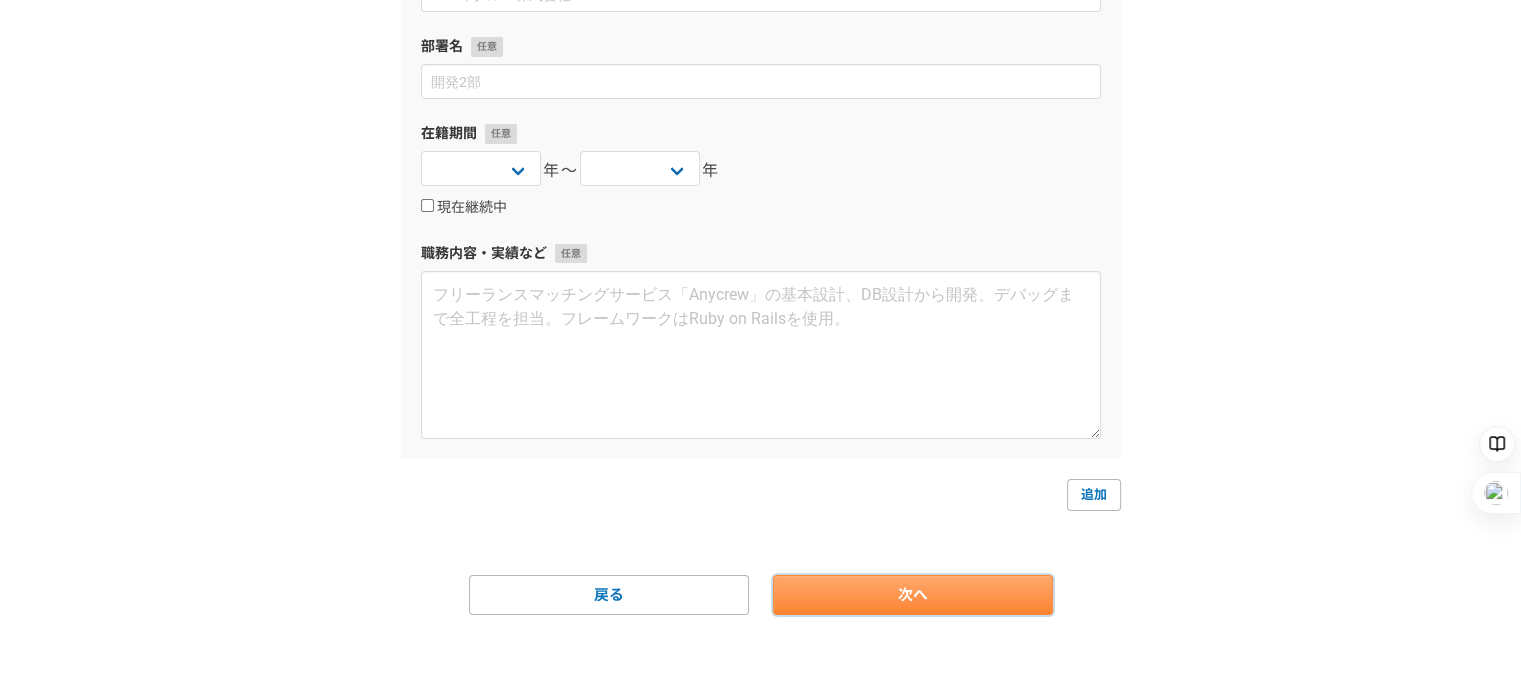 scroll, scrollTop: 0, scrollLeft: 0, axis: both 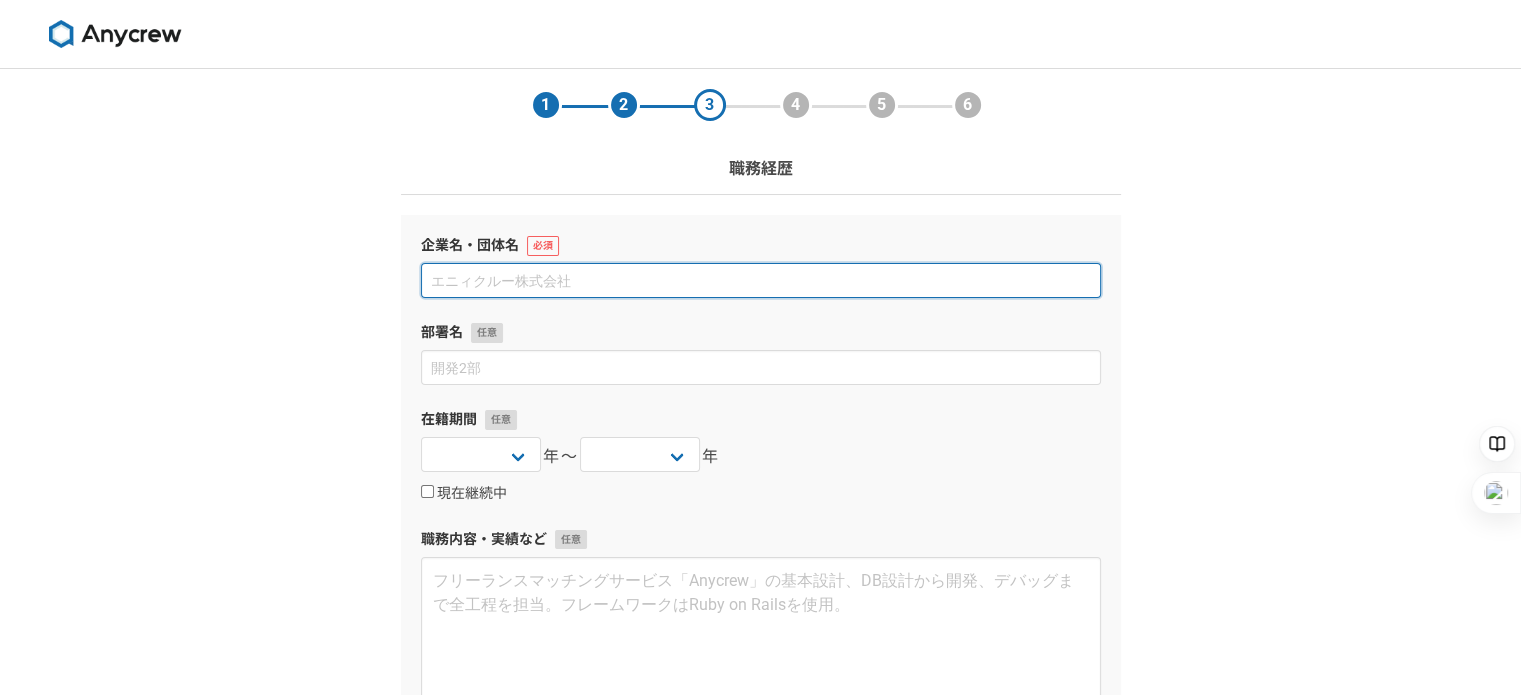 click at bounding box center [761, 280] 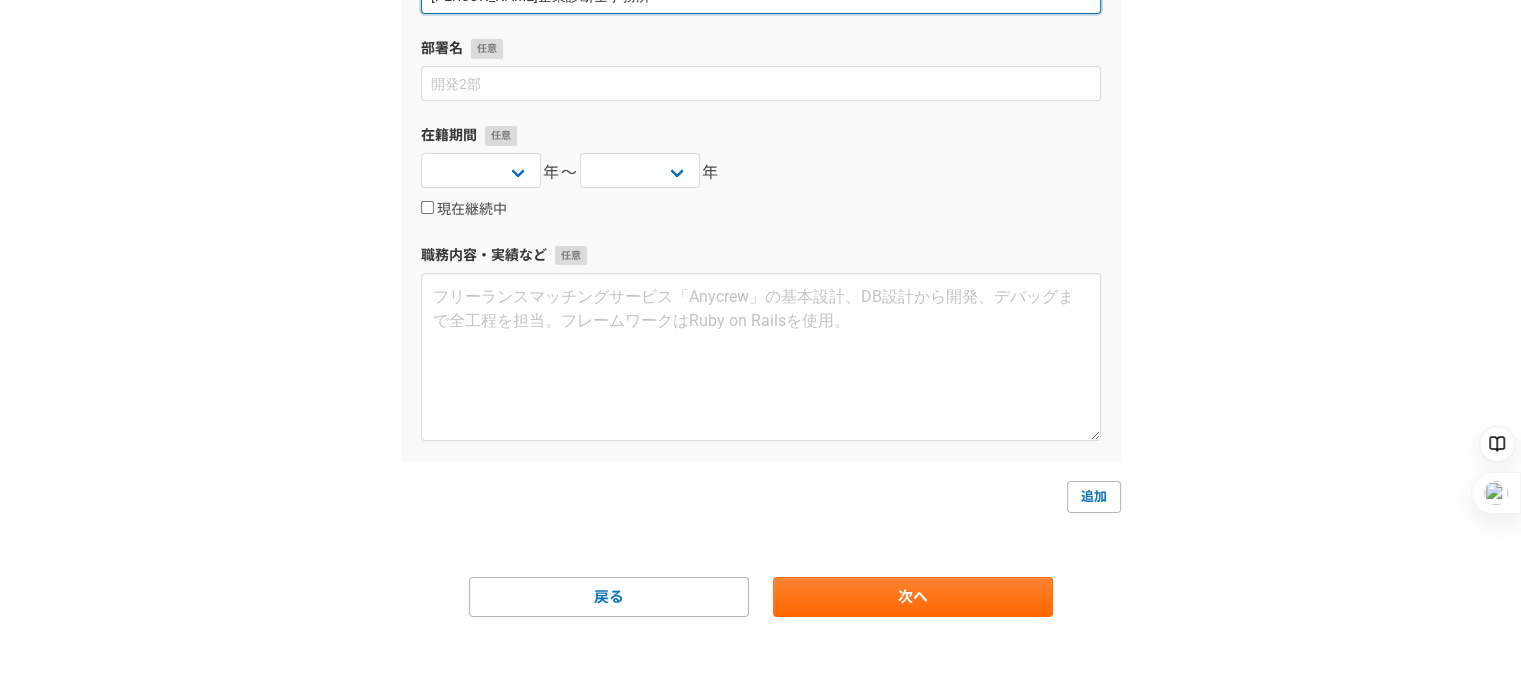 scroll, scrollTop: 0, scrollLeft: 0, axis: both 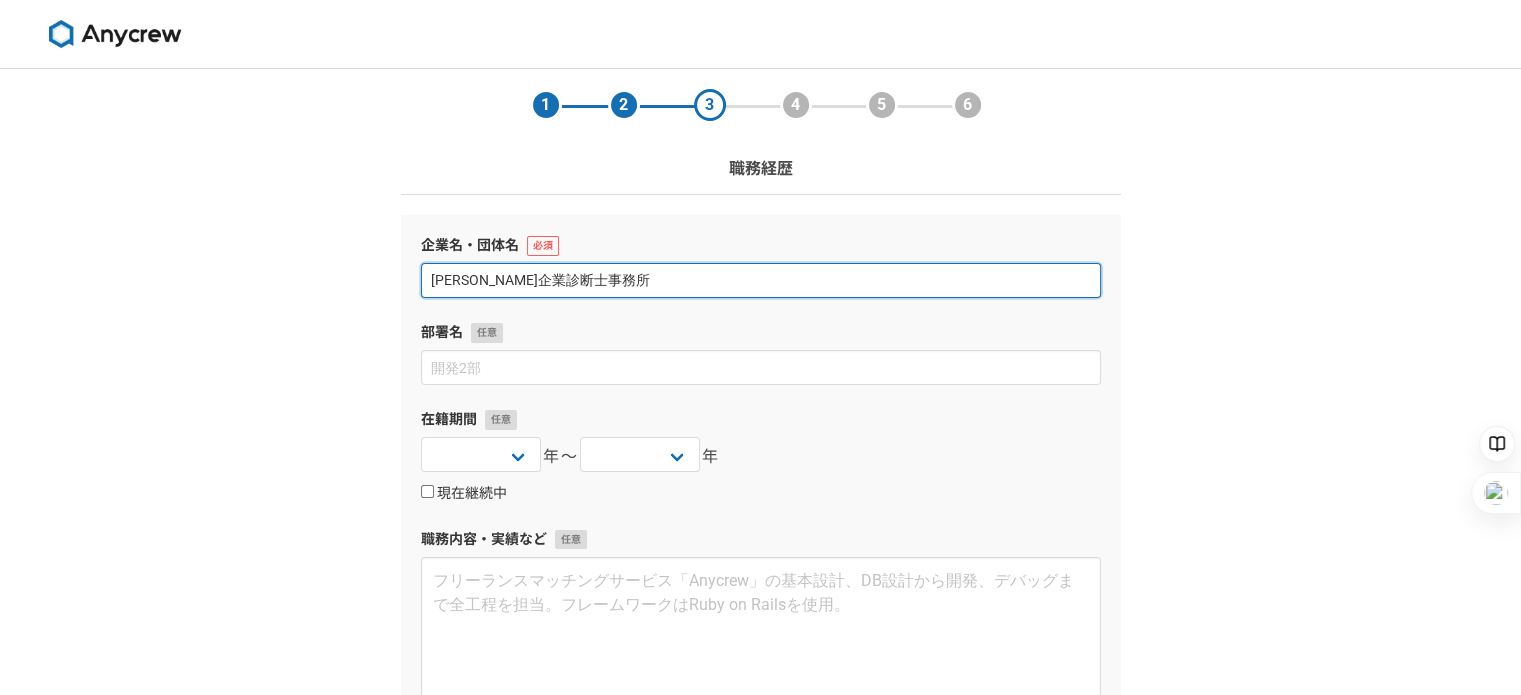 type on "濵口中小企業診断士事務所" 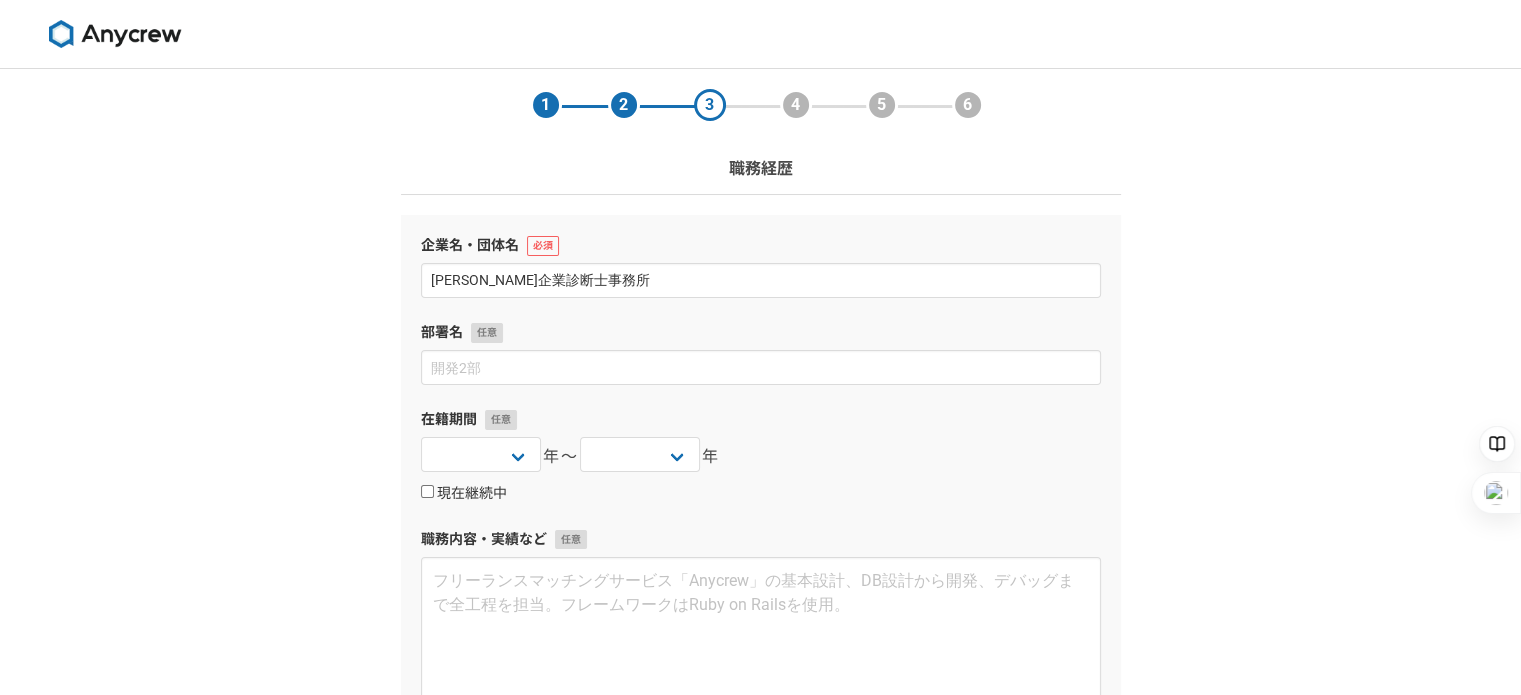 click on "現在継続中" at bounding box center [464, 494] 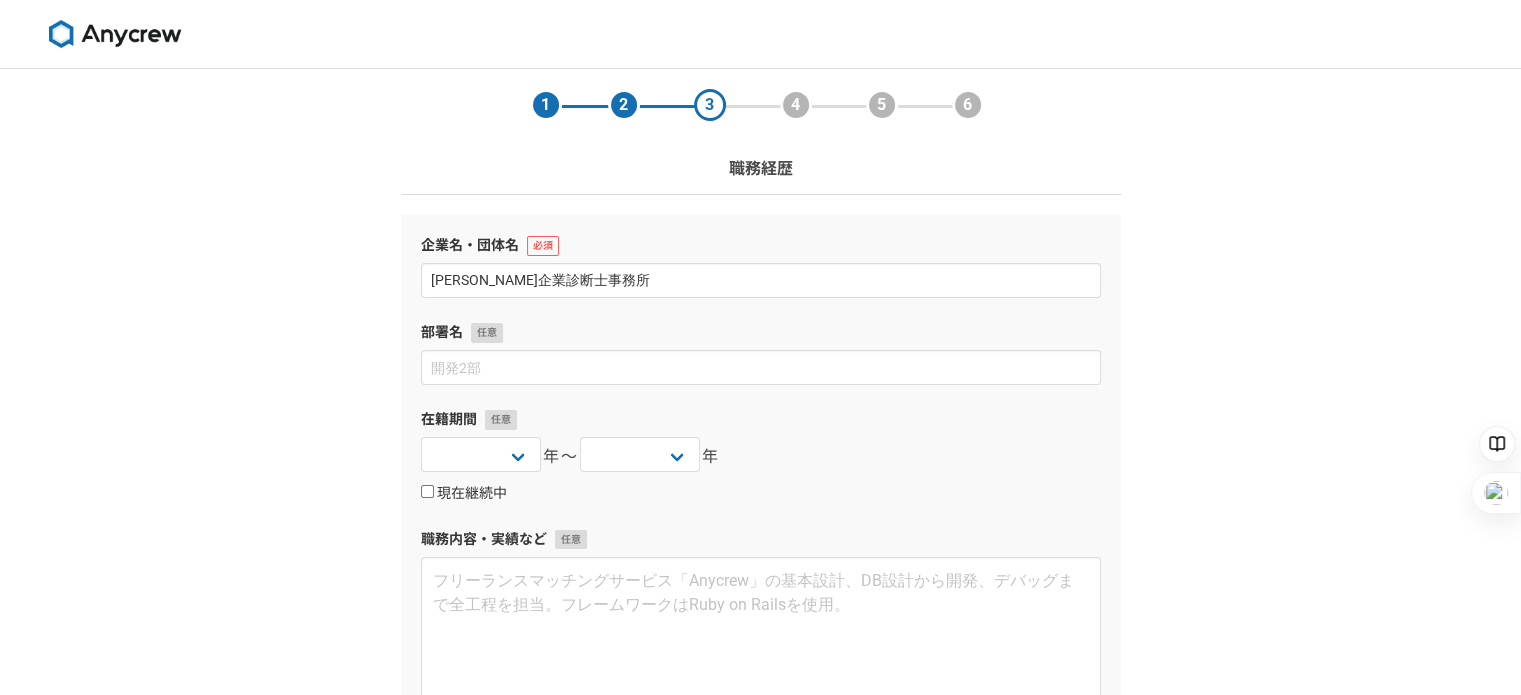 checkbox on "true" 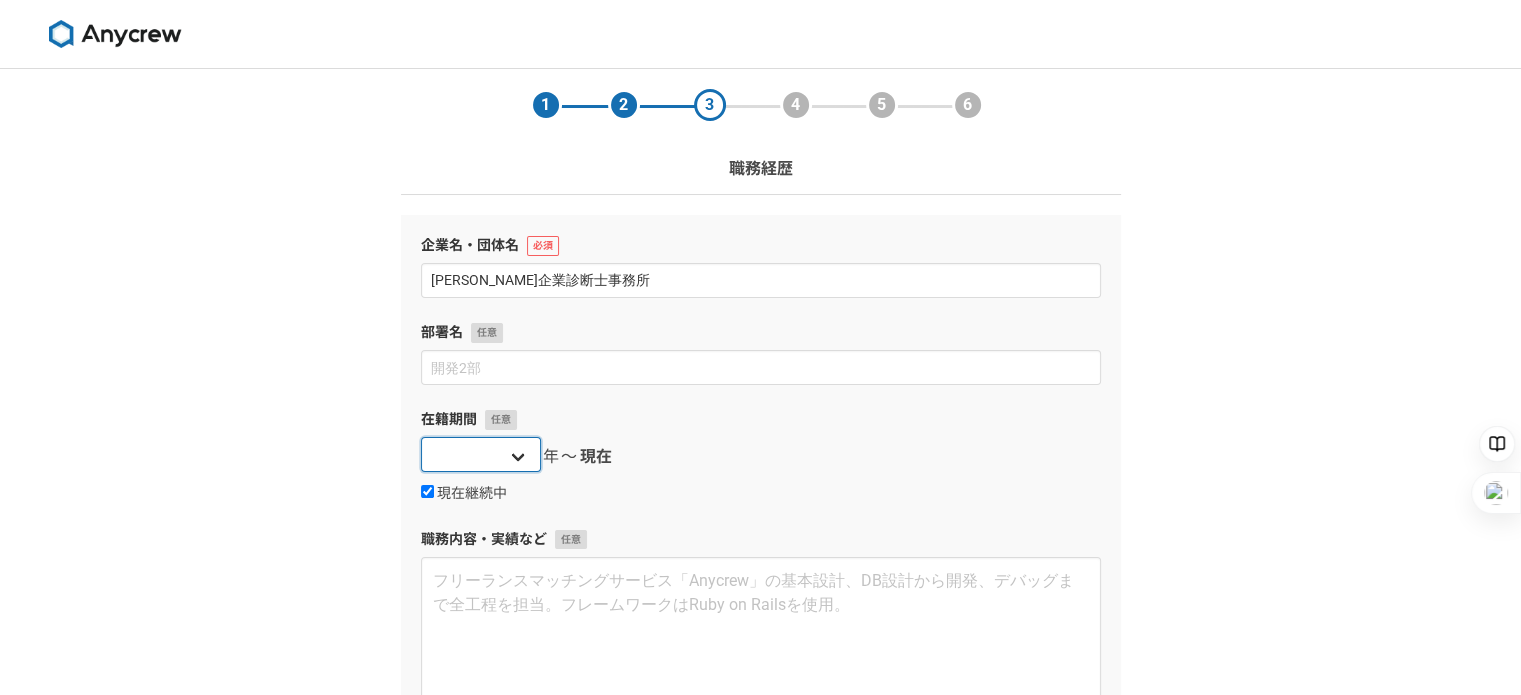 click on "2025 2024 2023 2022 2021 2020 2019 2018 2017 2016 2015 2014 2013 2012 2011 2010 2009 2008 2007 2006 2005 2004 2003 2002 2001 2000 1999 1998 1997 1996 1995 1994 1993 1992 1991 1990 1989 1988 1987 1986 1985 1984 1983 1982 1981 1980 1979 1978 1977 1976" at bounding box center [481, 454] 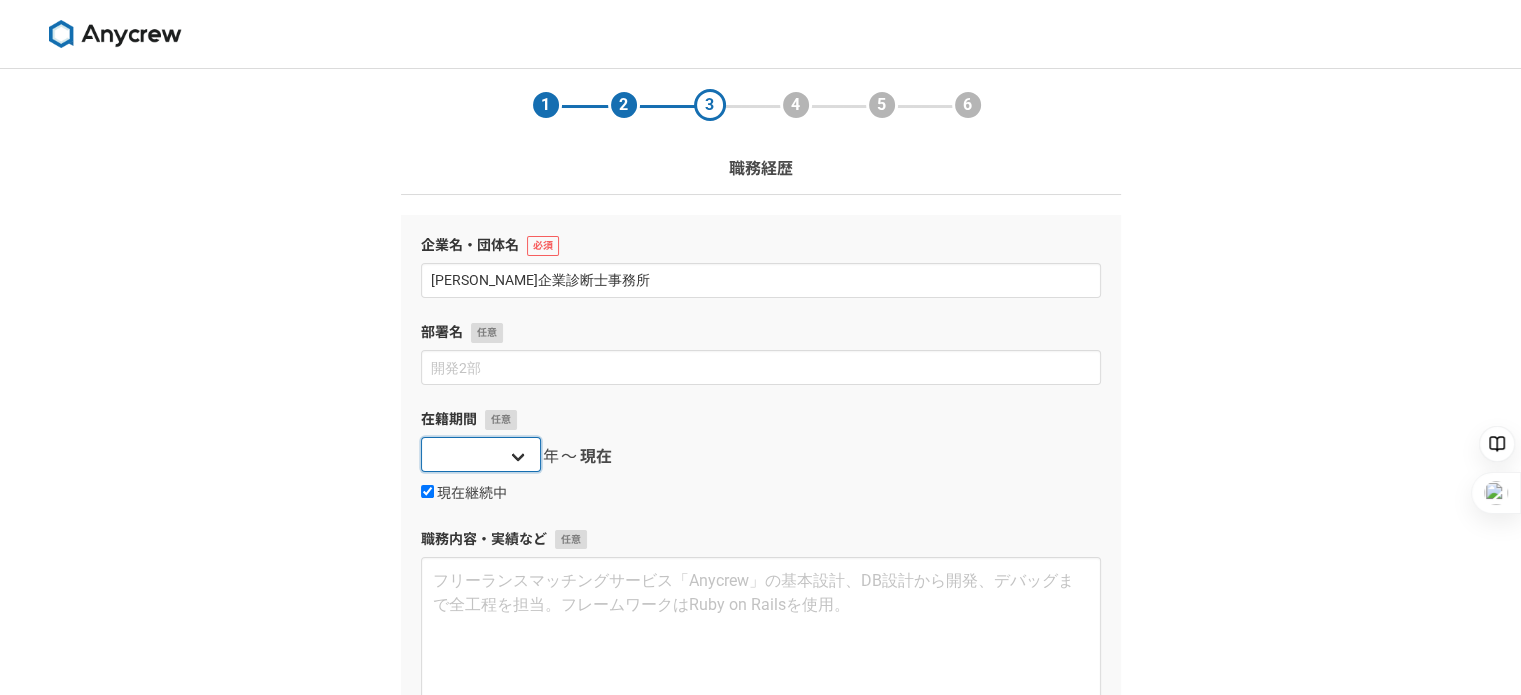 select on "2020" 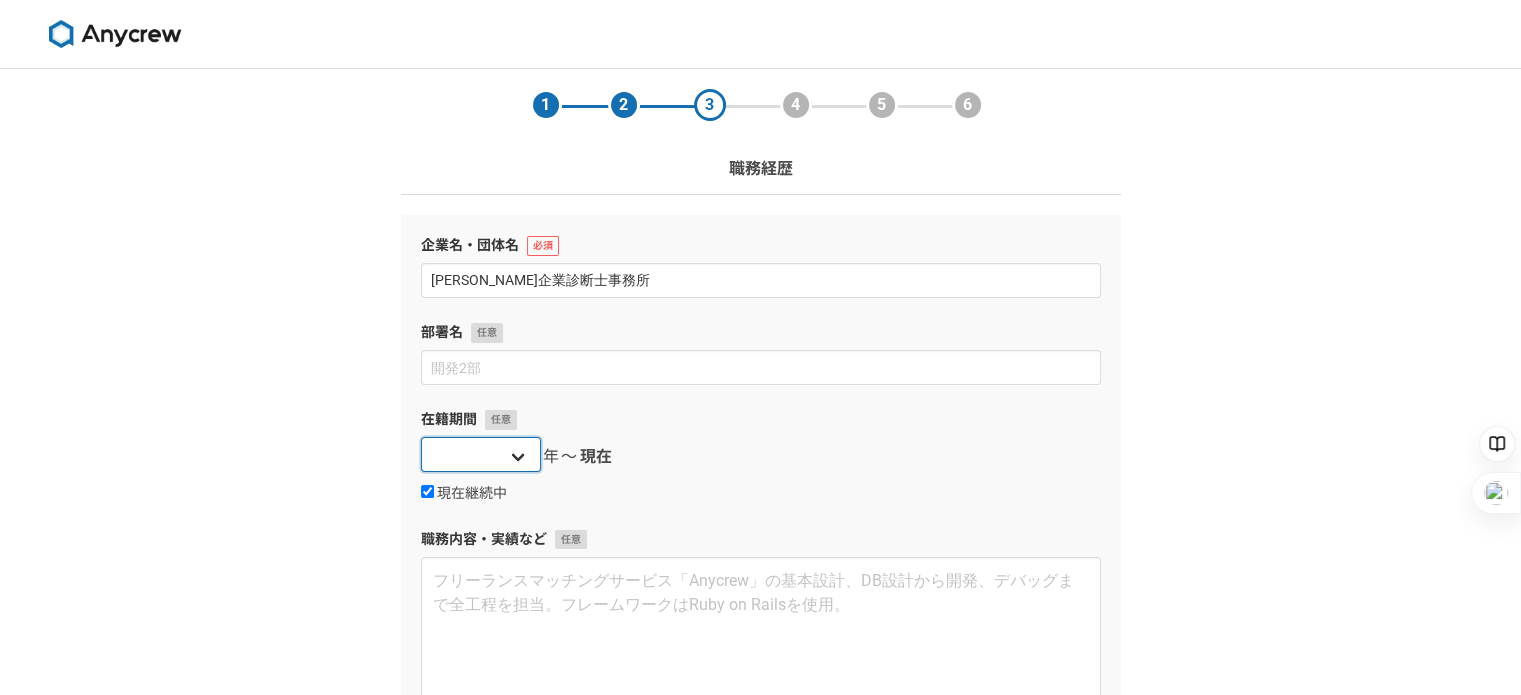 click on "2025 2024 2023 2022 2021 2020 2019 2018 2017 2016 2015 2014 2013 2012 2011 2010 2009 2008 2007 2006 2005 2004 2003 2002 2001 2000 1999 1998 1997 1996 1995 1994 1993 1992 1991 1990 1989 1988 1987 1986 1985 1984 1983 1982 1981 1980 1979 1978 1977 1976" at bounding box center [481, 454] 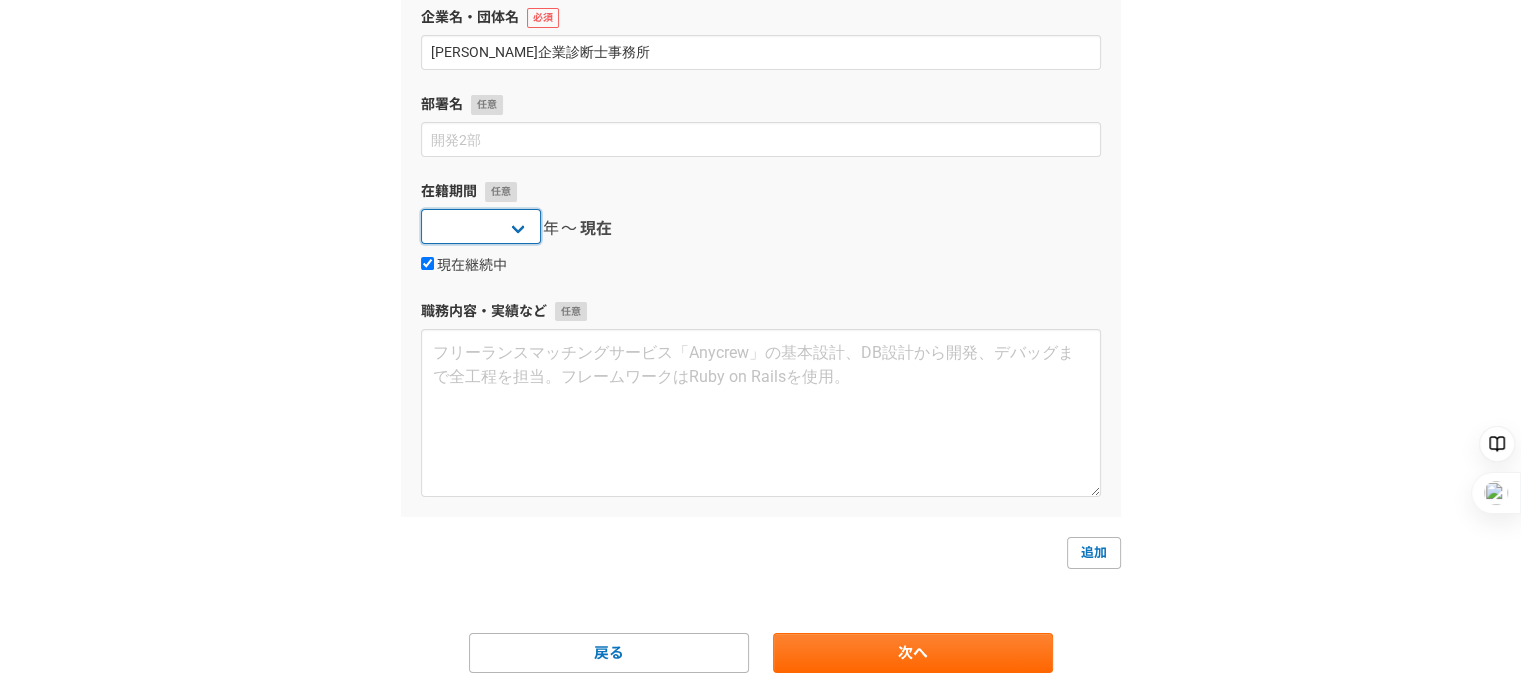 scroll, scrollTop: 284, scrollLeft: 0, axis: vertical 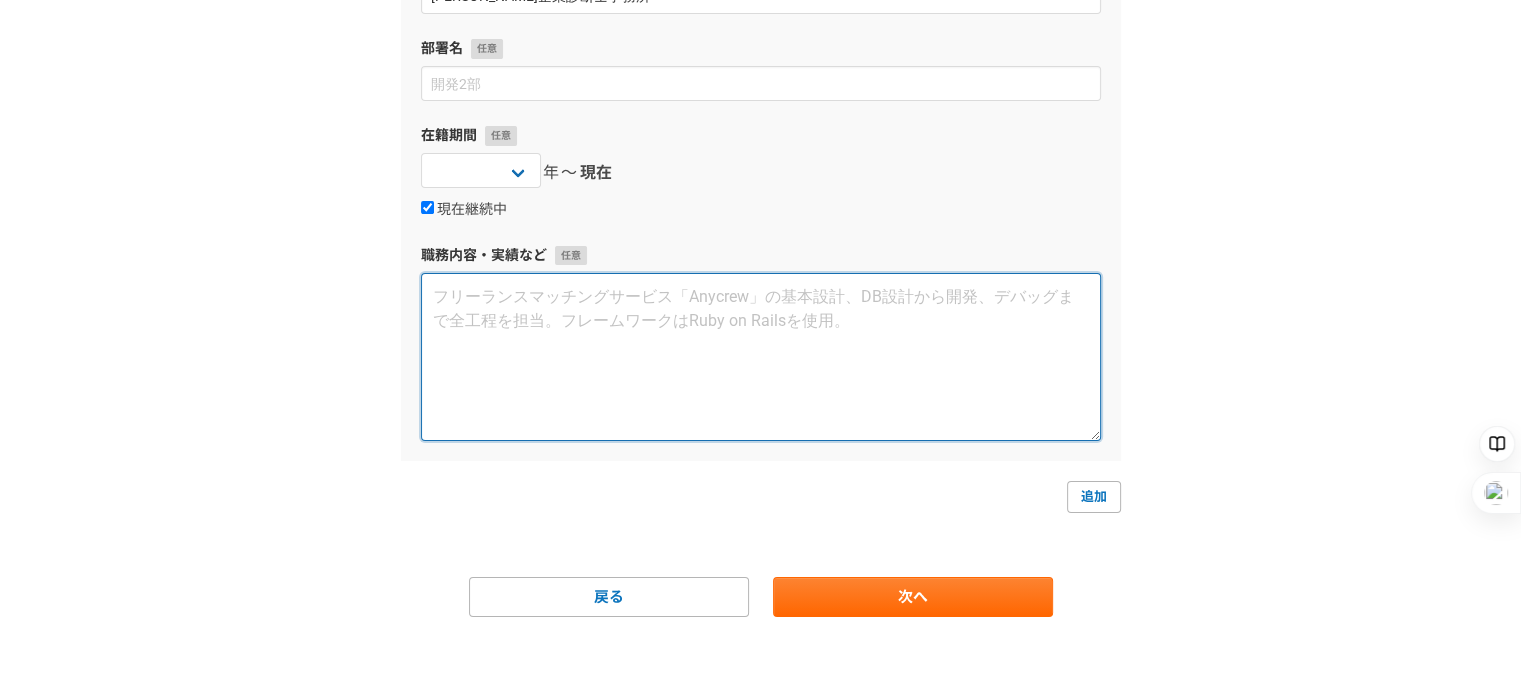 click at bounding box center [761, 357] 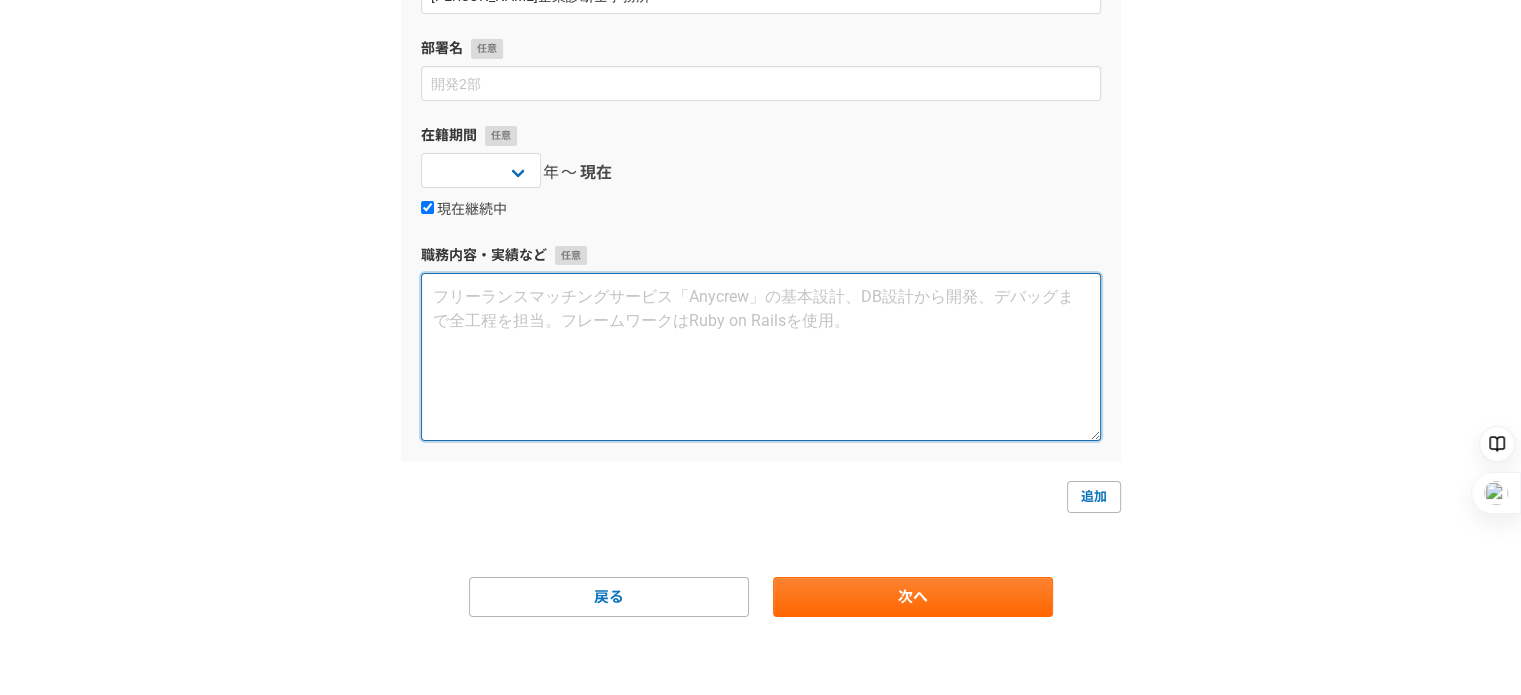 paste on "●コンサルティング関連
・環境省後援のビジネスコンテスト「エコジャパンカップ」のビジネスアドバイザー
・ものづくり補助金、小規模企業持続化補助金の支援として、事業計画の策定（ロボット開発企業、居酒屋、カウンセリング、居酒屋等30件以上支援。採択率は9割）
・IPOを目指す会社（食品配達代行業、スポーツ教室）の顧問として事業計画策定支援
・赤字のベンチャー企業でCVCより1億円調達
・創業前の環境系ベンチャーで銀行より4千万投資
●セミナー関連
・ビジネスパーソン向けの「誰でもわかる決算書セミナー」講師で50名超を指導。
・ビジネスパーソン向けの「ロジカルシンキングセミナー」講師で100名超を指導。
・大学生向け英語ディベートセミナー講師で200名超を指導
・ビジネスモデルキャンパスをテーマに東急不動産主催「ビジネスモデルフェスティバル2014」にてセミナー講師
・「文房具カフェ」の社長とタイアップし、文房具メーカー向け「業界動向セミナー」講師
..." 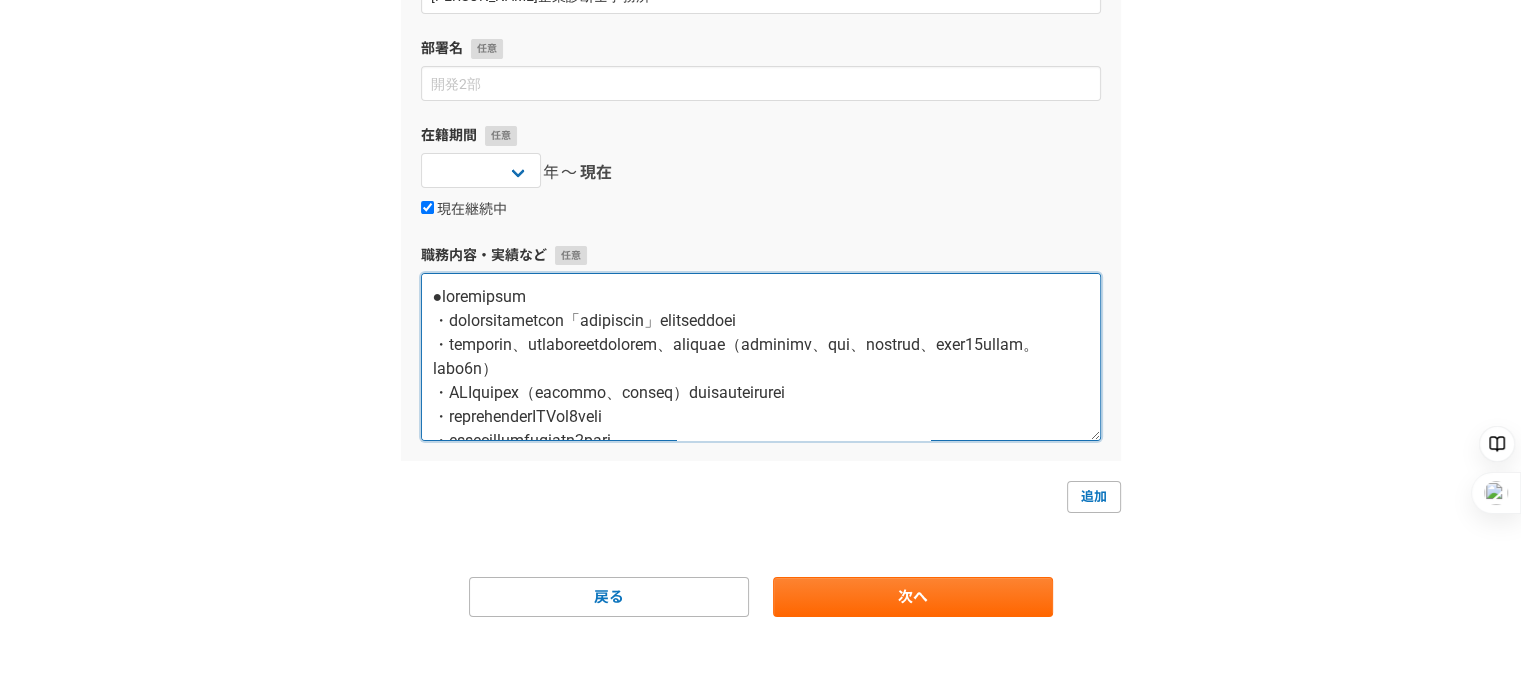 scroll, scrollTop: 252, scrollLeft: 0, axis: vertical 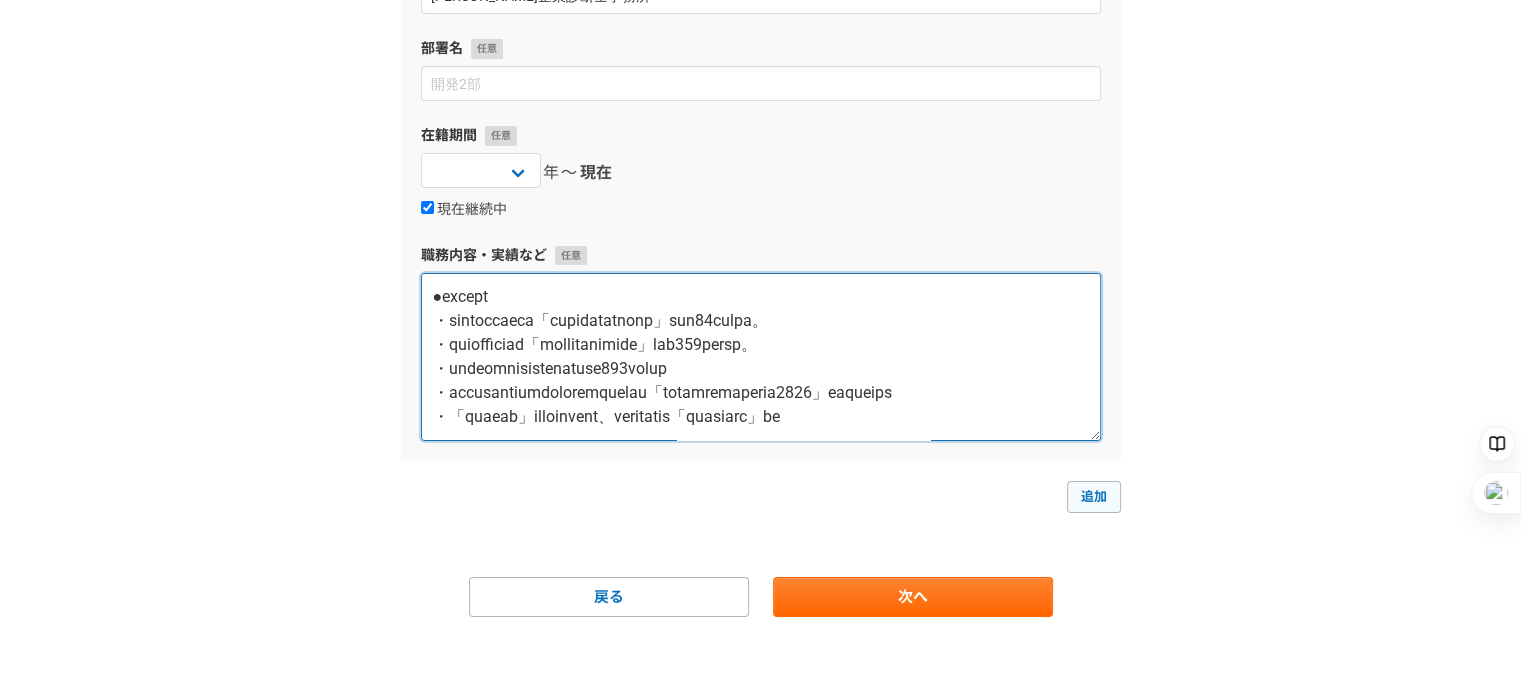 type on "●コンサルティング関連
・環境省後援のビジネスコンテスト「エコジャパンカップ」のビジネスアドバイザー
・ものづくり補助金、小規模企業持続化補助金の支援として、事業計画の策定（ロボット開発企業、居酒屋、カウンセリング、居酒屋等30件以上支援。採択率は9割）
・IPOを目指す会社（食品配達代行業、スポーツ教室）の顧問として事業計画策定支援
・赤字のベンチャー企業でCVCより1億円調達
・創業前の環境系ベンチャーで銀行より4千万投資
●セミナー関連
・ビジネスパーソン向けの「誰でもわかる決算書セミナー」講師で50名超を指導。
・ビジネスパーソン向けの「ロジカルシンキングセミナー」講師で100名超を指導。
・大学生向け英語ディベートセミナー講師で200名超を指導
・ビジネスモデルキャンパスをテーマに東急不動産主催「ビジネスモデルフェスティバル2014」にてセミナー講師
・「文房具カフェ」の社長とタイアップし、文房具メーカー向け「業界動向セミナー」講師
..." 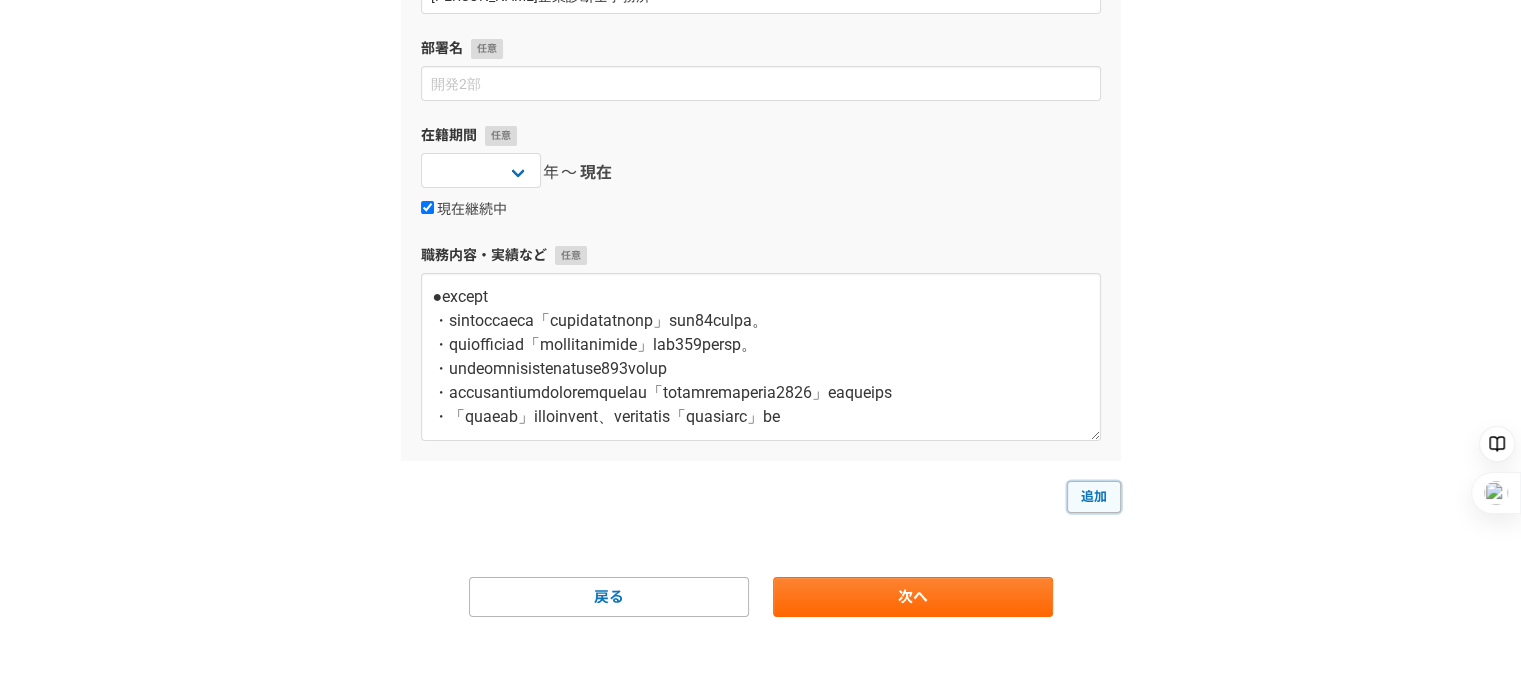 click on "追加" at bounding box center (1094, 497) 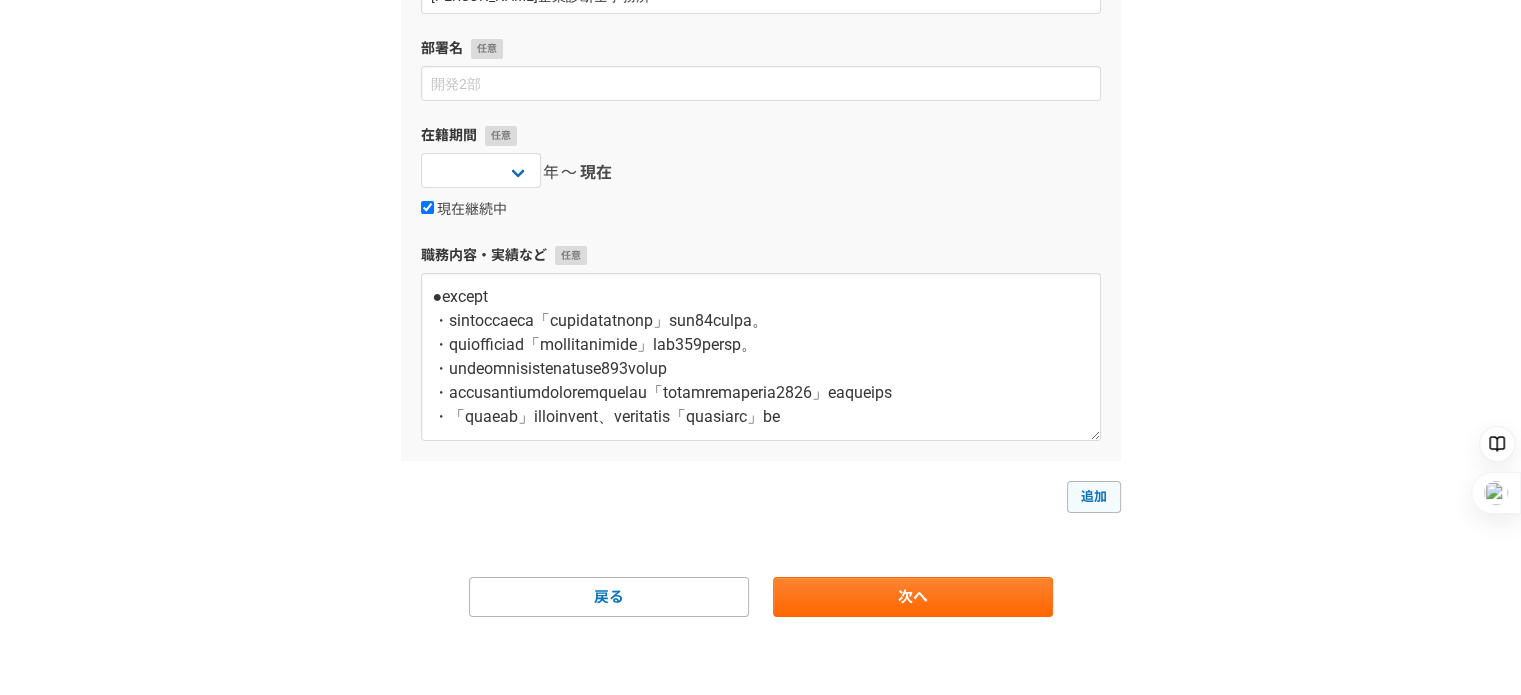 select 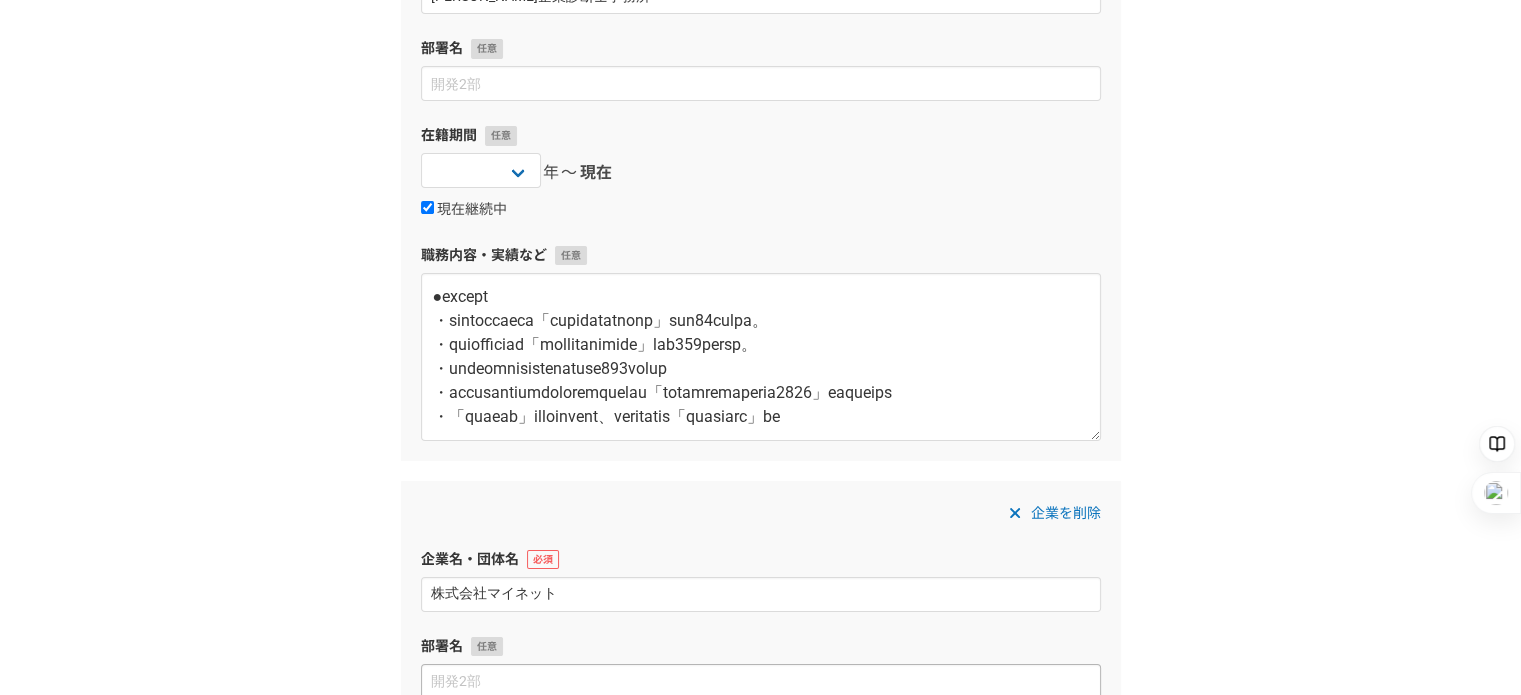type on "株式会社マイネット" 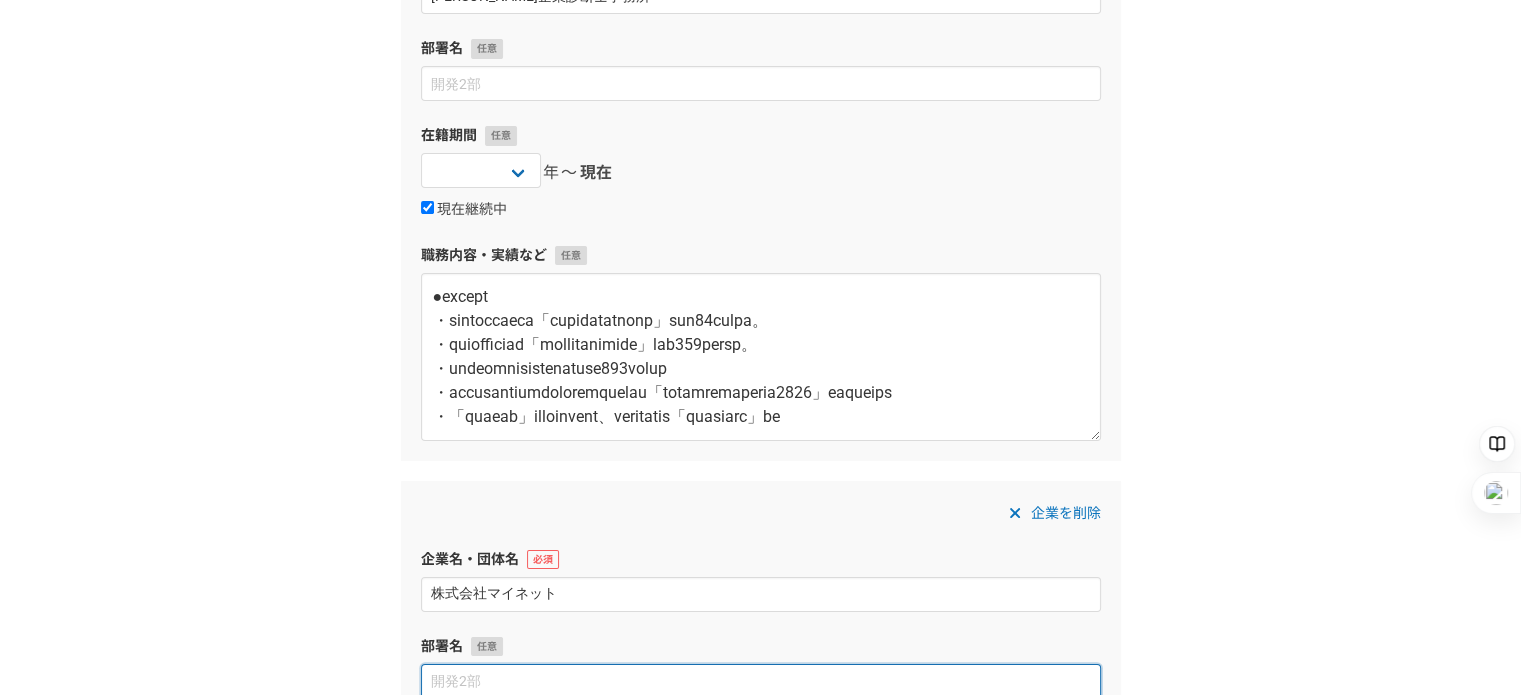 click at bounding box center (761, 681) 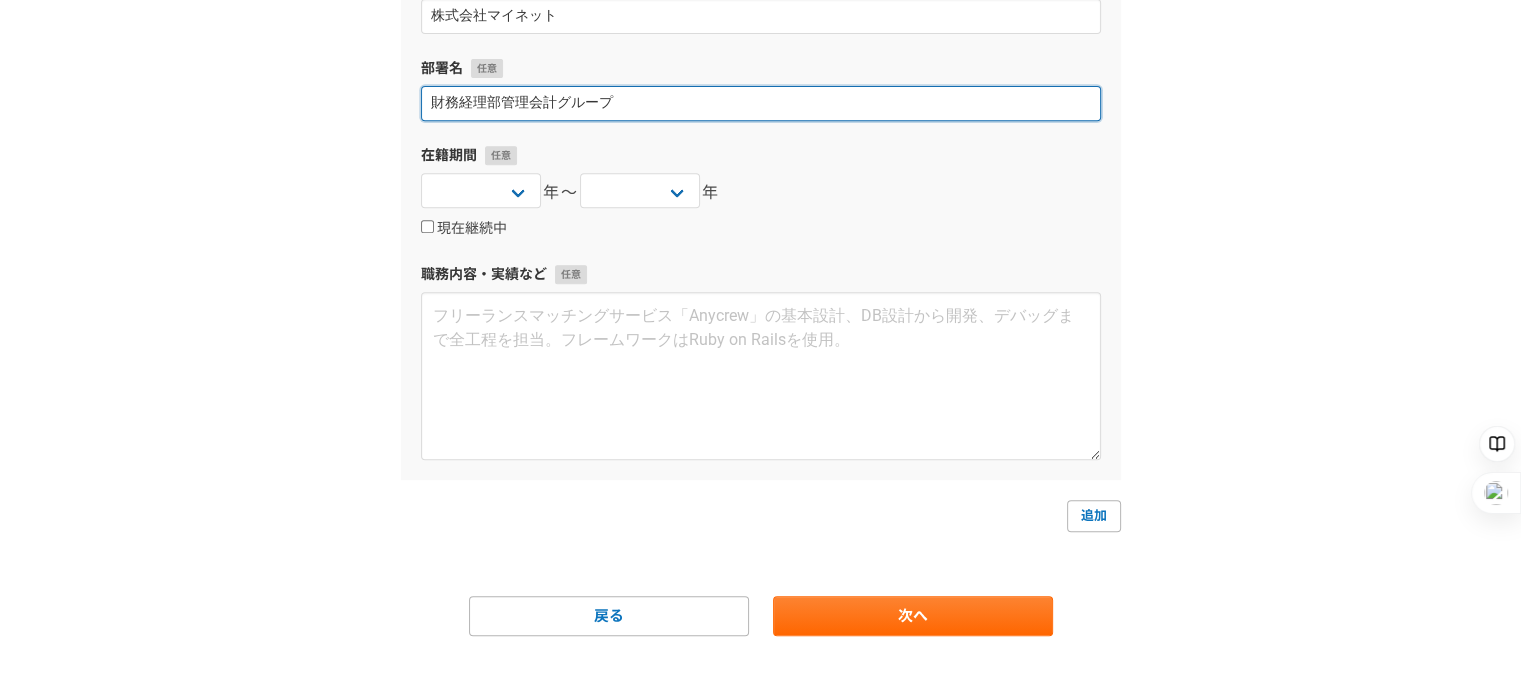 scroll, scrollTop: 881, scrollLeft: 0, axis: vertical 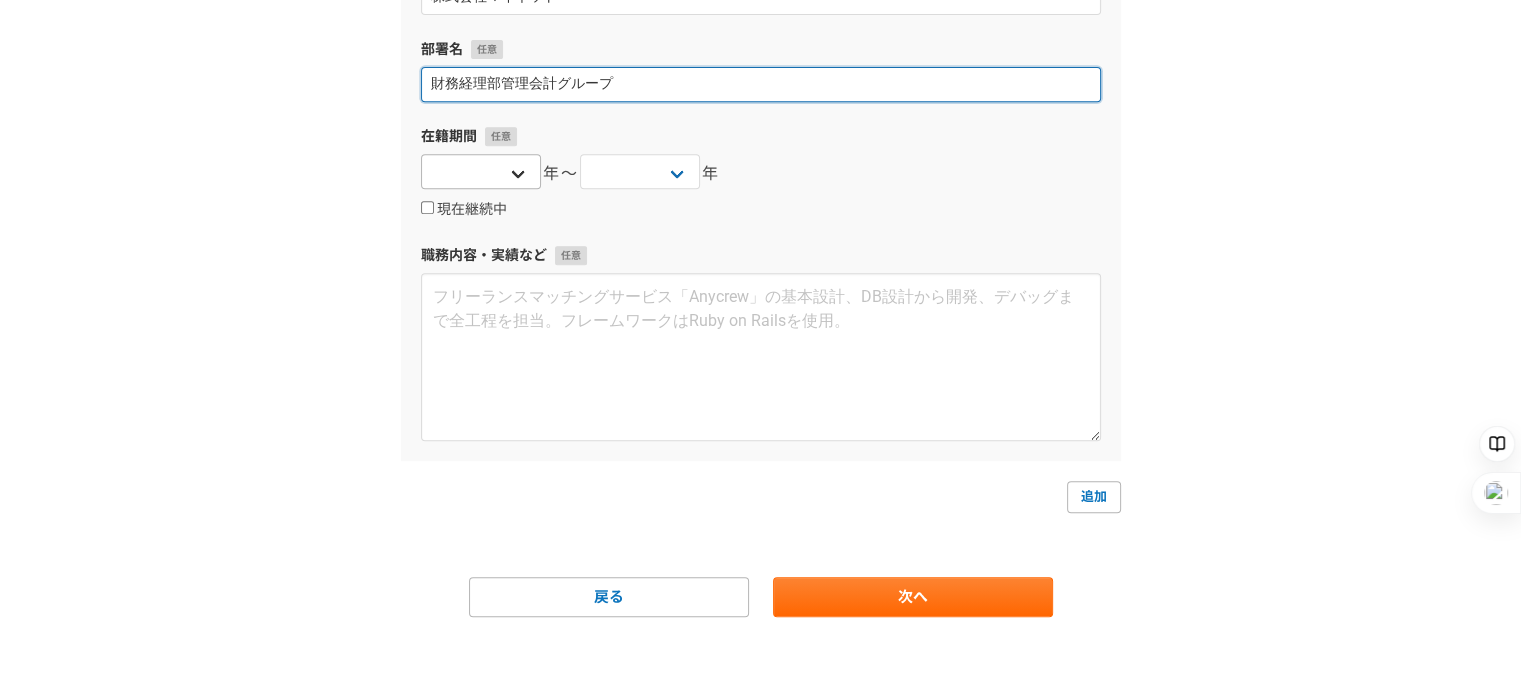 type on "財務経理部管理会計グループ" 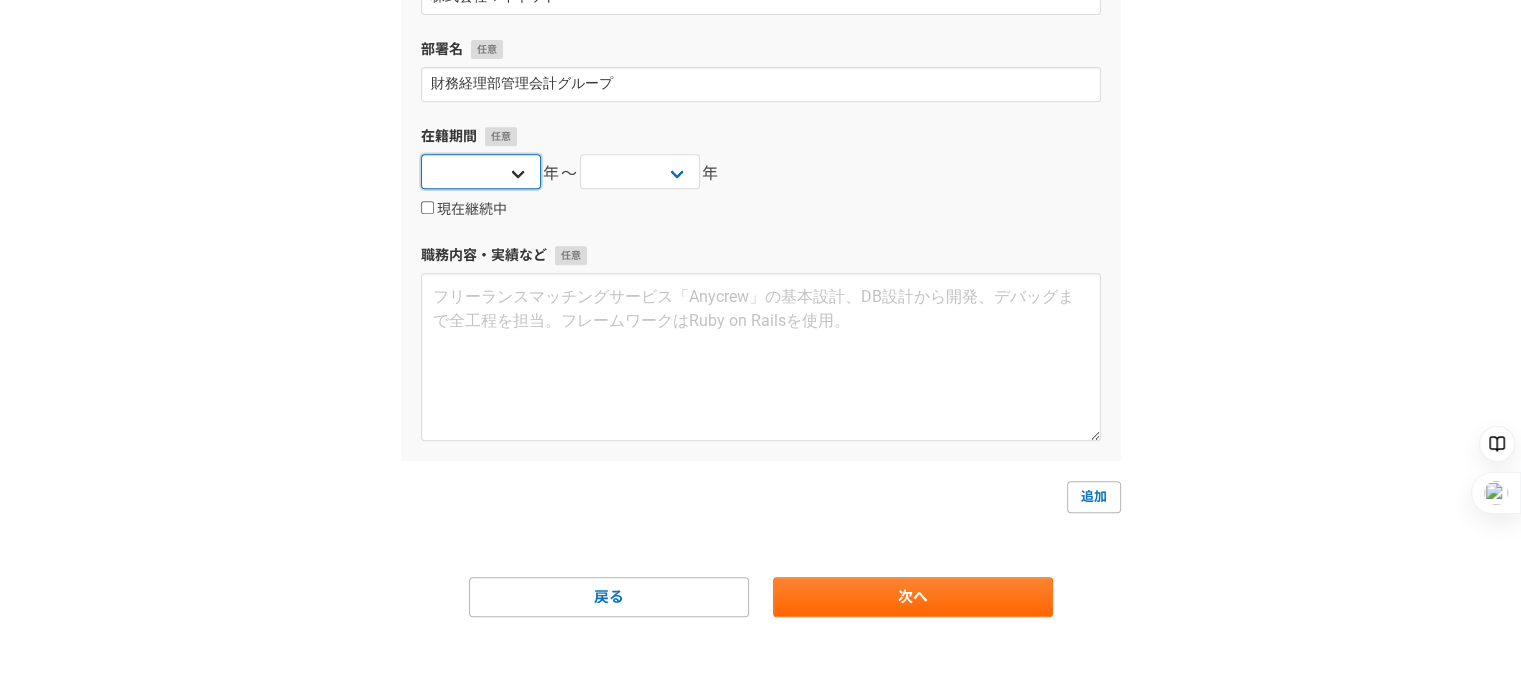 click on "2025 2024 2023 2022 2021 2020 2019 2018 2017 2016 2015 2014 2013 2012 2011 2010 2009 2008 2007 2006 2005 2004 2003 2002 2001 2000 1999 1998 1997 1996 1995 1994 1993 1992 1991 1990 1989 1988 1987 1986 1985 1984 1983 1982 1981 1980 1979 1978 1977 1976" at bounding box center (481, 171) 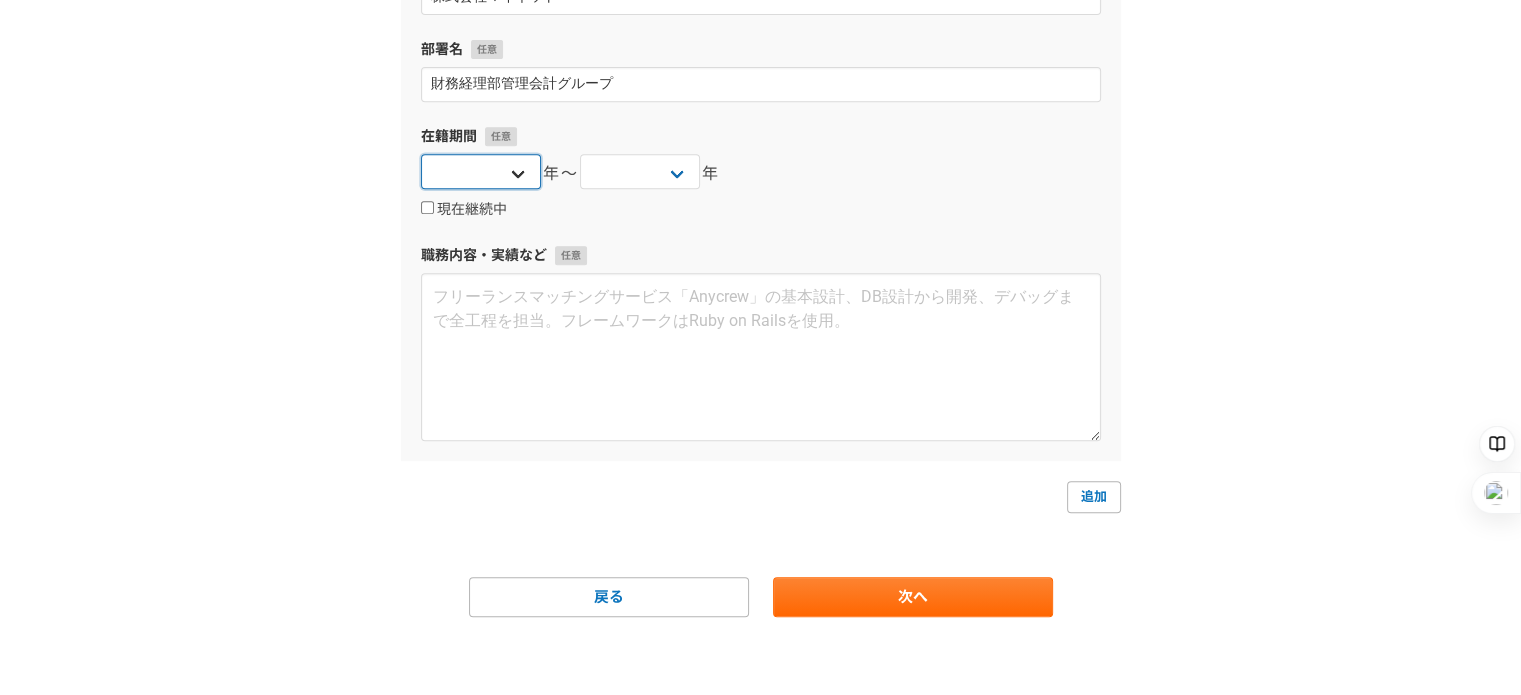 select on "2018" 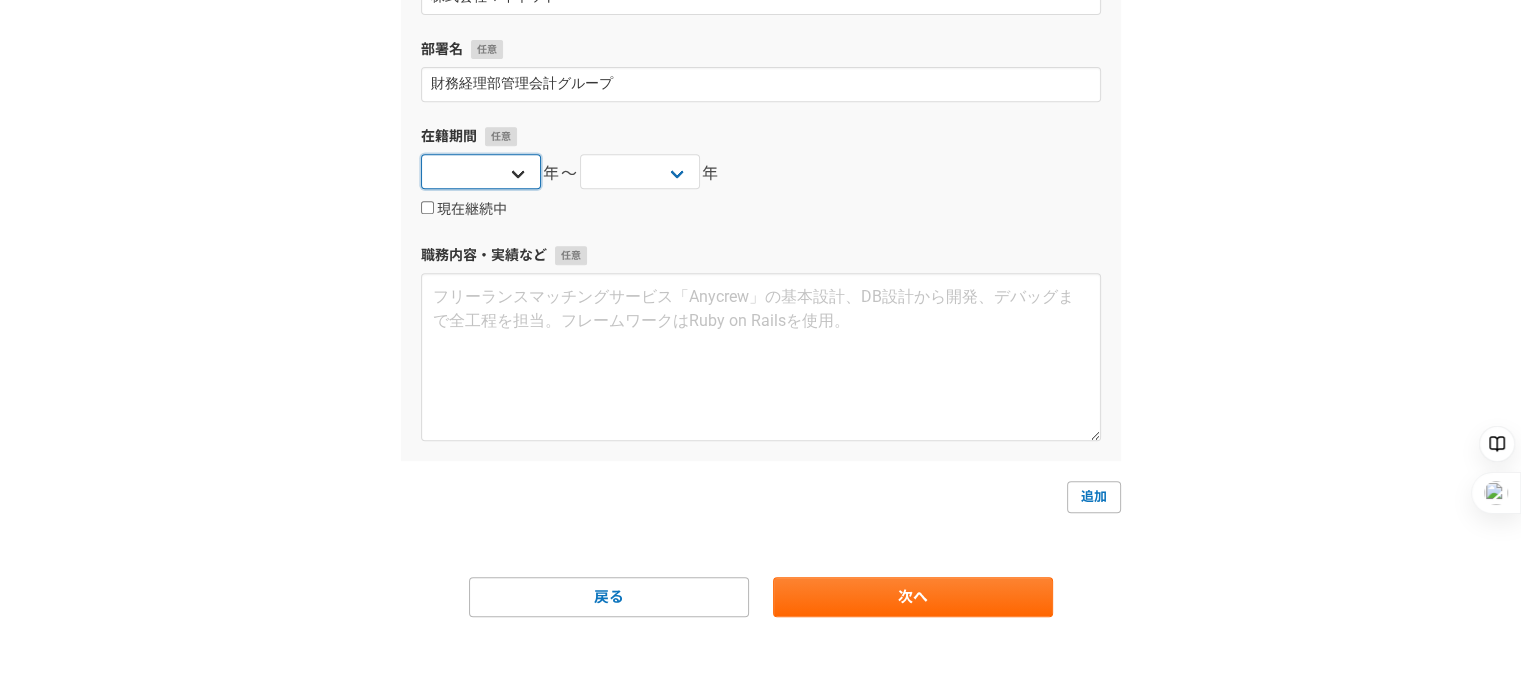 click on "2025 2024 2023 2022 2021 2020 2019 2018 2017 2016 2015 2014 2013 2012 2011 2010 2009 2008 2007 2006 2005 2004 2003 2002 2001 2000 1999 1998 1997 1996 1995 1994 1993 1992 1991 1990 1989 1988 1987 1986 1985 1984 1983 1982 1981 1980 1979 1978 1977 1976" at bounding box center [481, 171] 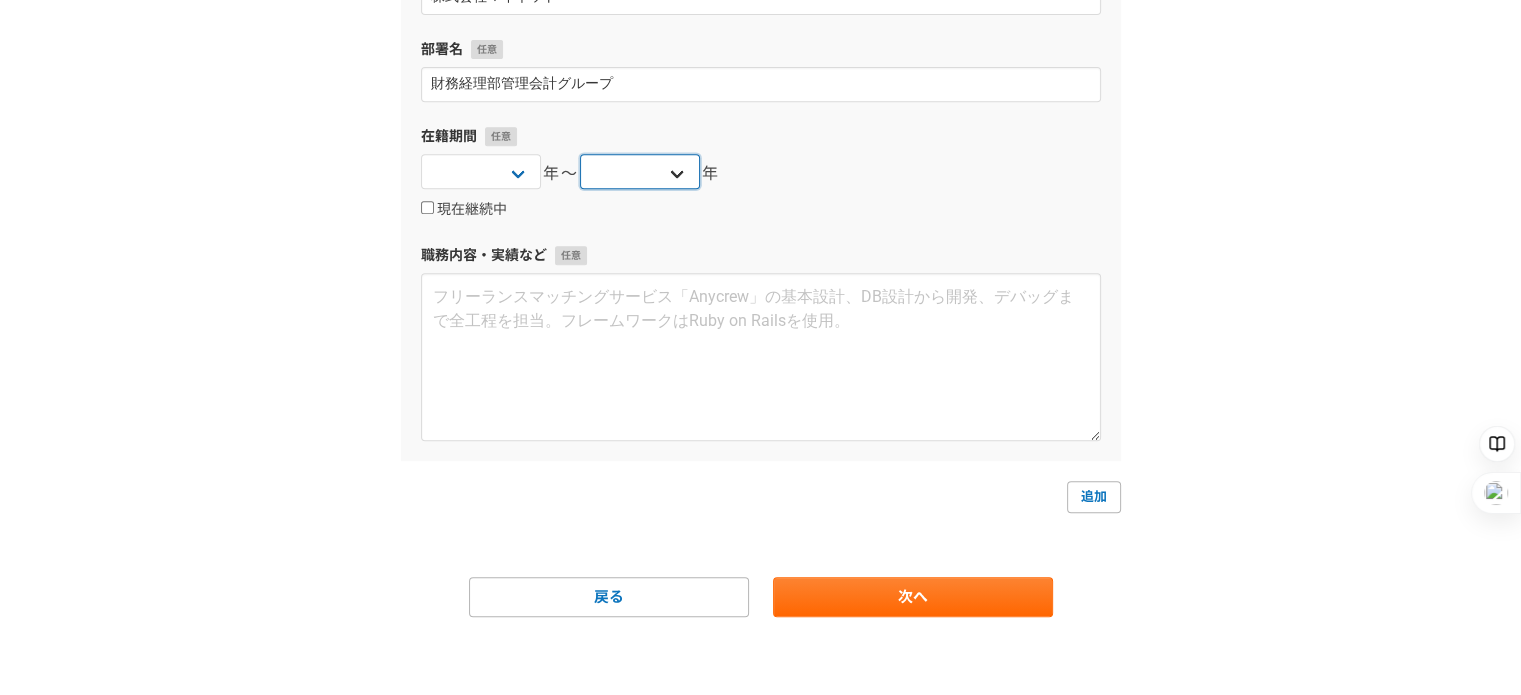 click on "2025 2024 2023 2022 2021 2020 2019 2018 2017 2016 2015 2014 2013 2012 2011 2010 2009 2008 2007 2006 2005 2004 2003 2002 2001 2000 1999 1998 1997 1996 1995 1994 1993 1992 1991 1990 1989 1988 1987 1986 1985 1984 1983 1982 1981 1980 1979 1978 1977 1976" at bounding box center (640, 171) 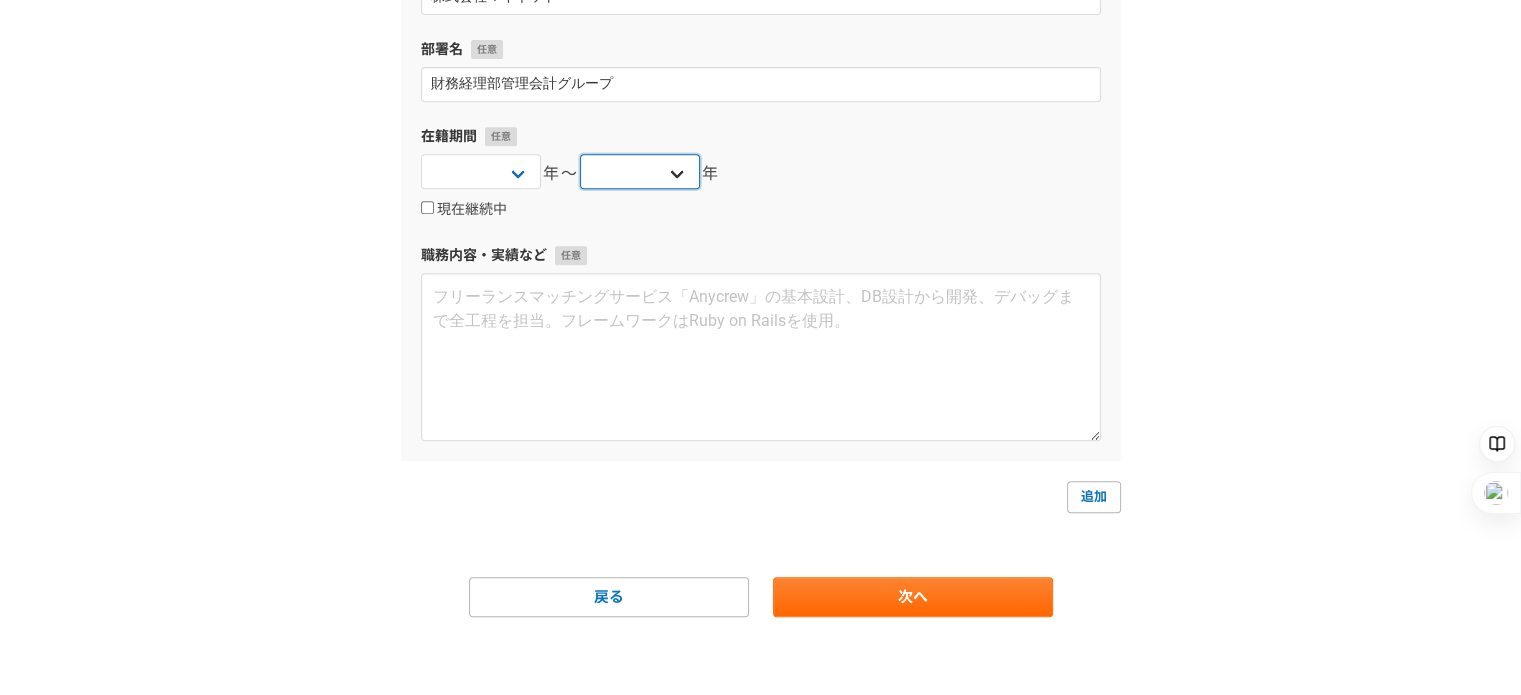 select on "2019" 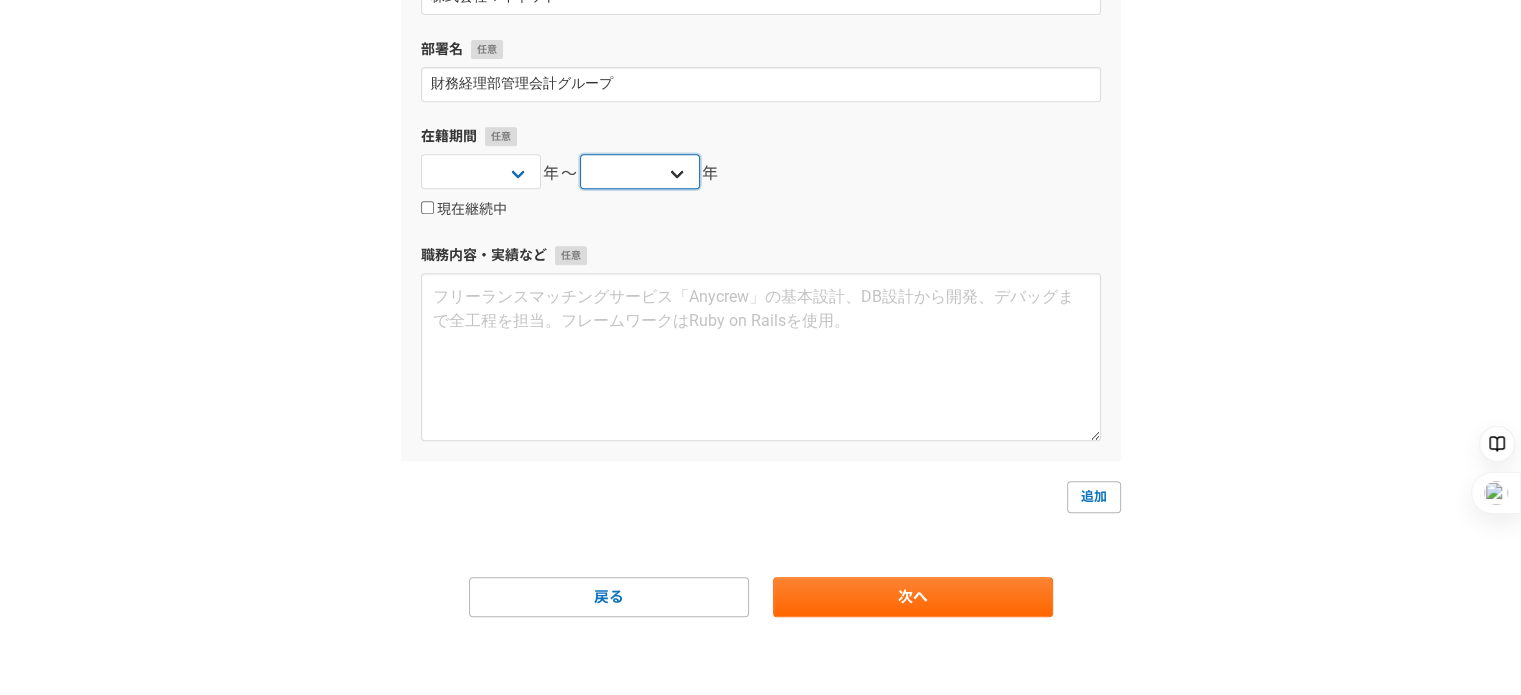 click on "2025 2024 2023 2022 2021 2020 2019 2018 2017 2016 2015 2014 2013 2012 2011 2010 2009 2008 2007 2006 2005 2004 2003 2002 2001 2000 1999 1998 1997 1996 1995 1994 1993 1992 1991 1990 1989 1988 1987 1986 1985 1984 1983 1982 1981 1980 1979 1978 1977 1976" at bounding box center [640, 171] 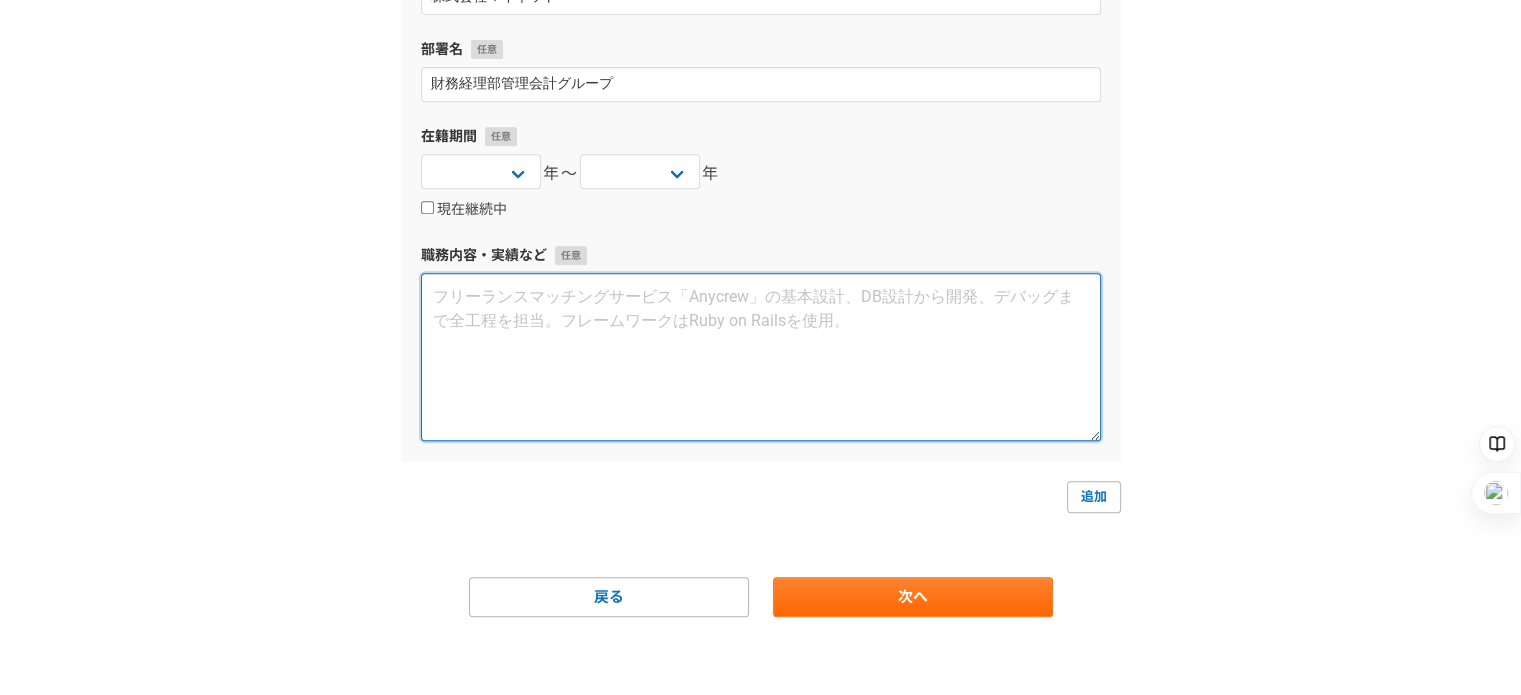 click at bounding box center (761, 357) 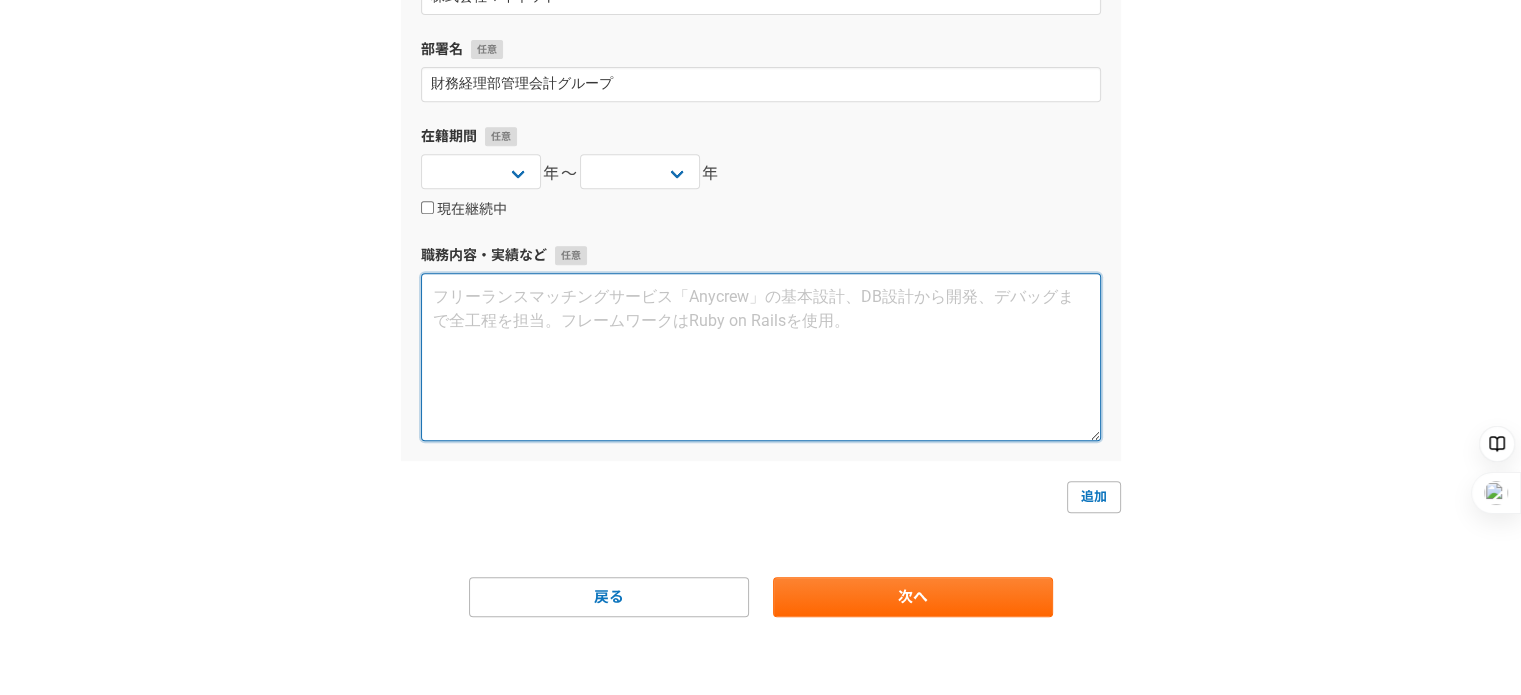 paste on "・全社の予算策定・統制を担当
・手作業中心であった予算策定・統制作業の自動化、システム化をリーディングし、業務効率化に貢献
・「経営の視える化」プロジェクトリーダーとして、BIを活用したアウトプット設計を行う。" 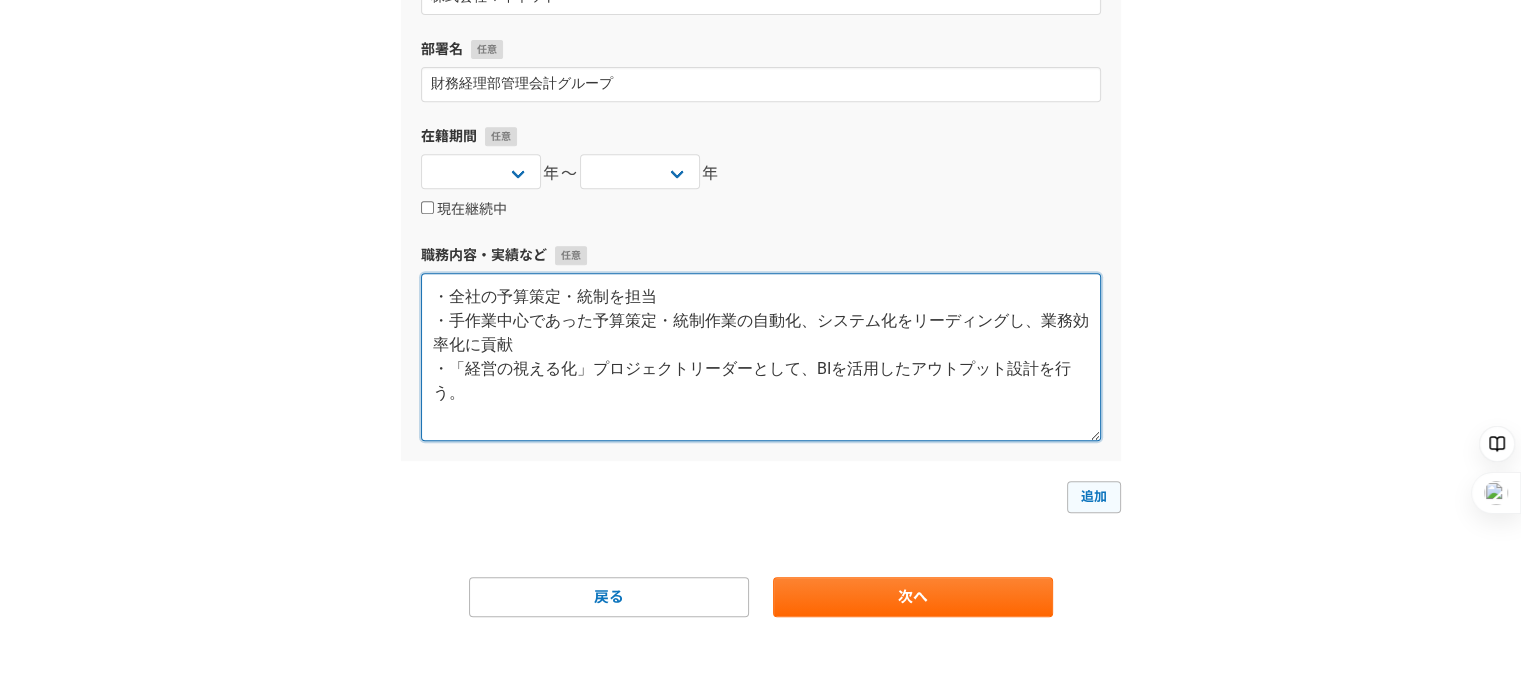 type on "・全社の予算策定・統制を担当
・手作業中心であった予算策定・統制作業の自動化、システム化をリーディングし、業務効率化に貢献
・「経営の視える化」プロジェクトリーダーとして、BIを活用したアウトプット設計を行う。" 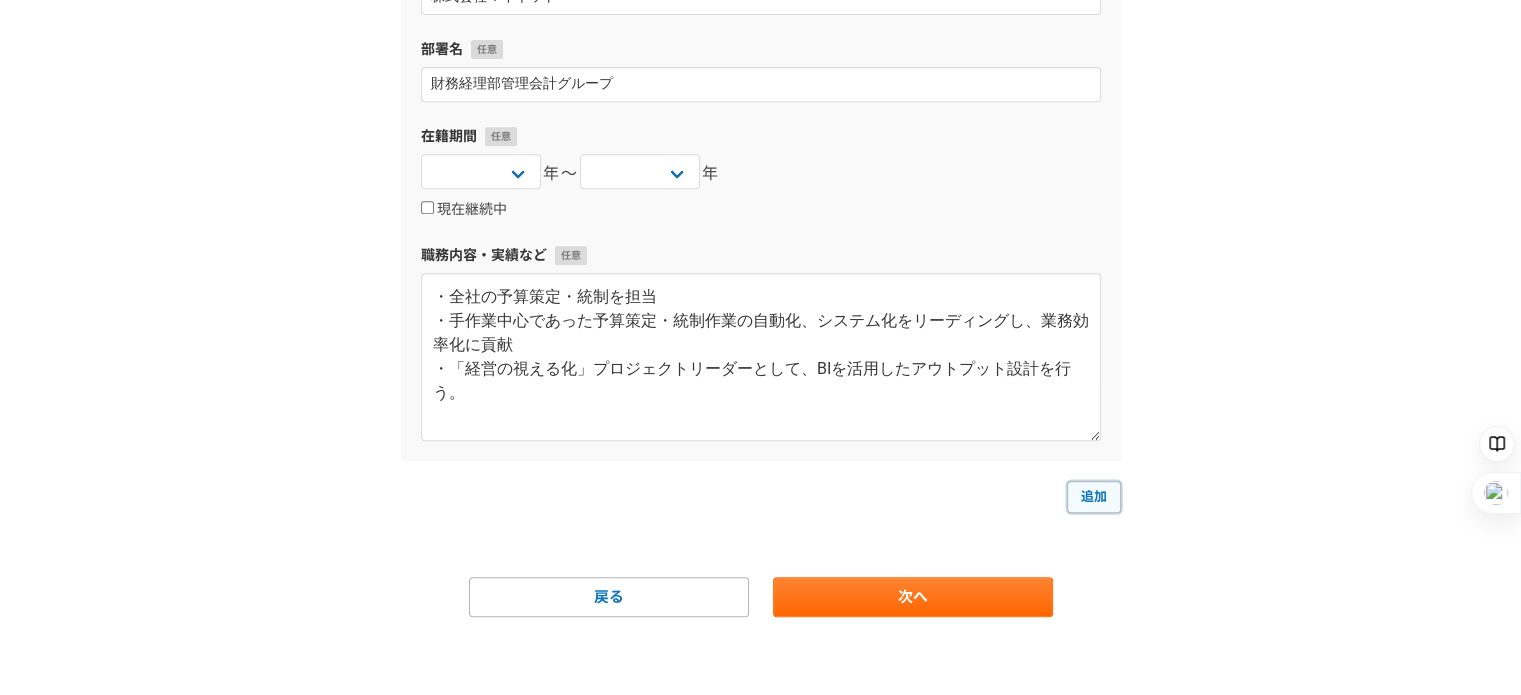 click on "追加" at bounding box center (1094, 497) 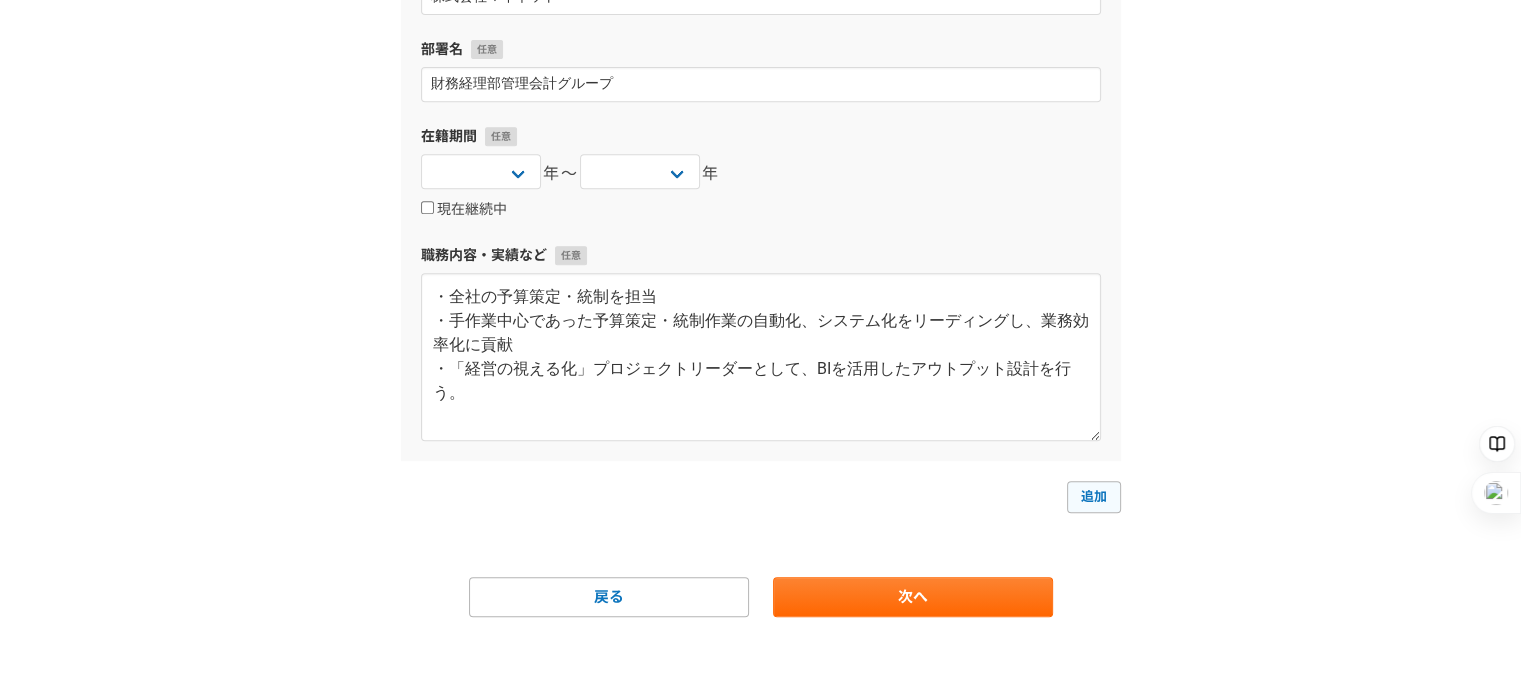 select 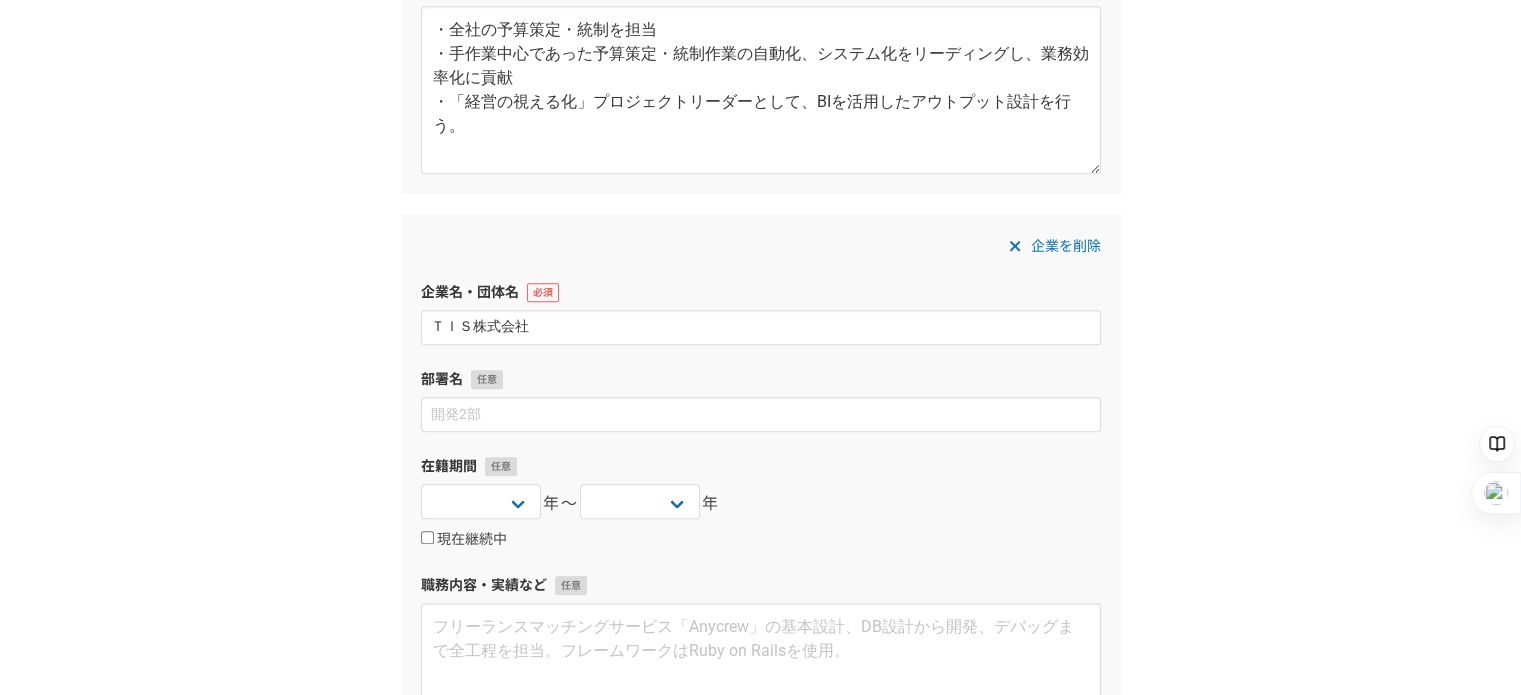 scroll, scrollTop: 1225, scrollLeft: 0, axis: vertical 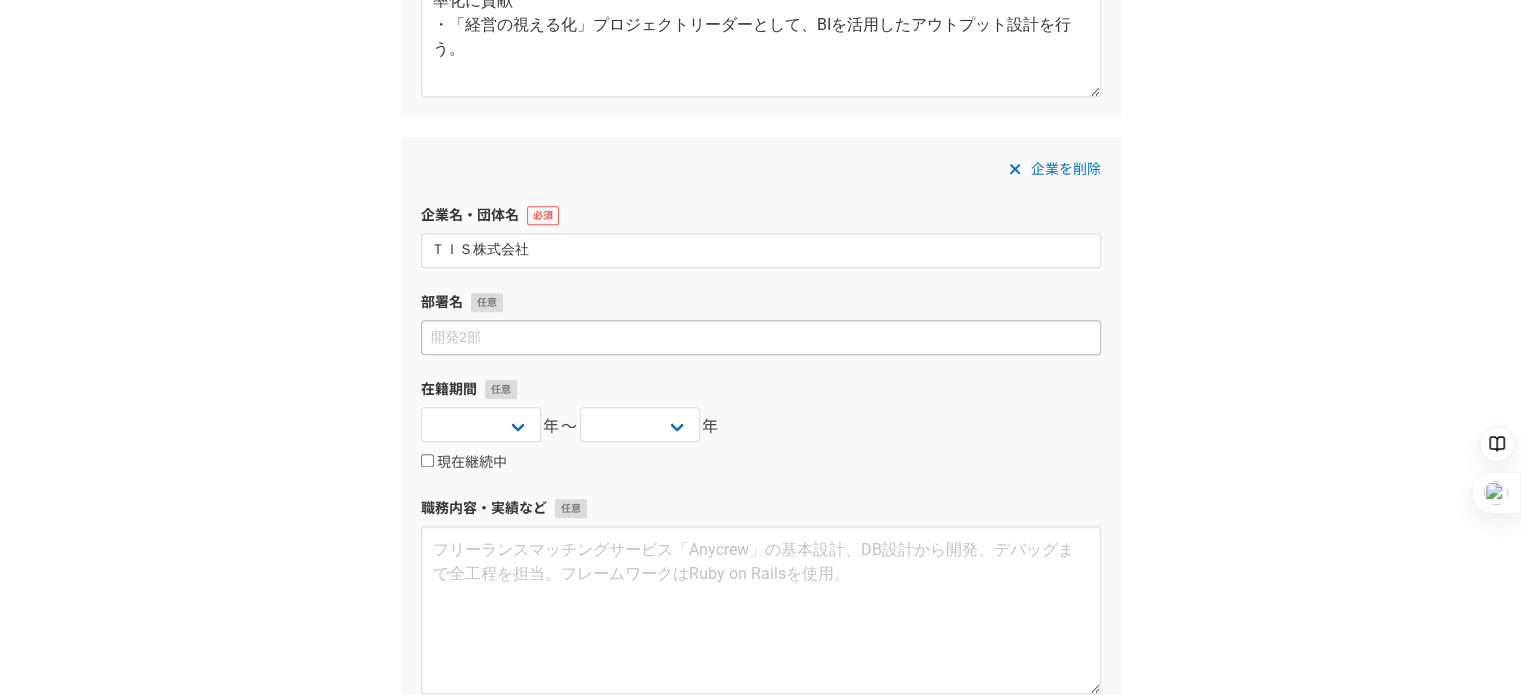 type on "ＴＩＳ株式会社" 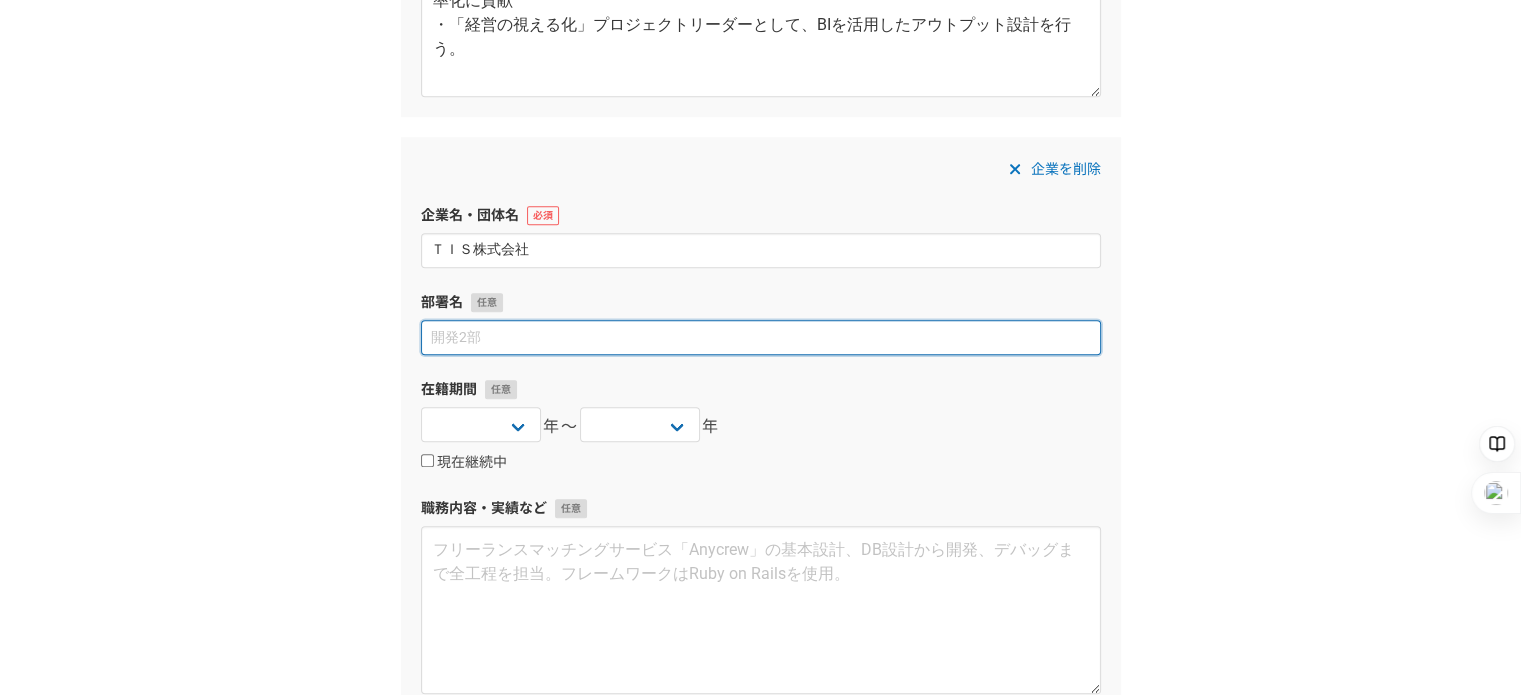 click at bounding box center (761, 337) 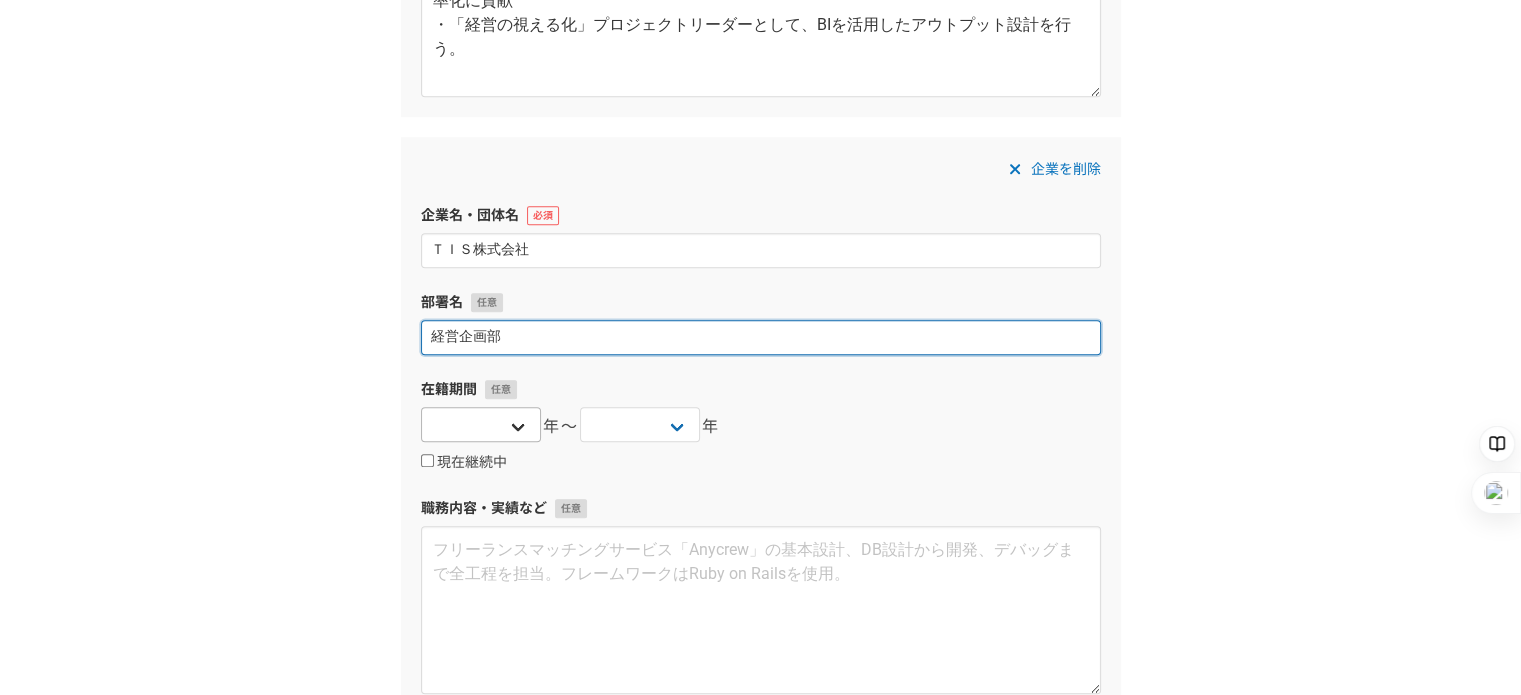 type on "経営企画部" 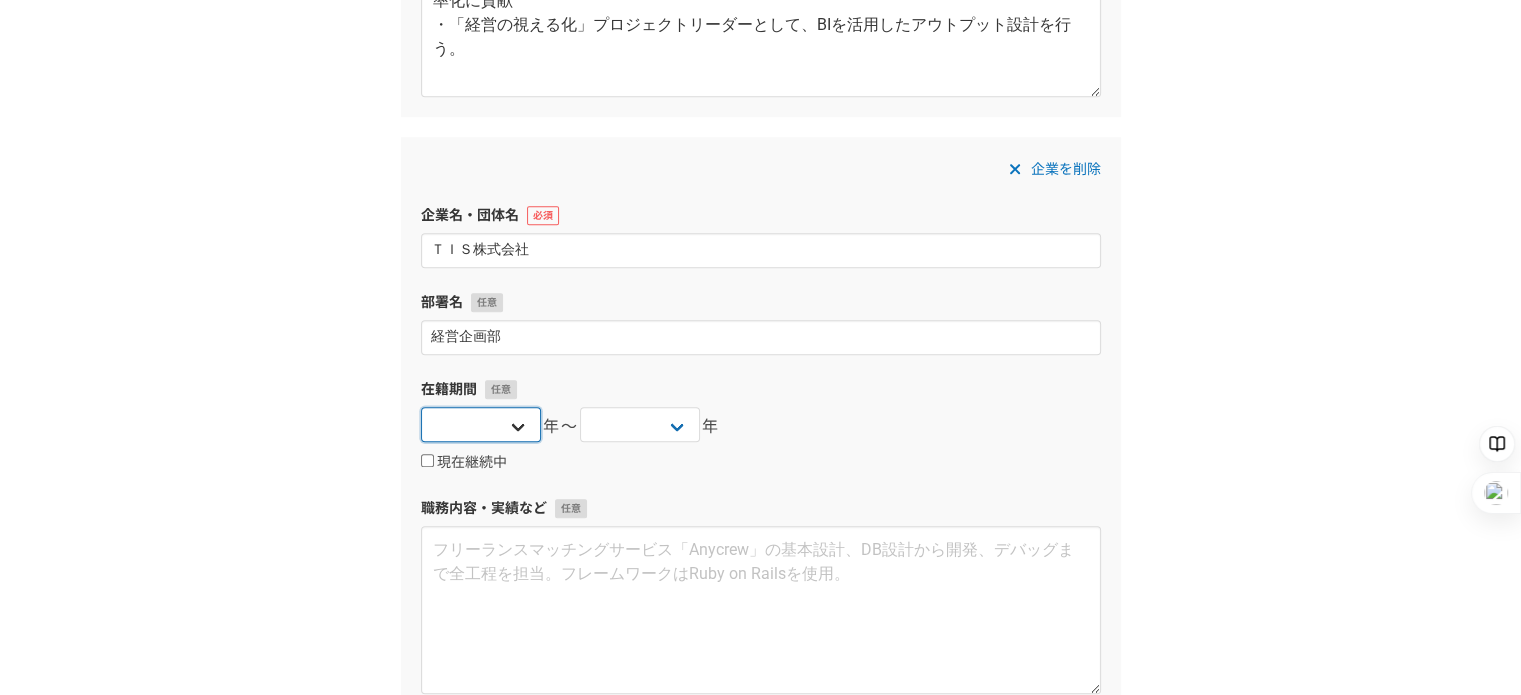 click on "2025 2024 2023 2022 2021 2020 2019 2018 2017 2016 2015 2014 2013 2012 2011 2010 2009 2008 2007 2006 2005 2004 2003 2002 2001 2000 1999 1998 1997 1996 1995 1994 1993 1992 1991 1990 1989 1988 1987 1986 1985 1984 1983 1982 1981 1980 1979 1978 1977 1976" at bounding box center [481, 424] 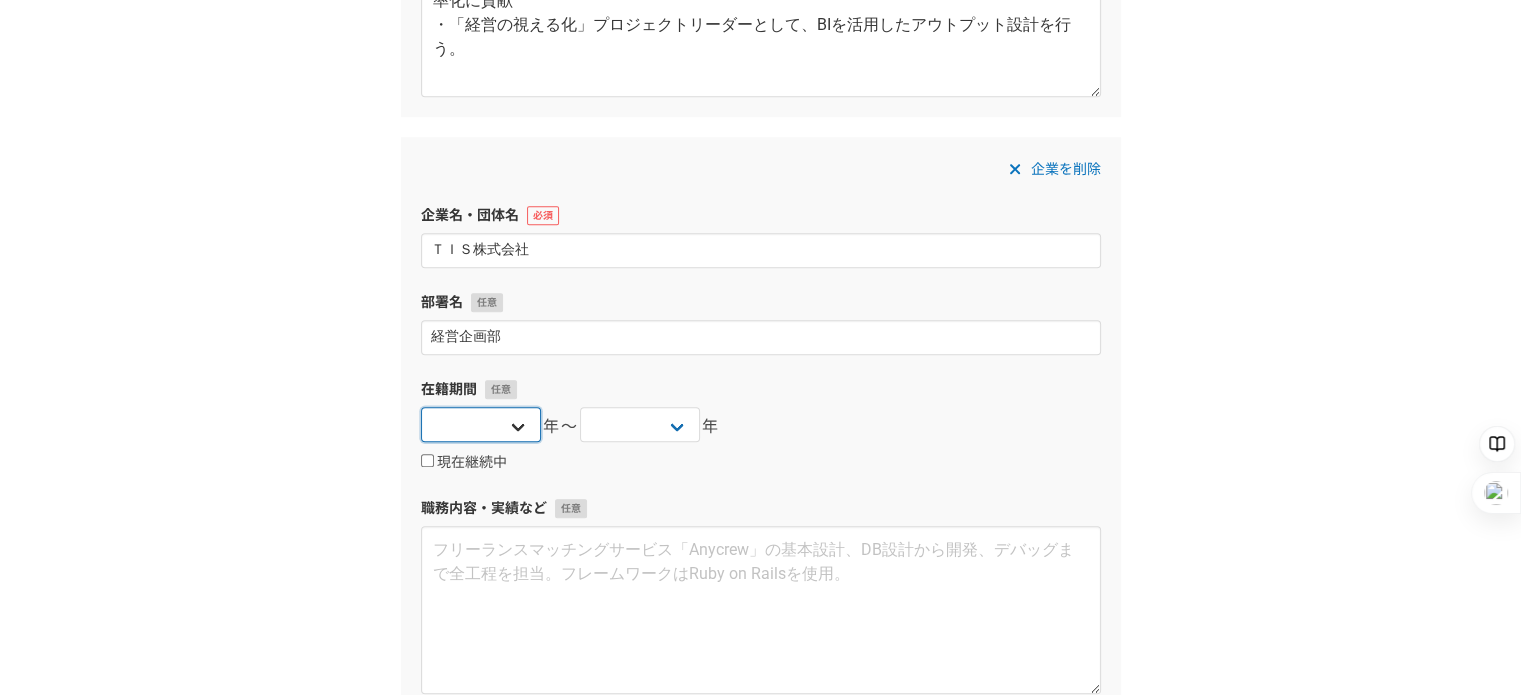 select on "2007" 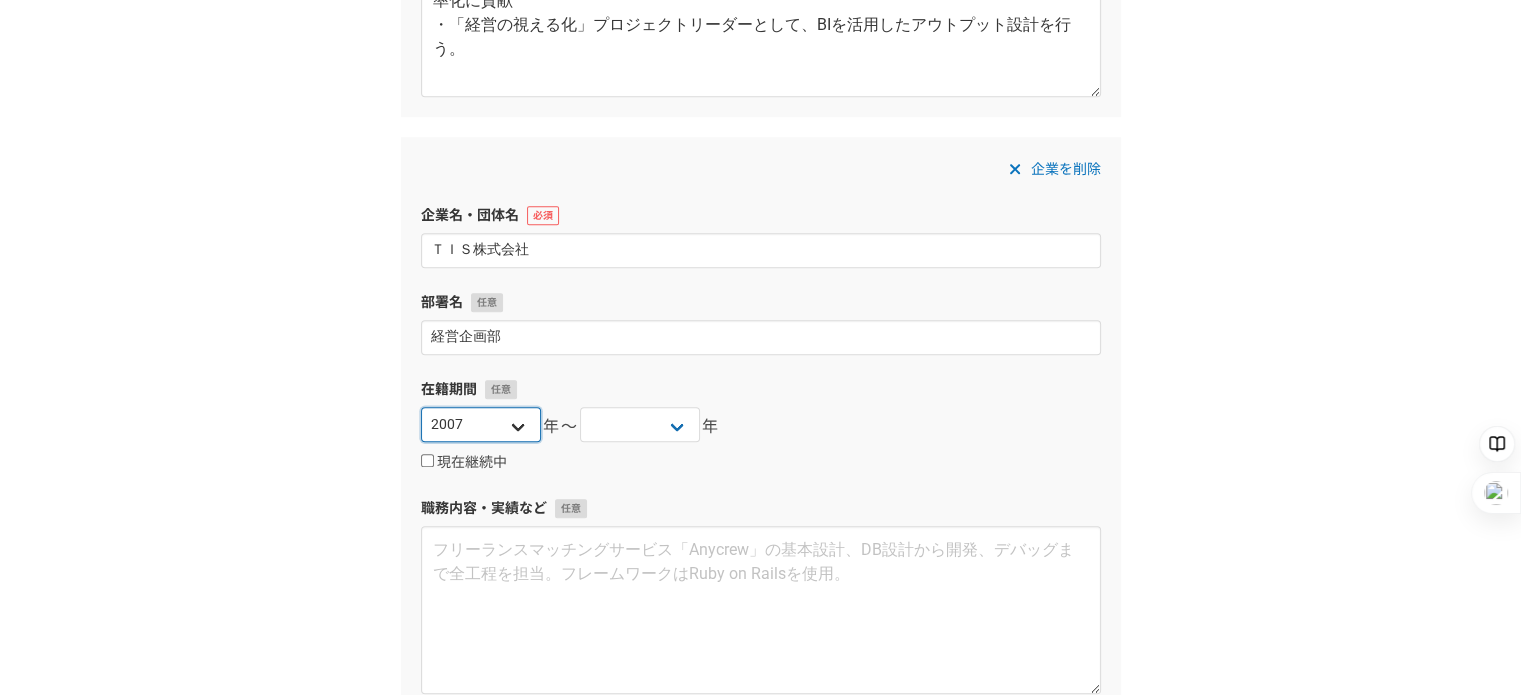 click on "2025 2024 2023 2022 2021 2020 2019 2018 2017 2016 2015 2014 2013 2012 2011 2010 2009 2008 2007 2006 2005 2004 2003 2002 2001 2000 1999 1998 1997 1996 1995 1994 1993 1992 1991 1990 1989 1988 1987 1986 1985 1984 1983 1982 1981 1980 1979 1978 1977 1976" at bounding box center [481, 424] 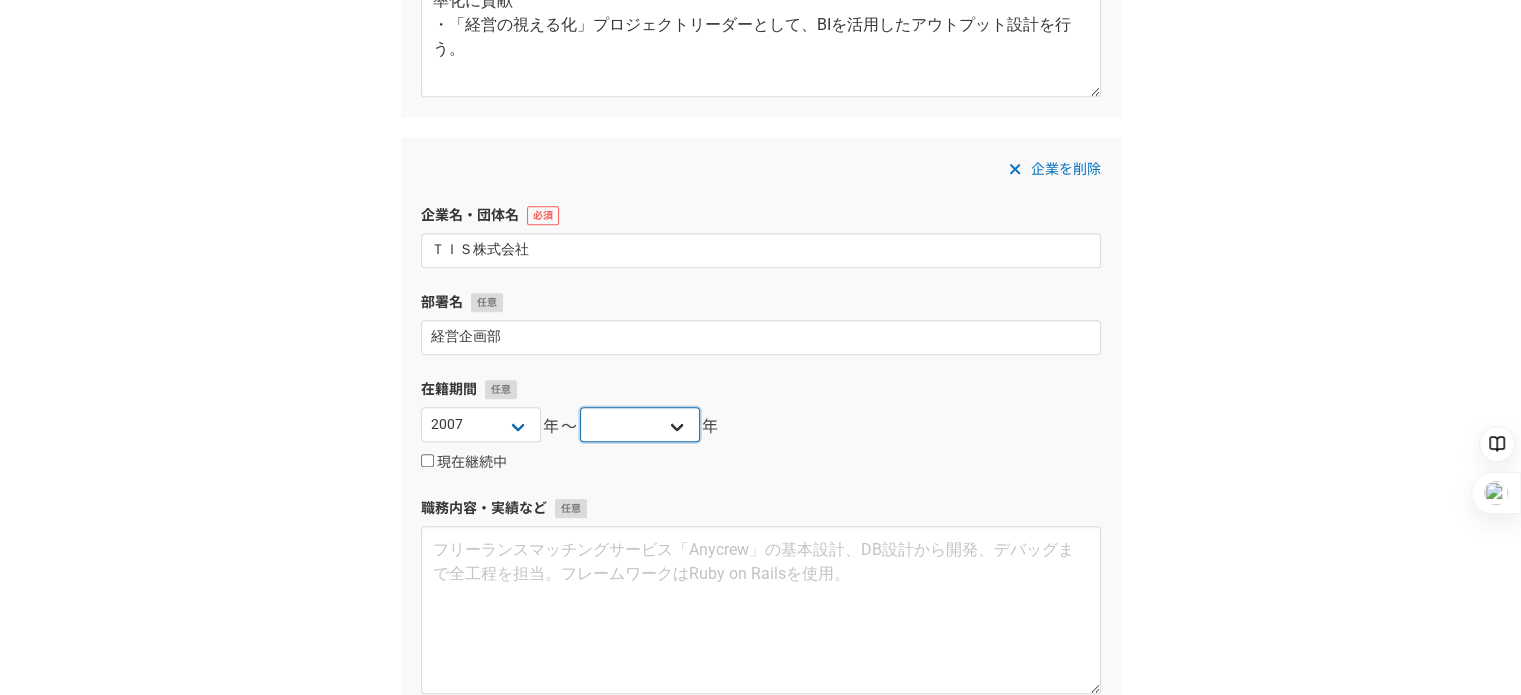 click on "2025 2024 2023 2022 2021 2020 2019 2018 2017 2016 2015 2014 2013 2012 2011 2010 2009 2008 2007 2006 2005 2004 2003 2002 2001 2000 1999 1998 1997 1996 1995 1994 1993 1992 1991 1990 1989 1988 1987 1986 1985 1984 1983 1982 1981 1980 1979 1978 1977 1976" at bounding box center [640, 424] 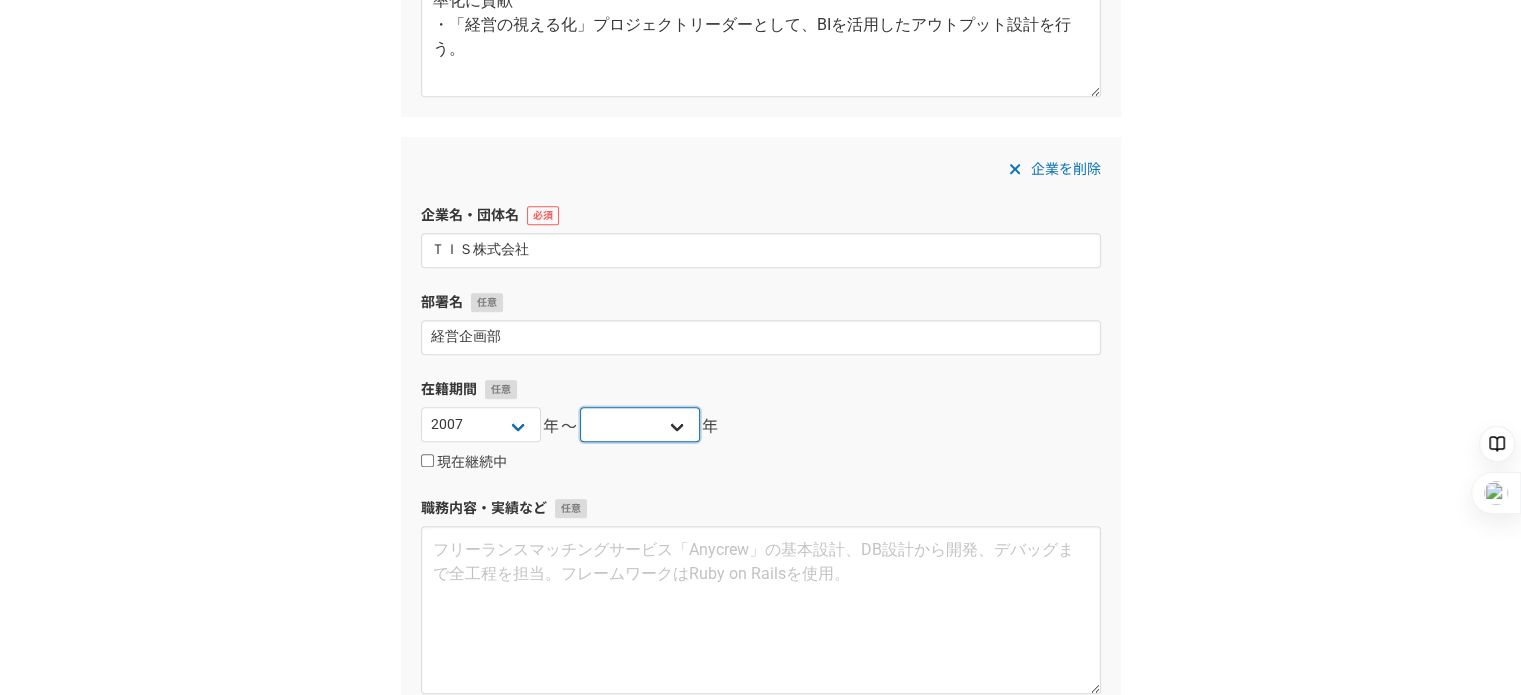 select on "2018" 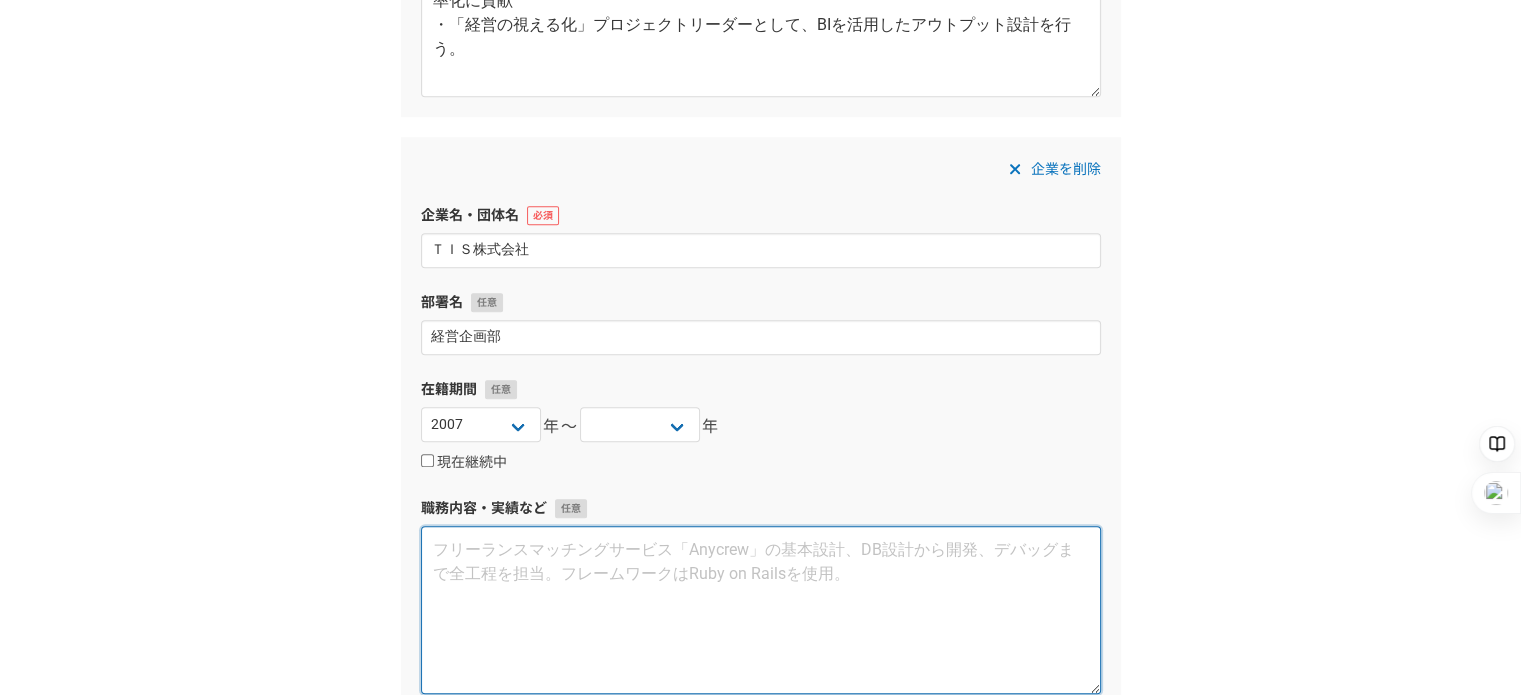 click at bounding box center (761, 610) 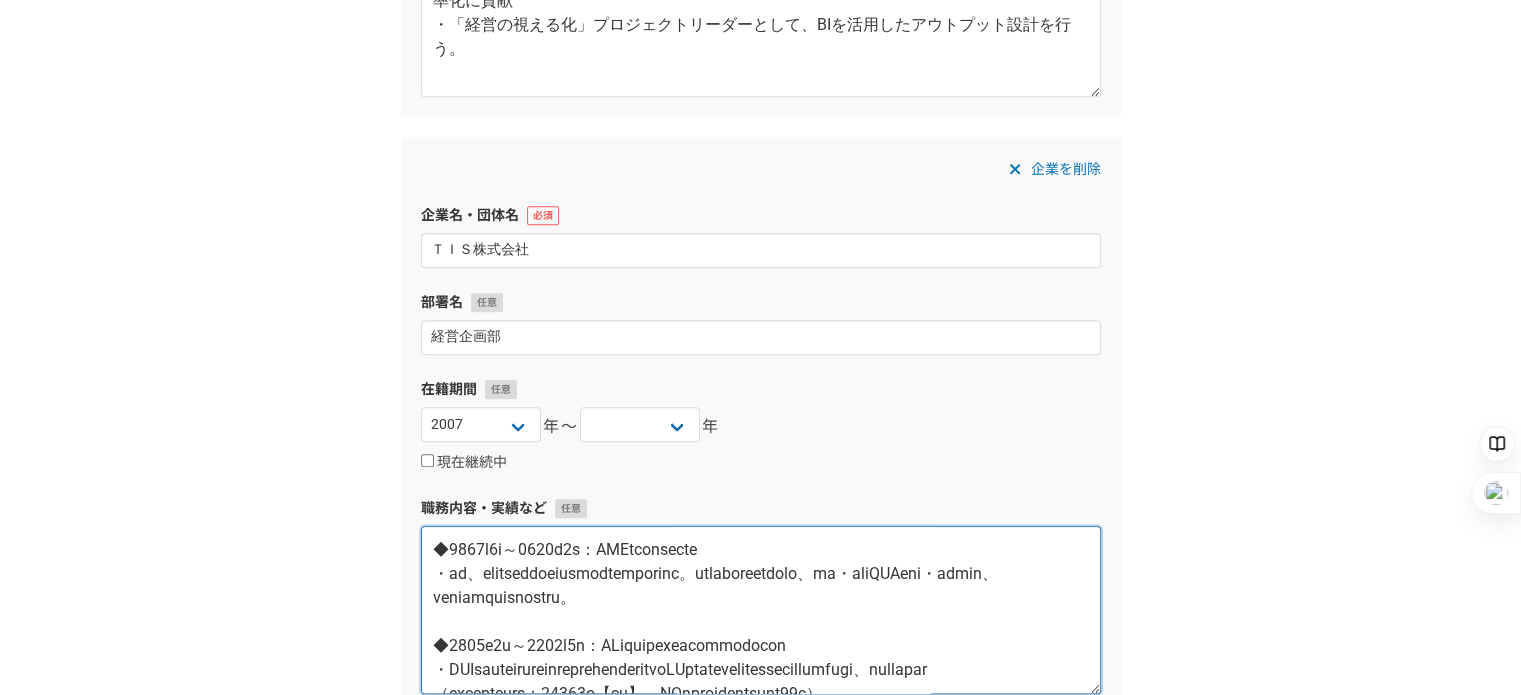 scroll, scrollTop: 588, scrollLeft: 0, axis: vertical 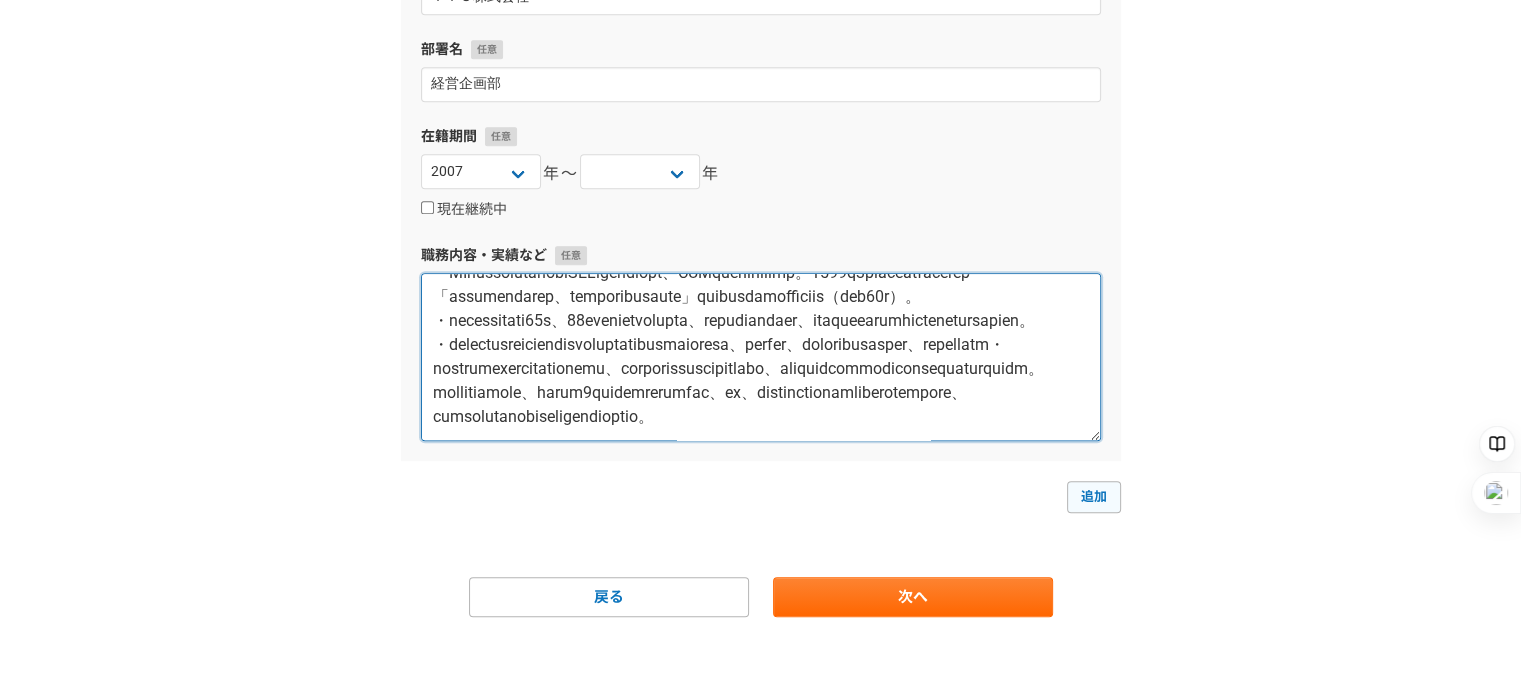 type on "◆2007年2月～2008年3月：ＴＩＳ株式会社企画部所属
・主に、事業部業績評価制度や社長表彰の制度設計と運用を担当。事業部業績評価制度においては、大量・重複のＫＰＩを統合・整理により、経営が重視する項目に絞り込み実現。
◆2008年4月～2016年6月：ＩＴホールディングス株式会社経営企画部所属
・ＴＩＳ株式会社と株式会社インテックの経営統合に伴い新設されたＩＴホールディングス株式会社の立ち上げメンバーとして、経営企画部へ出向
（グループ全体の従業員：15000名【当時】、ＩＴホールディングス経営企画部10名）
・ＩＴホールディングス株式会社、ＴＩＳ株式会社、株式会社インテックの役員が参画する統合再編委員会のメンバーとして、事業構造分析・事業再編計画の策定を担当し、統合再編で目指すべき事業ポートフォリオ象を計数で裏付けて提示。第3次中期経営計画で当該ポートフォリオ像をＩＲにおいても開示実施。
・定常業務としては、グループ全体の予算策定や予実管理、ＩＲに向けた対外説明ストーリー作りを担当。主査職（マネージャー）で部下は2名となり、役割は、部下に加えて、他社や銀行から出向の年次・役職が上の経営企画スタッフや広報・経理他部門のスタッフに対して、指示・取りまとめを行う10名弱のチームのプロジェクトリーダー。
◆2016年7月～2018年8月：ＴＩＳ株式会社　経営管理部
・ＩＴホールディングス株式会社とＴＩＳ株式会社合併に伴い、ＴＩＳ株式会社の企画部へ異動。2017年4月からは業務分掌見直しに伴い「グループガバナンスの強化、経営課題可視化と改善方針提言」をミッションとする経営管理部に所属（部員約20名）。
・グループ管理経験の薄い20代、30代若手メンバー中心に構成の中、本来の業績管理業務に加え、グループ会社との調整業務支援など部門横断的に業務を行う。
・前述の事業ポートフォリオ像が会社の事業構造改善につながらなかった反省を活かし、組織再編より、グループ連結での事業収支構造、計数面から見た強み・弱みを明確化するという経営課題にフォーカスし、ロジックツリーを用いた事業構造分析を行い、収益構造面と経営管理面での課題と改善方針を取締役会へ報告した。当報告内容をベースとして、グループ第4次中期経営計画を策定中であり、また、当分析内容で明らかにした経営管理課題を解決するための、グループ管理会計制度統一プロジェクトのリー..." 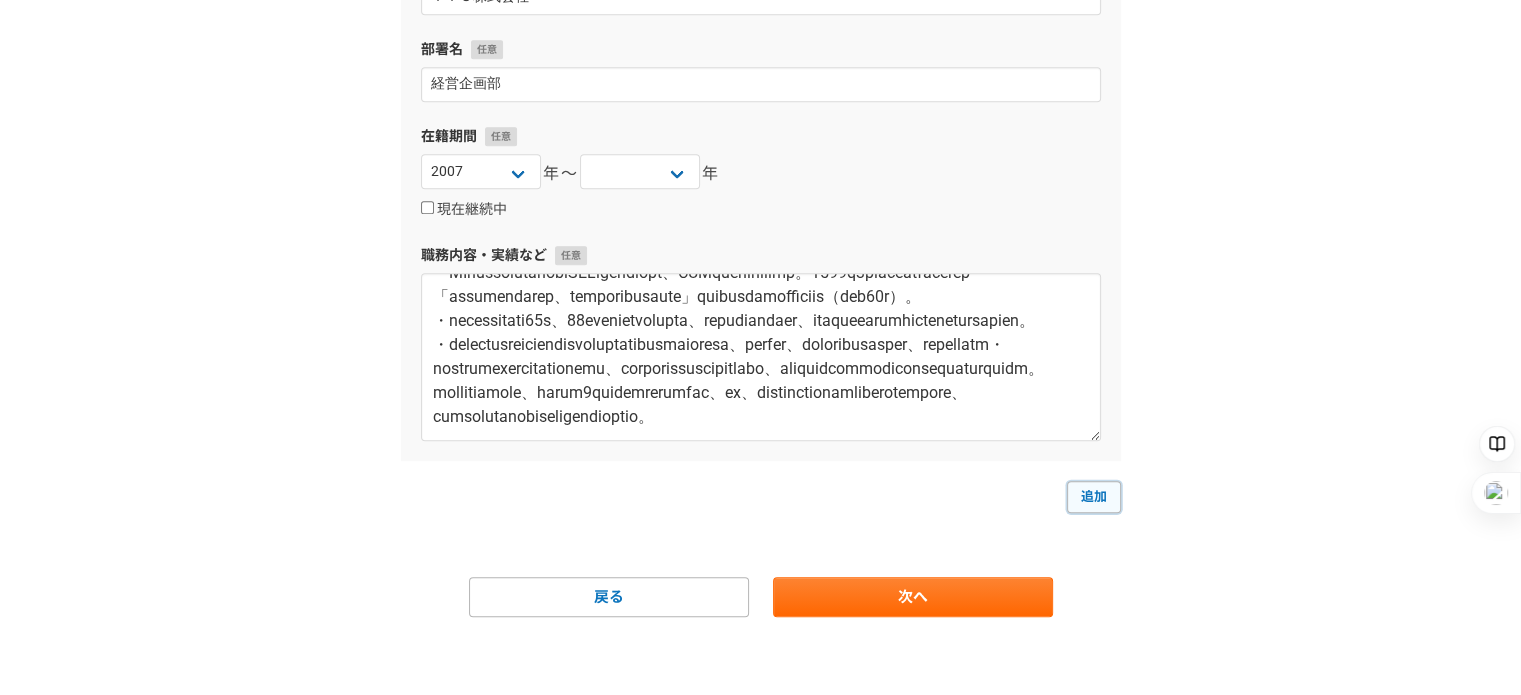 click on "追加" at bounding box center (1094, 497) 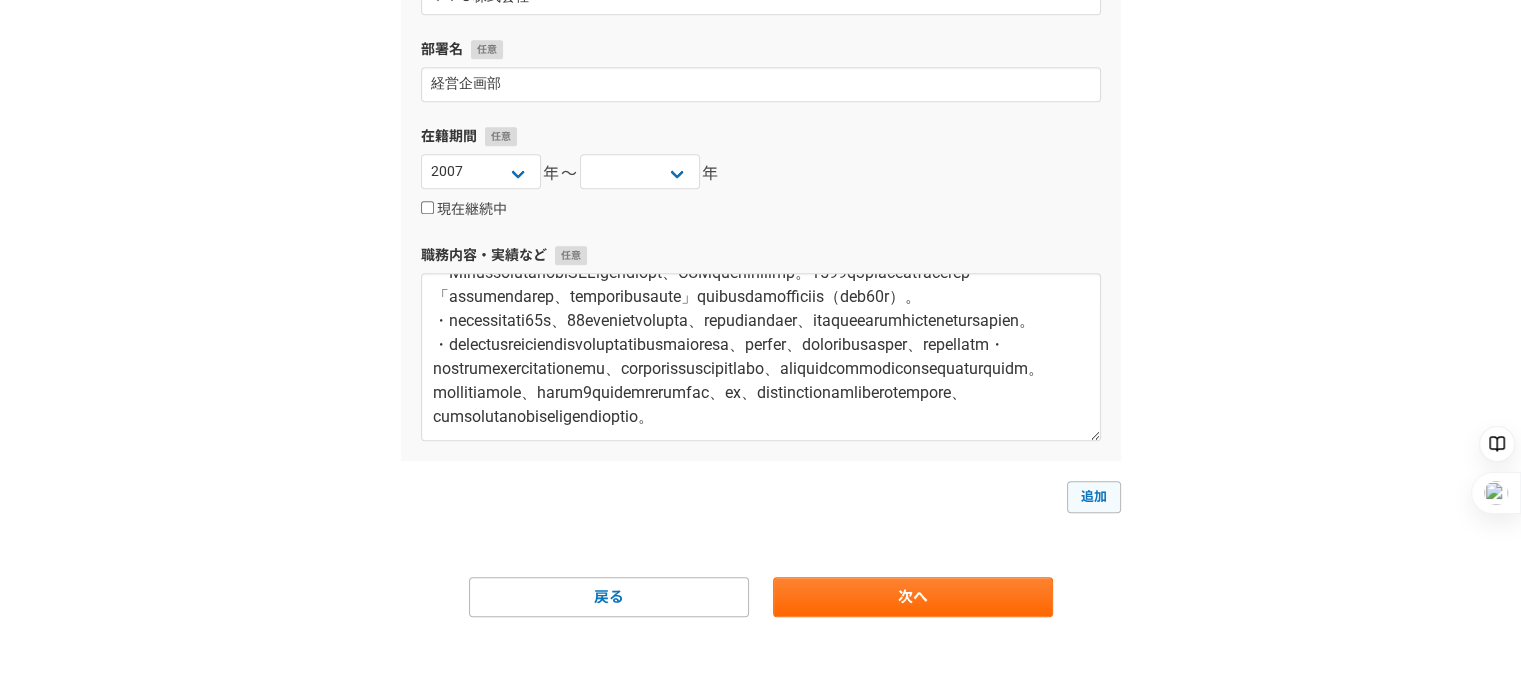 select 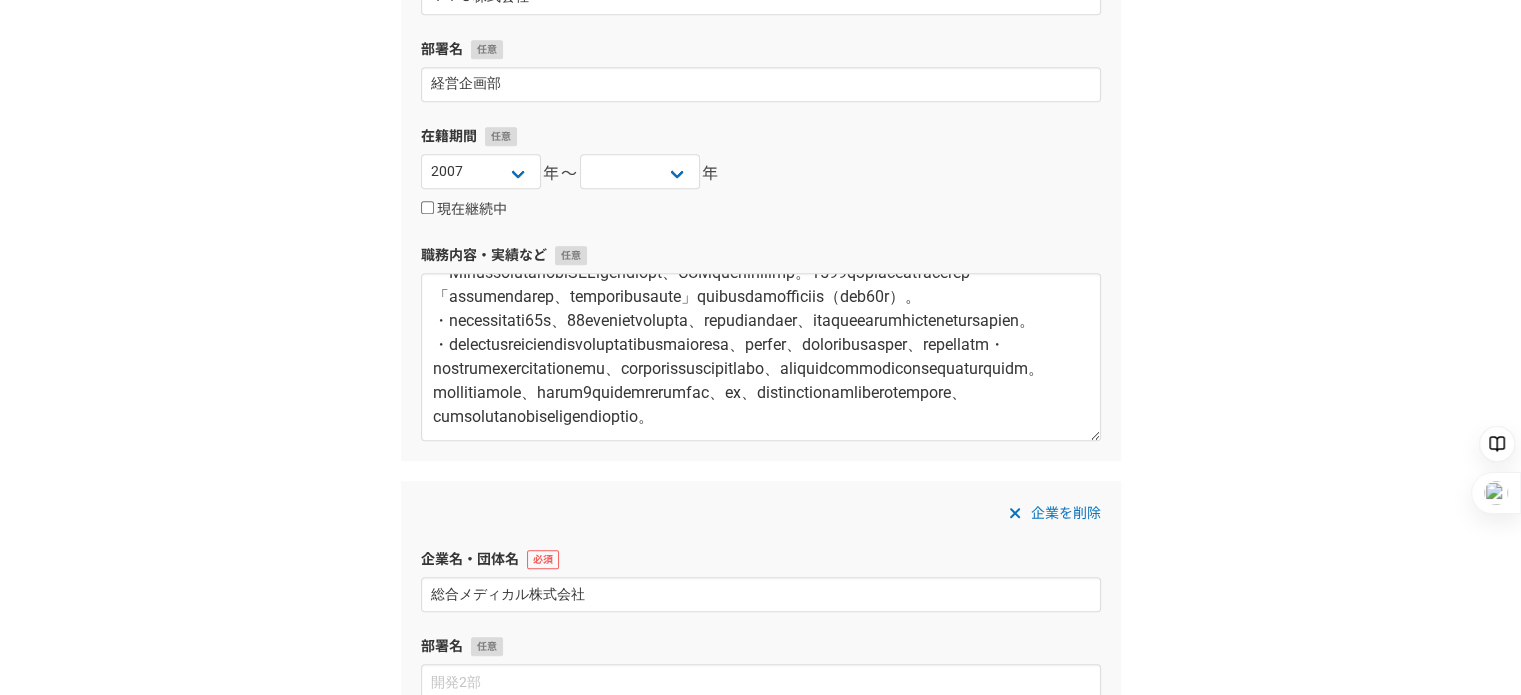 type on "総合メディカル株式会社" 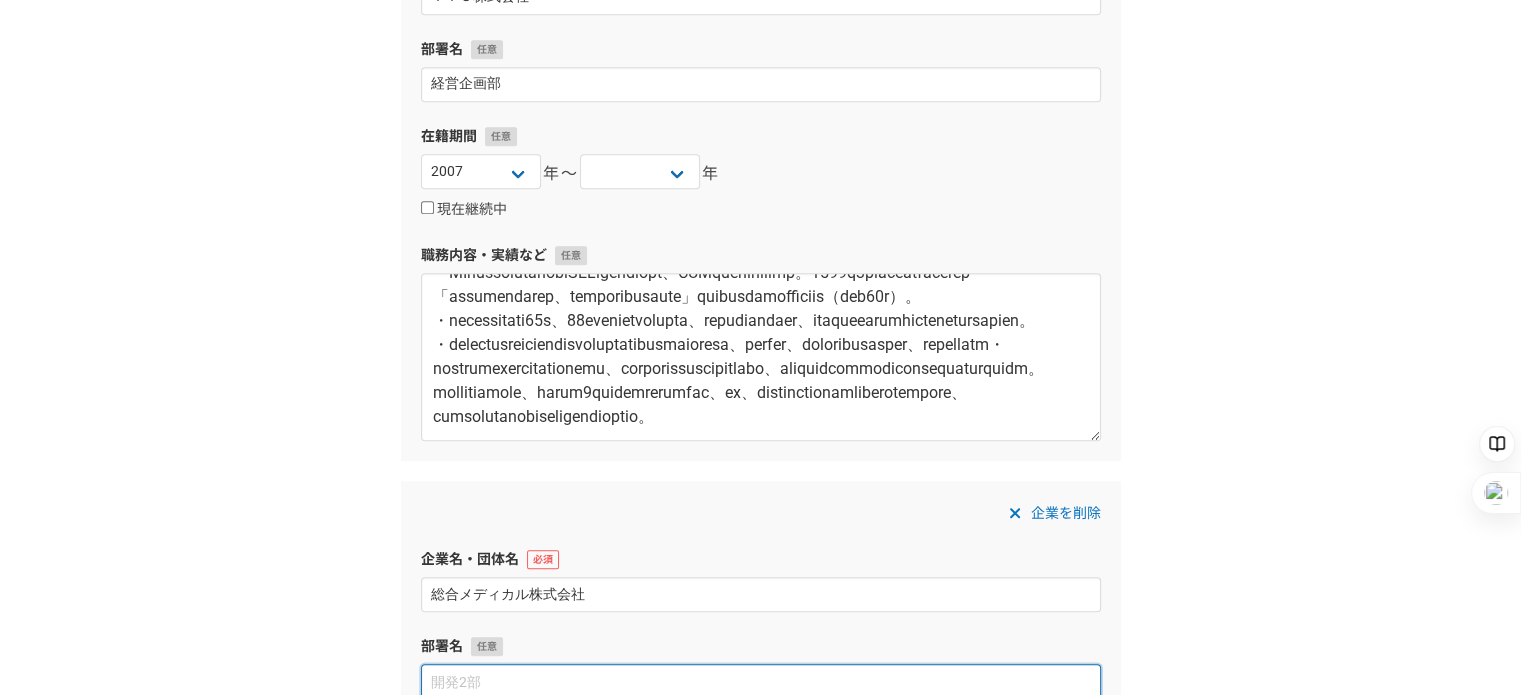 click at bounding box center (761, 681) 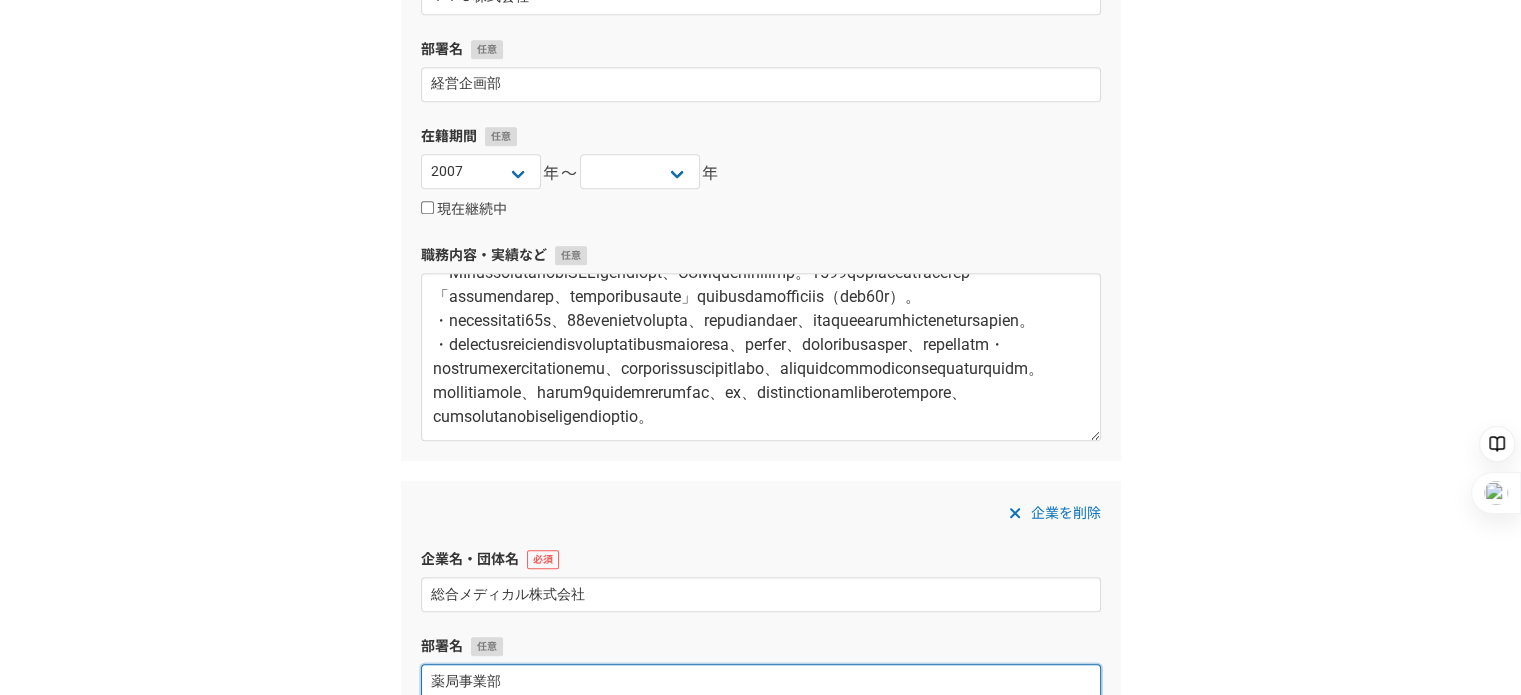scroll, scrollTop: 2075, scrollLeft: 0, axis: vertical 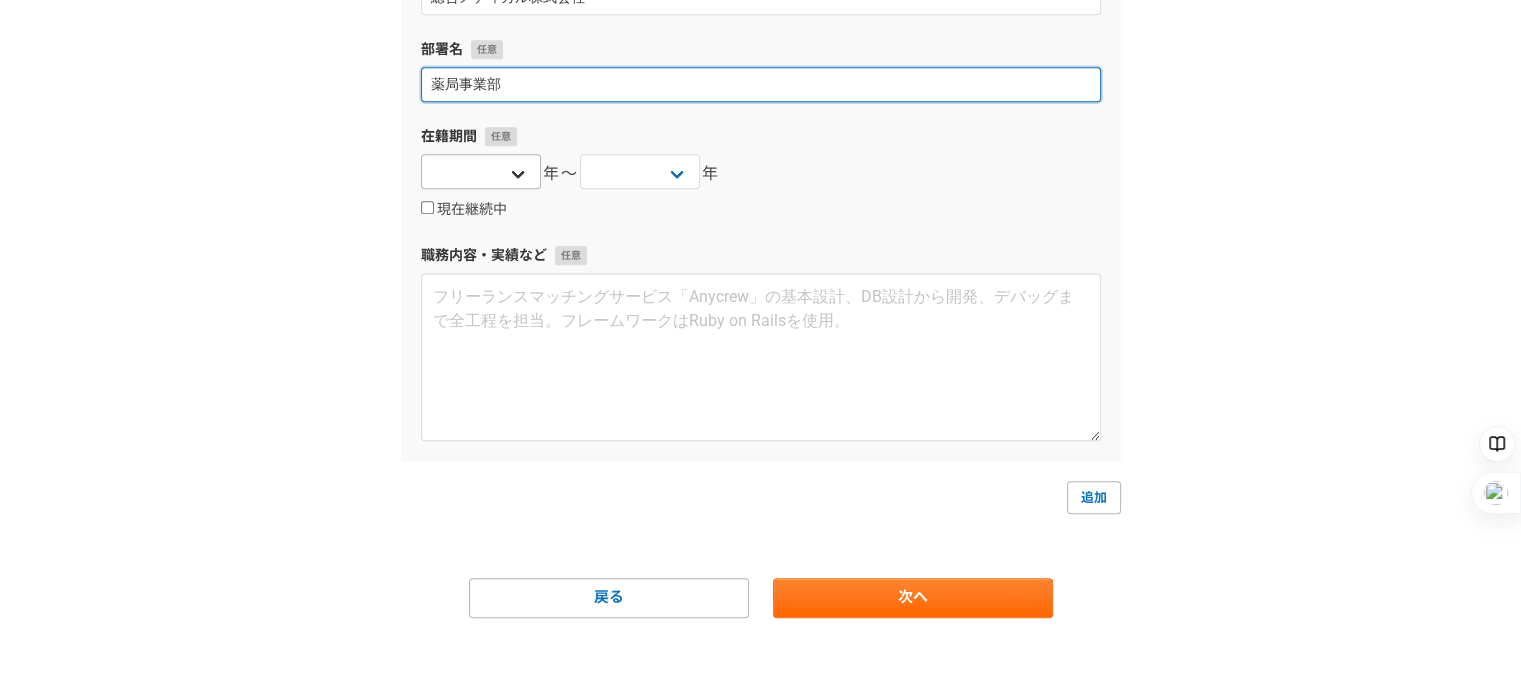 type on "薬局事業部" 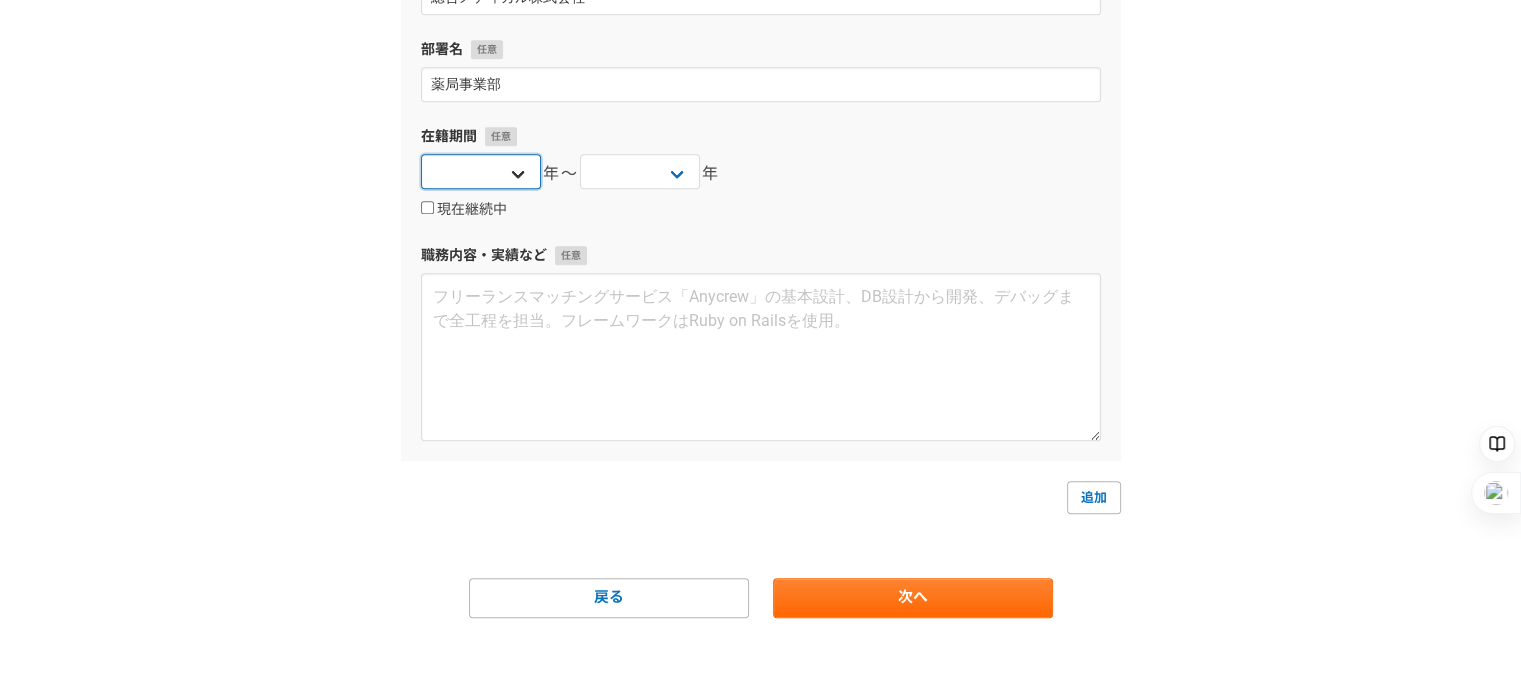 click on "2025 2024 2023 2022 2021 2020 2019 2018 2017 2016 2015 2014 2013 2012 2011 2010 2009 2008 2007 2006 2005 2004 2003 2002 2001 2000 1999 1998 1997 1996 1995 1994 1993 1992 1991 1990 1989 1988 1987 1986 1985 1984 1983 1982 1981 1980 1979 1978 1977 1976" at bounding box center [481, 171] 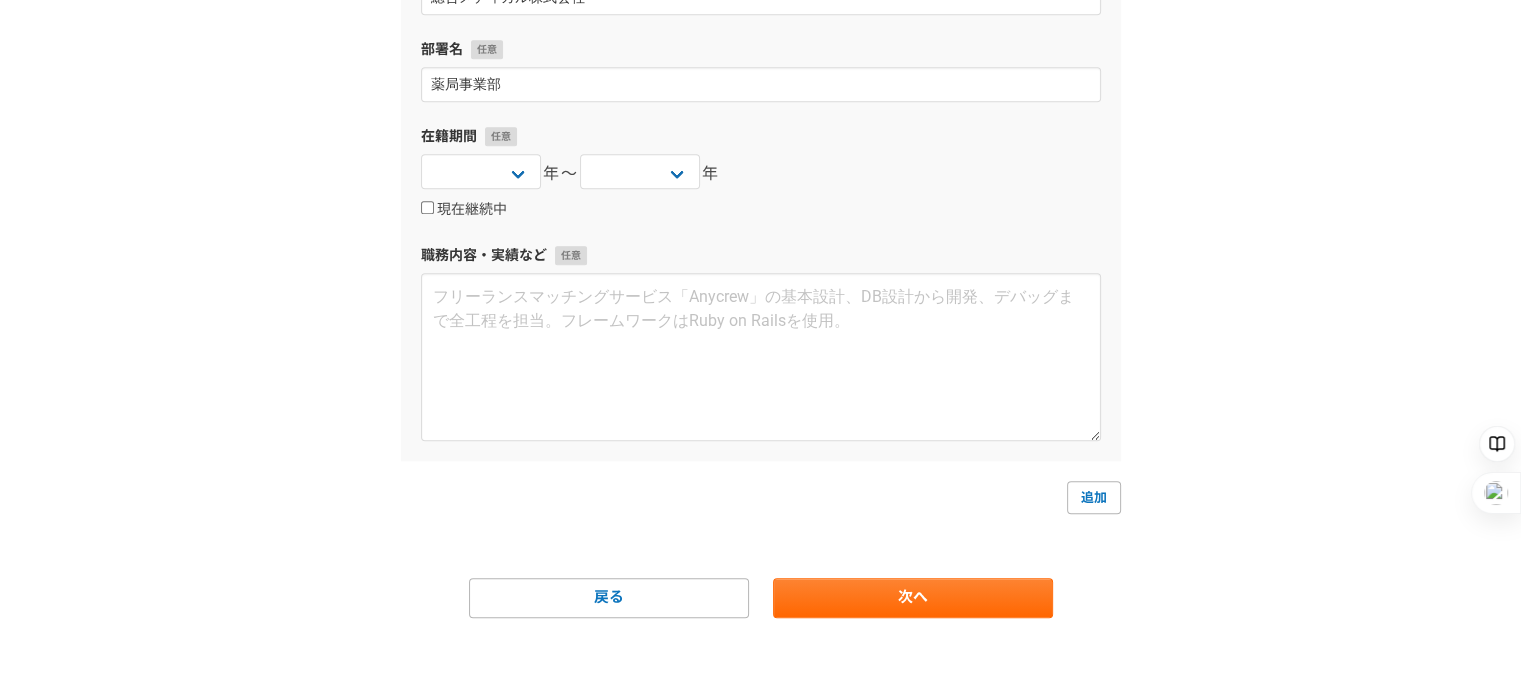 click on "追加" at bounding box center (761, 497) 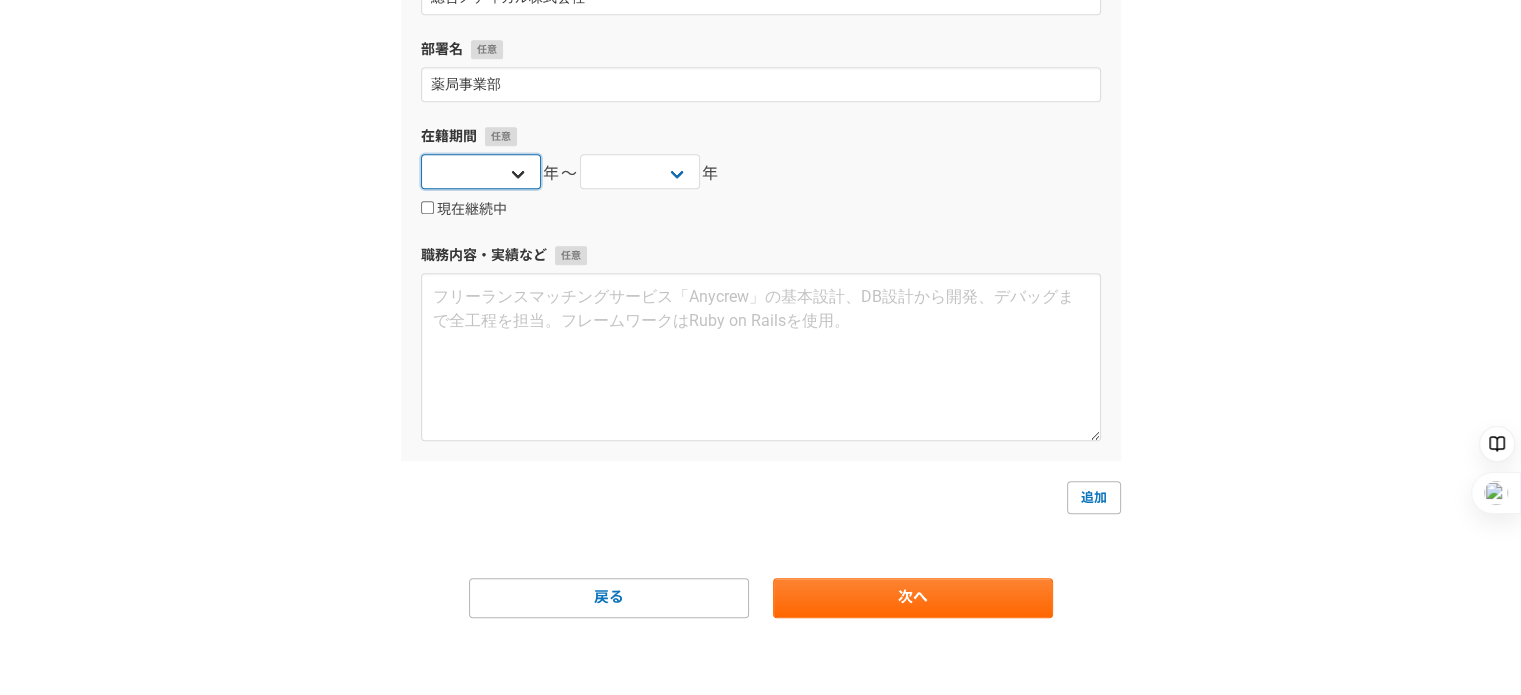 click on "2025 2024 2023 2022 2021 2020 2019 2018 2017 2016 2015 2014 2013 2012 2011 2010 2009 2008 2007 2006 2005 2004 2003 2002 2001 2000 1999 1998 1997 1996 1995 1994 1993 1992 1991 1990 1989 1988 1987 1986 1985 1984 1983 1982 1981 1980 1979 1978 1977 1976" at bounding box center (481, 171) 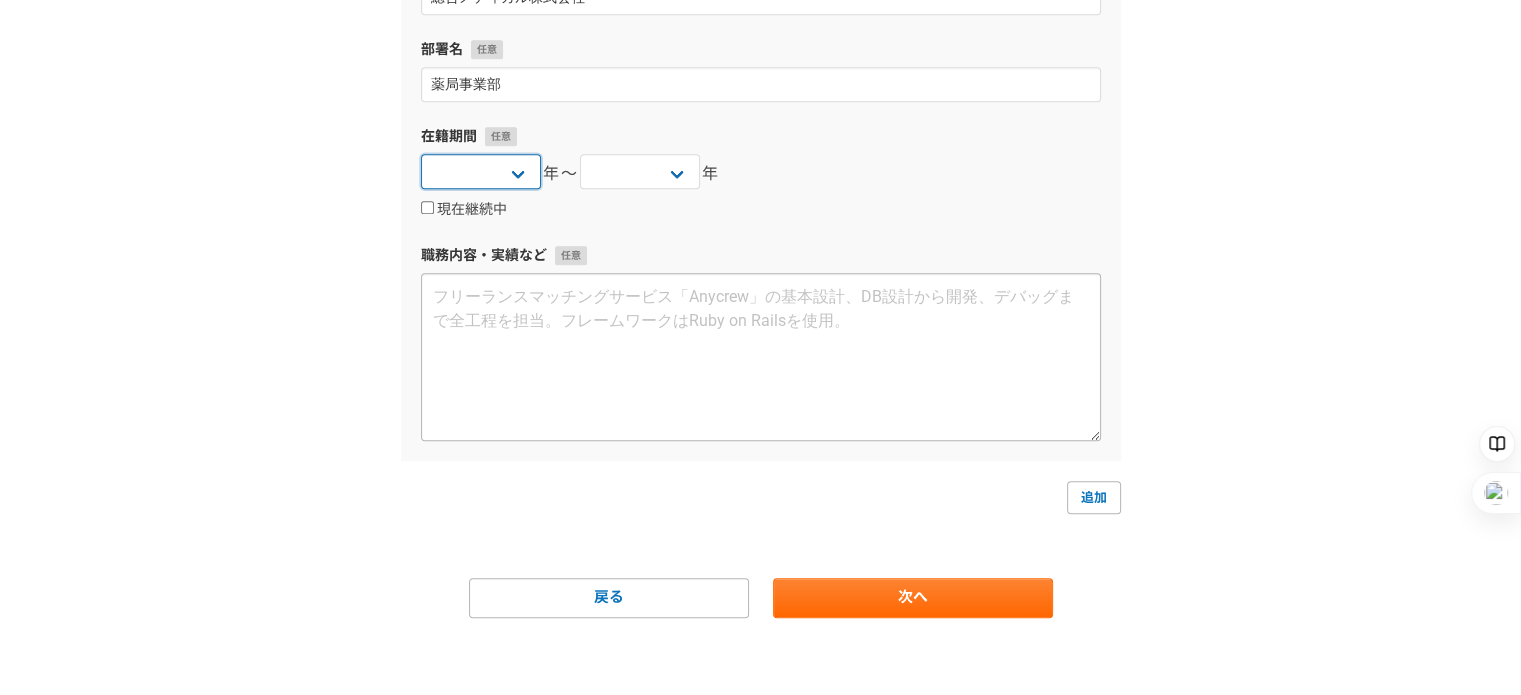 select on "1998" 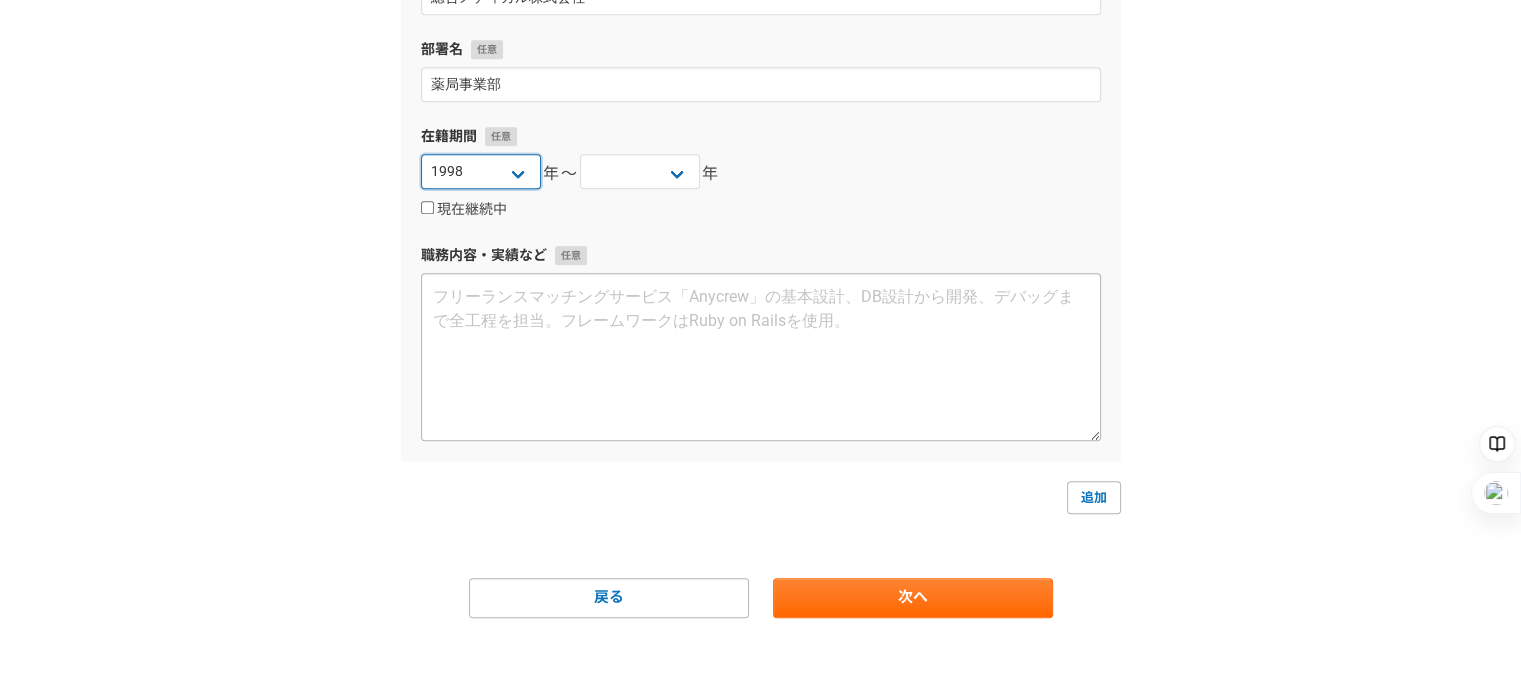 click on "2025 2024 2023 2022 2021 2020 2019 2018 2017 2016 2015 2014 2013 2012 2011 2010 2009 2008 2007 2006 2005 2004 2003 2002 2001 2000 1999 1998 1997 1996 1995 1994 1993 1992 1991 1990 1989 1988 1987 1986 1985 1984 1983 1982 1981 1980 1979 1978 1977 1976" at bounding box center (481, 171) 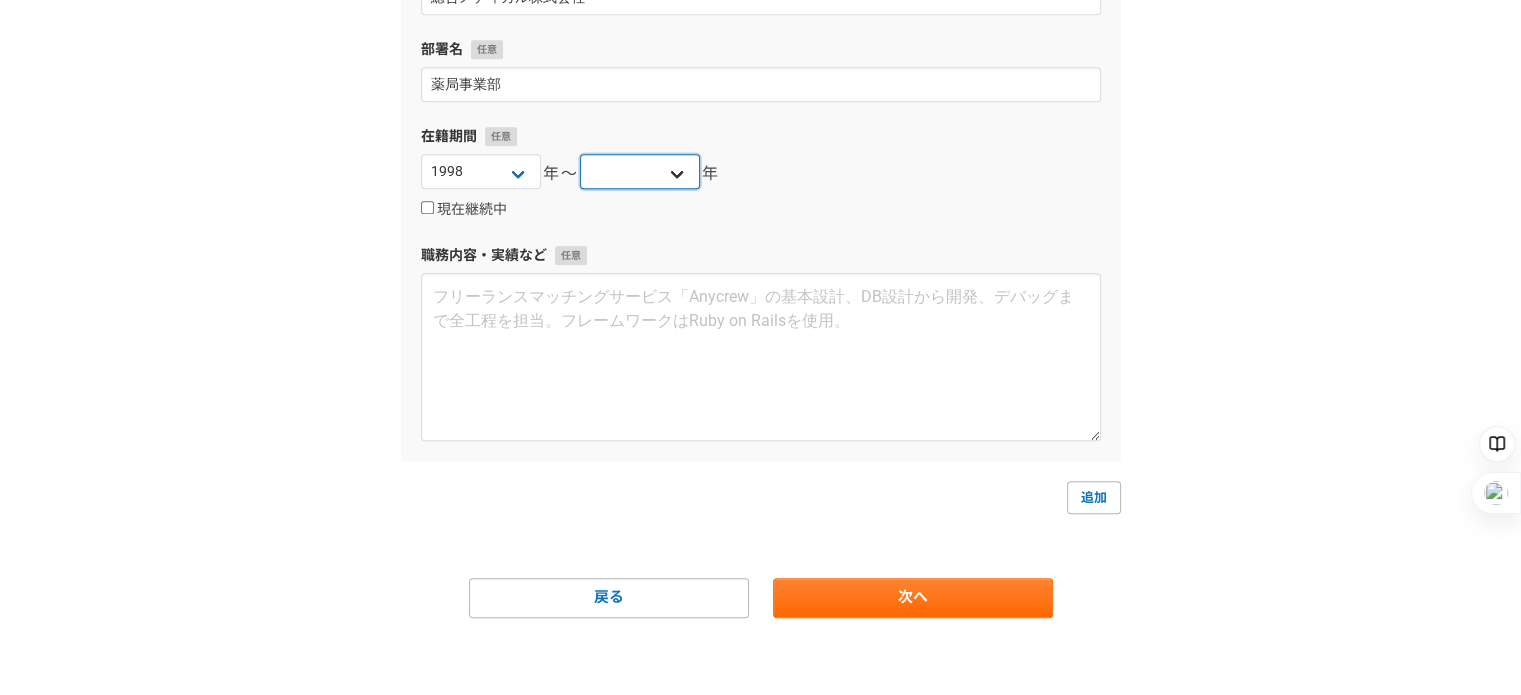 click on "2025 2024 2023 2022 2021 2020 2019 2018 2017 2016 2015 2014 2013 2012 2011 2010 2009 2008 2007 2006 2005 2004 2003 2002 2001 2000 1999 1998 1997 1996 1995 1994 1993 1992 1991 1990 1989 1988 1987 1986 1985 1984 1983 1982 1981 1980 1979 1978 1977 1976" at bounding box center [640, 171] 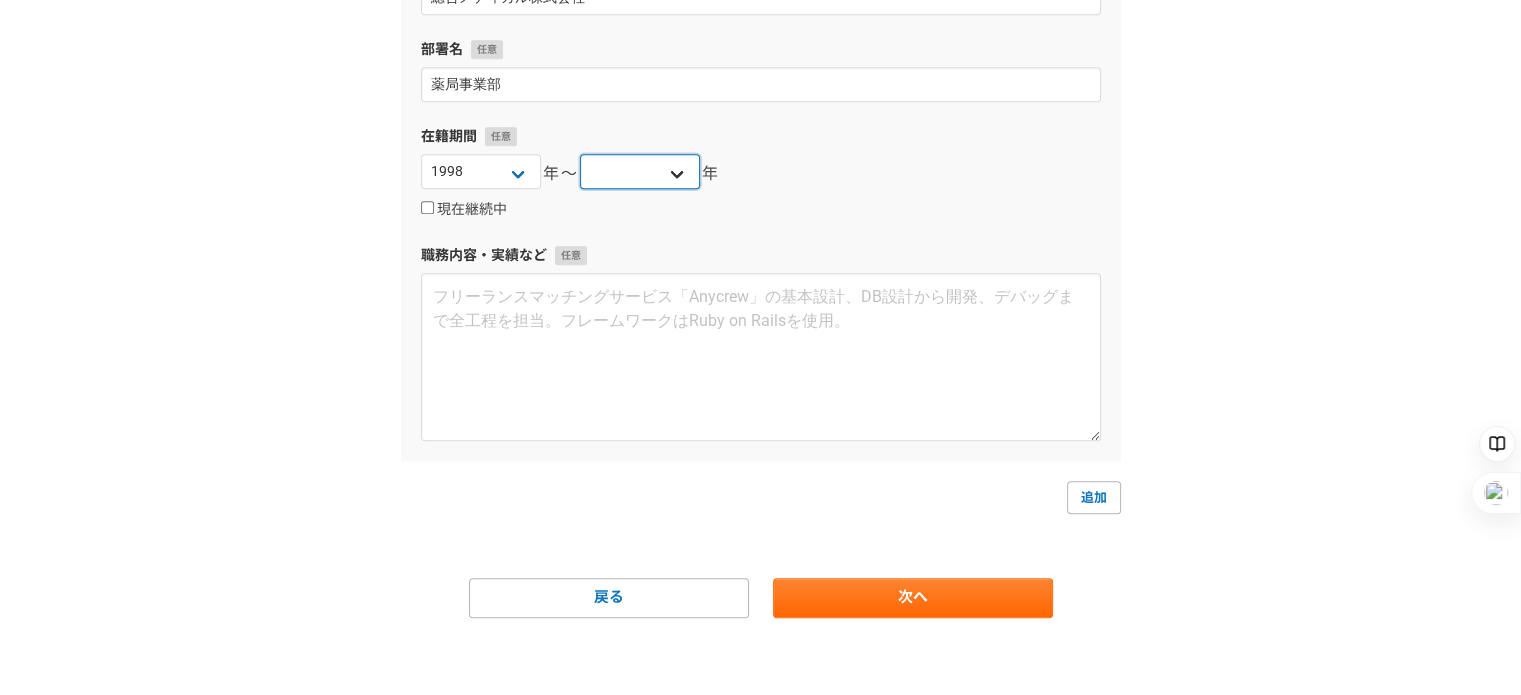 select on "2007" 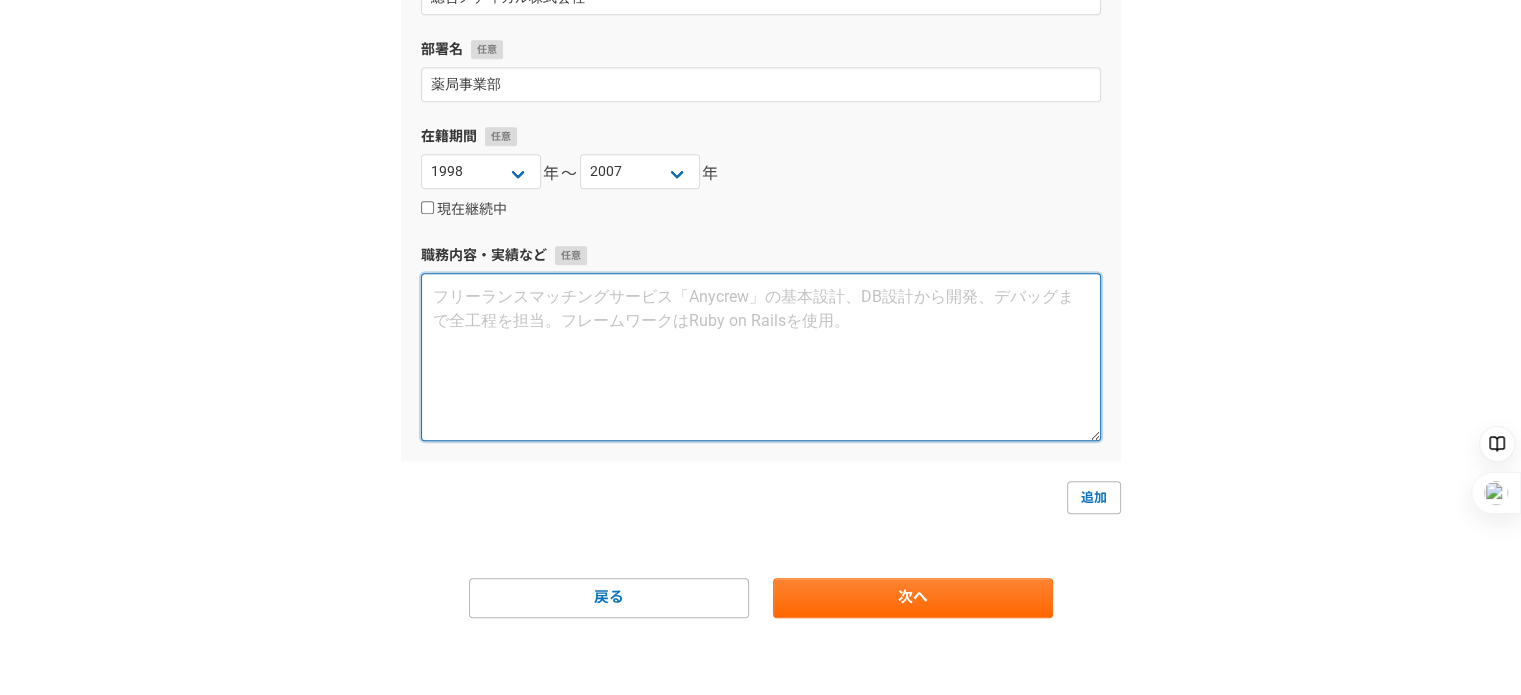 click at bounding box center [761, 357] 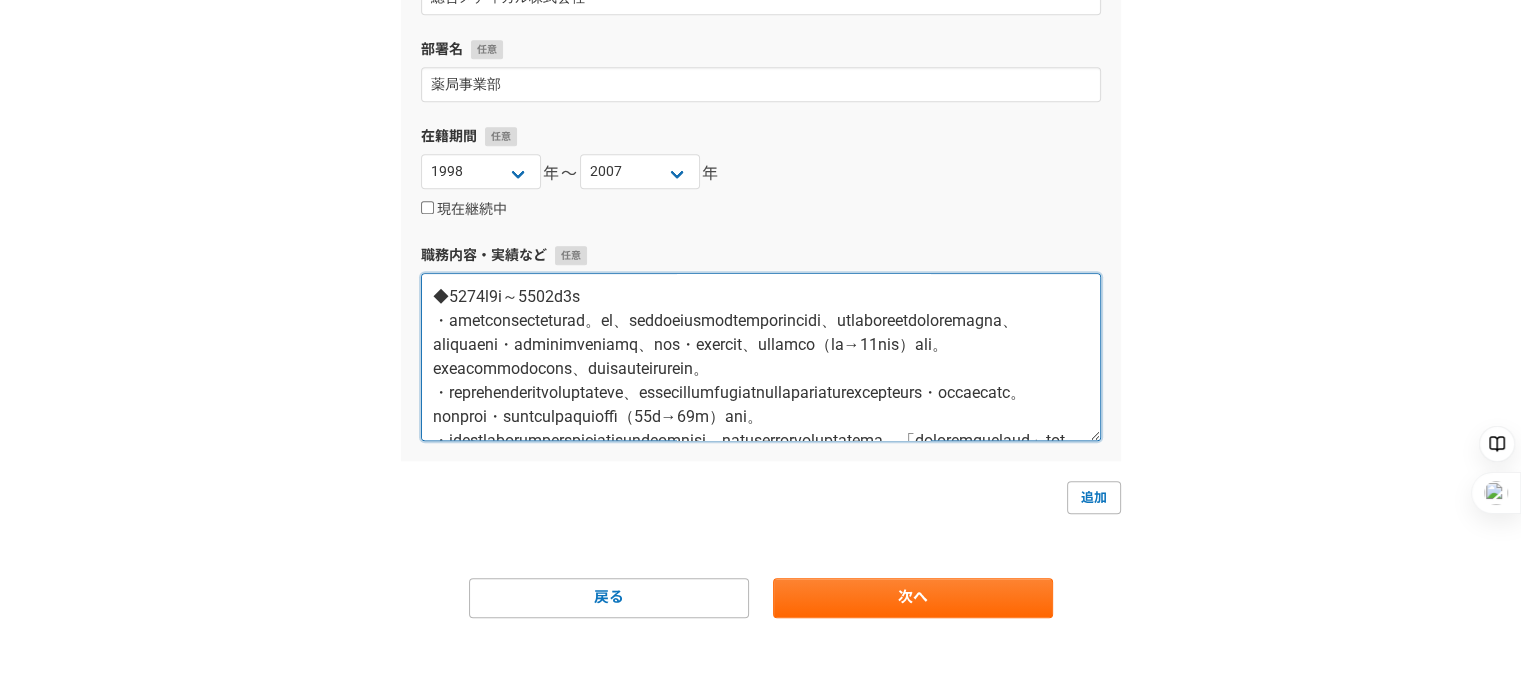 scroll, scrollTop: 372, scrollLeft: 0, axis: vertical 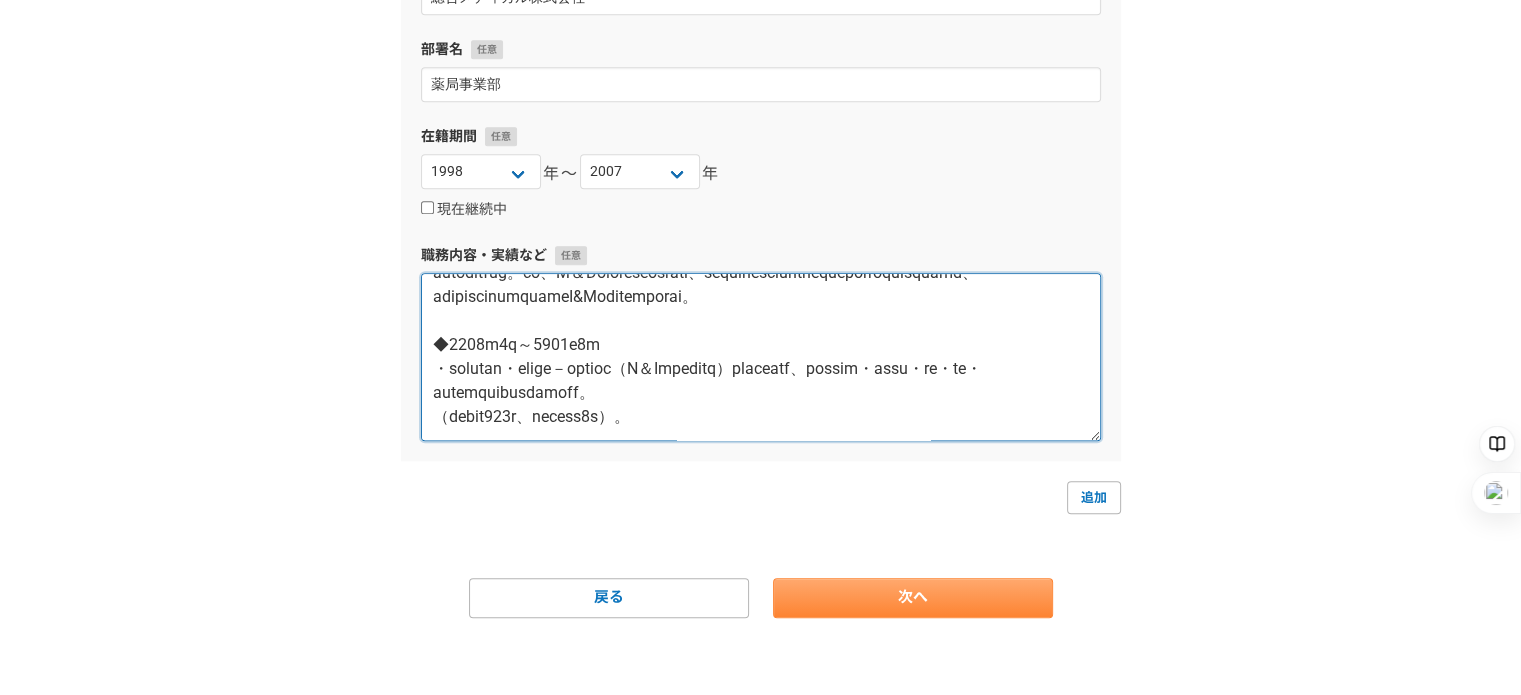 type on "◆1998年4月～2002年6月
・薬局新規出店時の事業計画策定を担当。従来、ベテランの担当が勘と経験で策定していた事業計画を、収益に与える重要度やデータ間の相関を分析し、手動で入力するもの・自動計算でよいものを切り分け、自動化・省力化を実現し、年間出店数加速（数件→10件以上）へ貢献。このシステム内の計算ロジックは、現在でも当社内で使用されている。
・会社が急成長に向けて薬局事業を中核事業化する中で、薬局事業未経験の全国の各支社内スタッフでも事業計画策定を策定できるように標準化・マニュアル化を推進。各支社の自律的・機動的な営業展開実現で年間出店数（10件→20件）に貢献。
・エリアマネージャー向けの事業計画策定研修や店長向けの計数管理研修など、薬剤師が計数管理を行うための研修講師を実施。「数字のわかるマネージャー育成」により、薬局の大量出店を支えるための現場のマネジメント力向上に貢献。
・年間売上1億円～10億円の規模のM&Aを担当、1か月弱でＭ＆Ａ（事業譲渡、売上年1億円程度）の開始からクロージングまでを完遂したことで、業績優秀者表彰を受賞。また、Ｍ＆Ａによる大量出店を支えるべく、デューデリジェンスや薬事法等の許認可手続きノウハウの標準化を行い、各地域の薬局事業推進スタッフでもM&A推進をできる体制を構築。
◆2002年7月～2007年1月
・総合メディカル・ファーマシ－中部株式会社（Ｍ＆Ａで取得した会社）に係長職で出向し、経営戦略策定・社長秘書・総務・人事・経理等の本社機能のほぼすべてを担当。
（従業員全体150名、本社スタッフ5名）。
..." 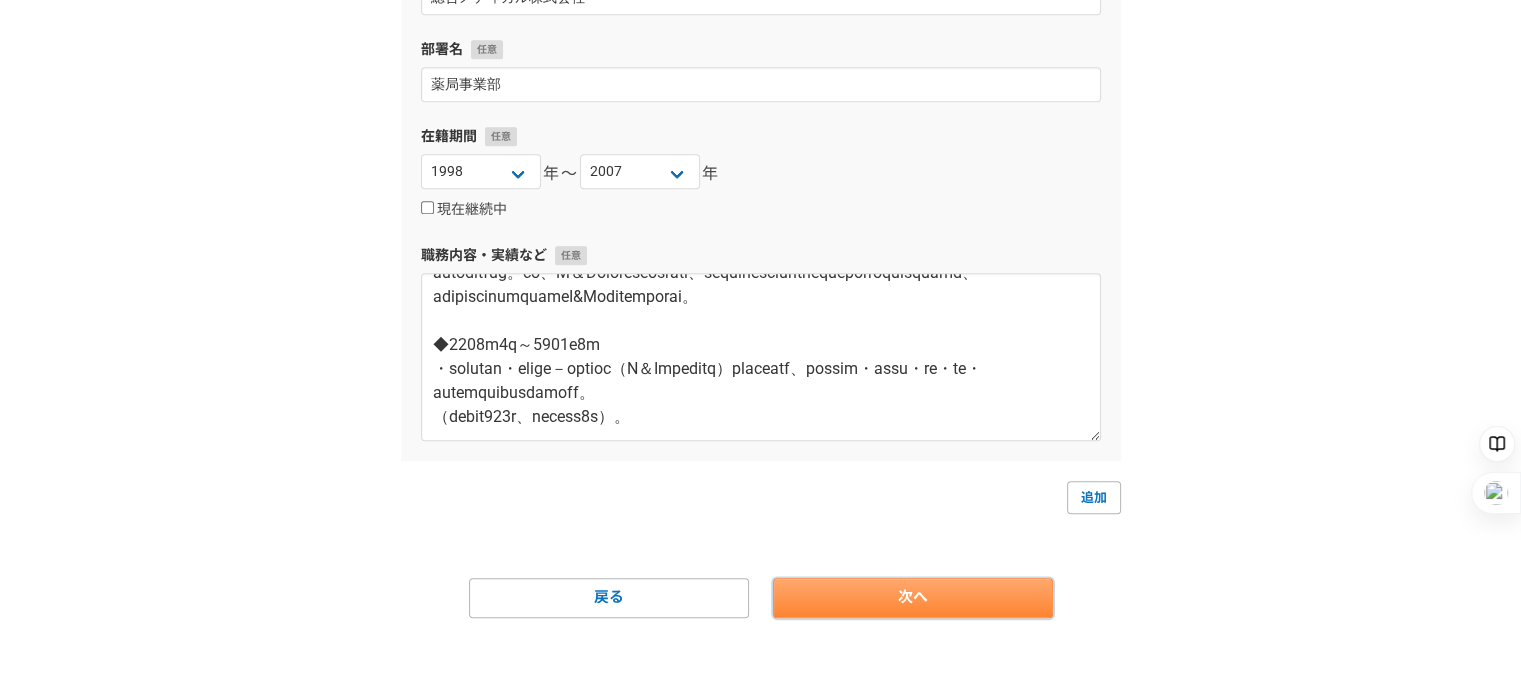 click on "次へ" at bounding box center [913, 598] 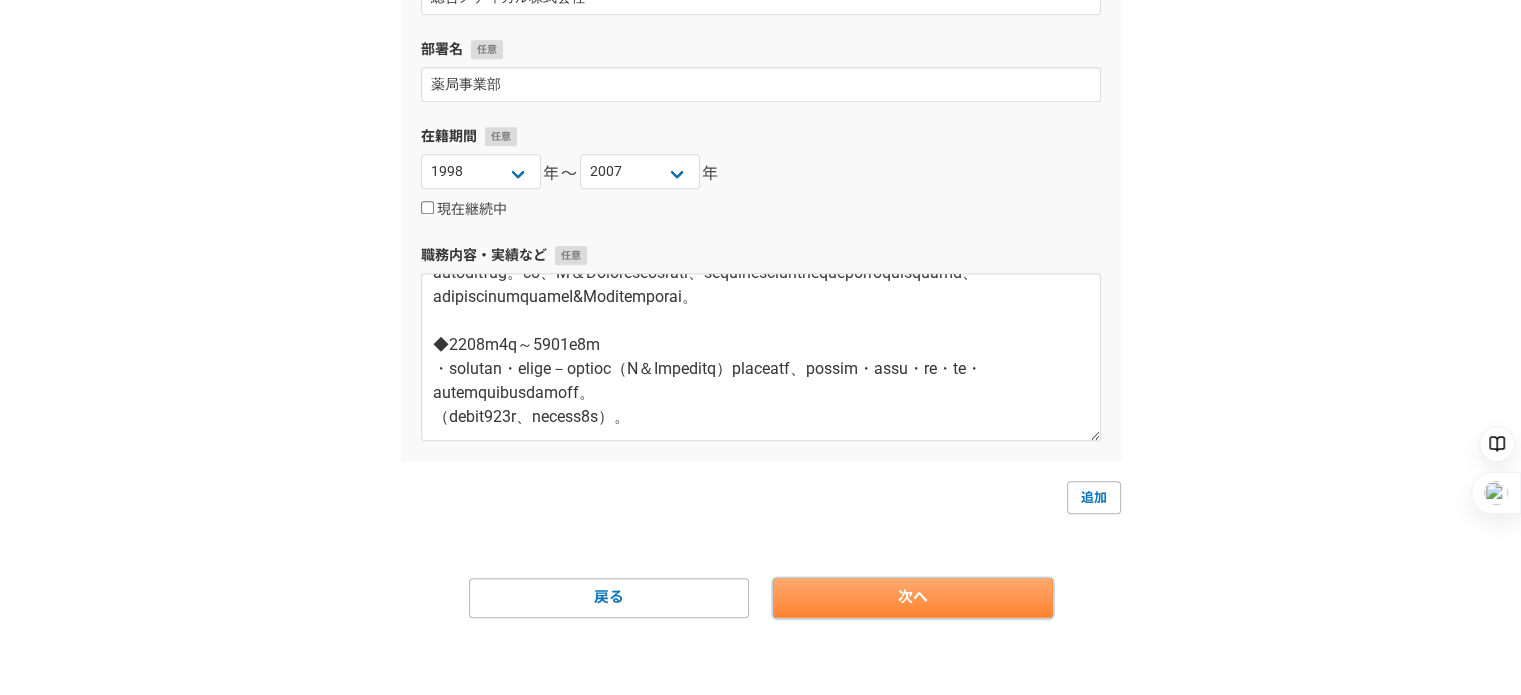 scroll, scrollTop: 0, scrollLeft: 0, axis: both 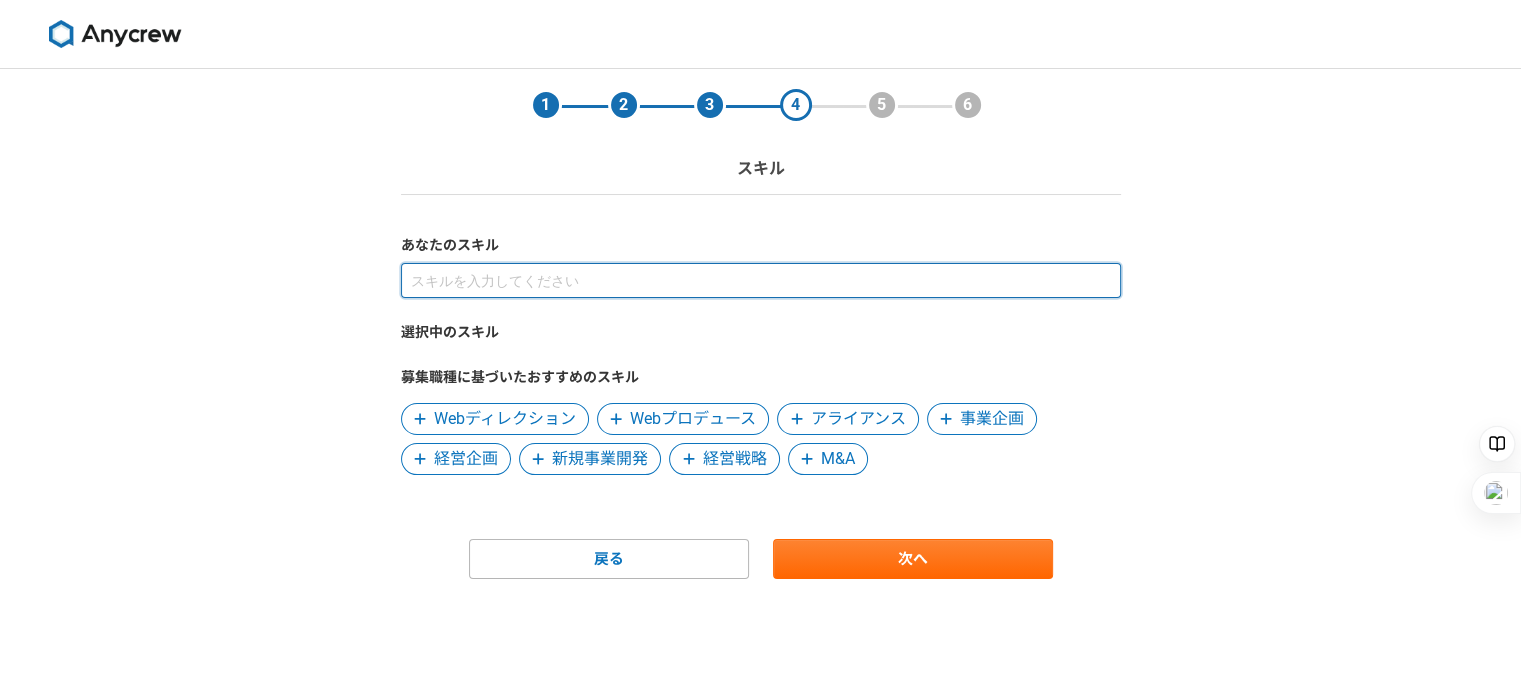 click at bounding box center (761, 280) 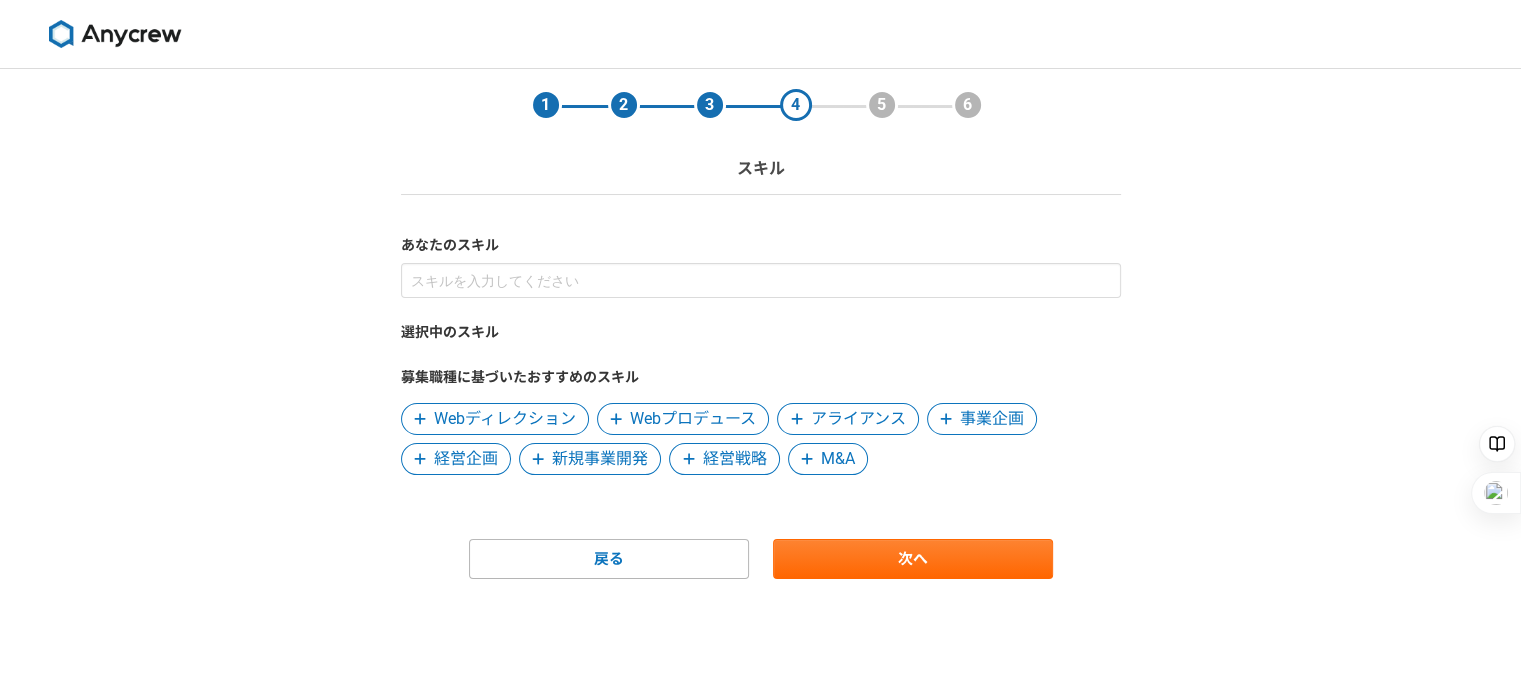 click on "経営企画" at bounding box center [466, 459] 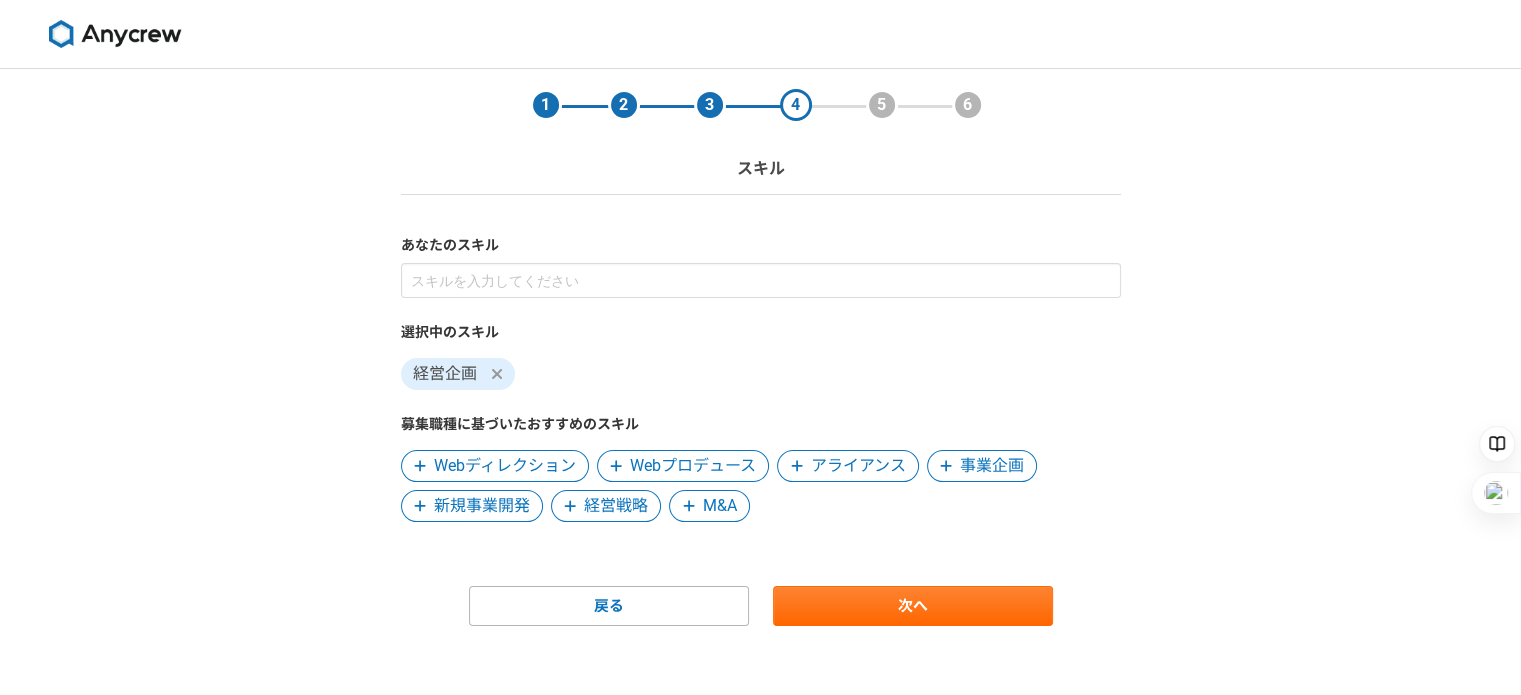 click on "経営戦略" at bounding box center (616, 506) 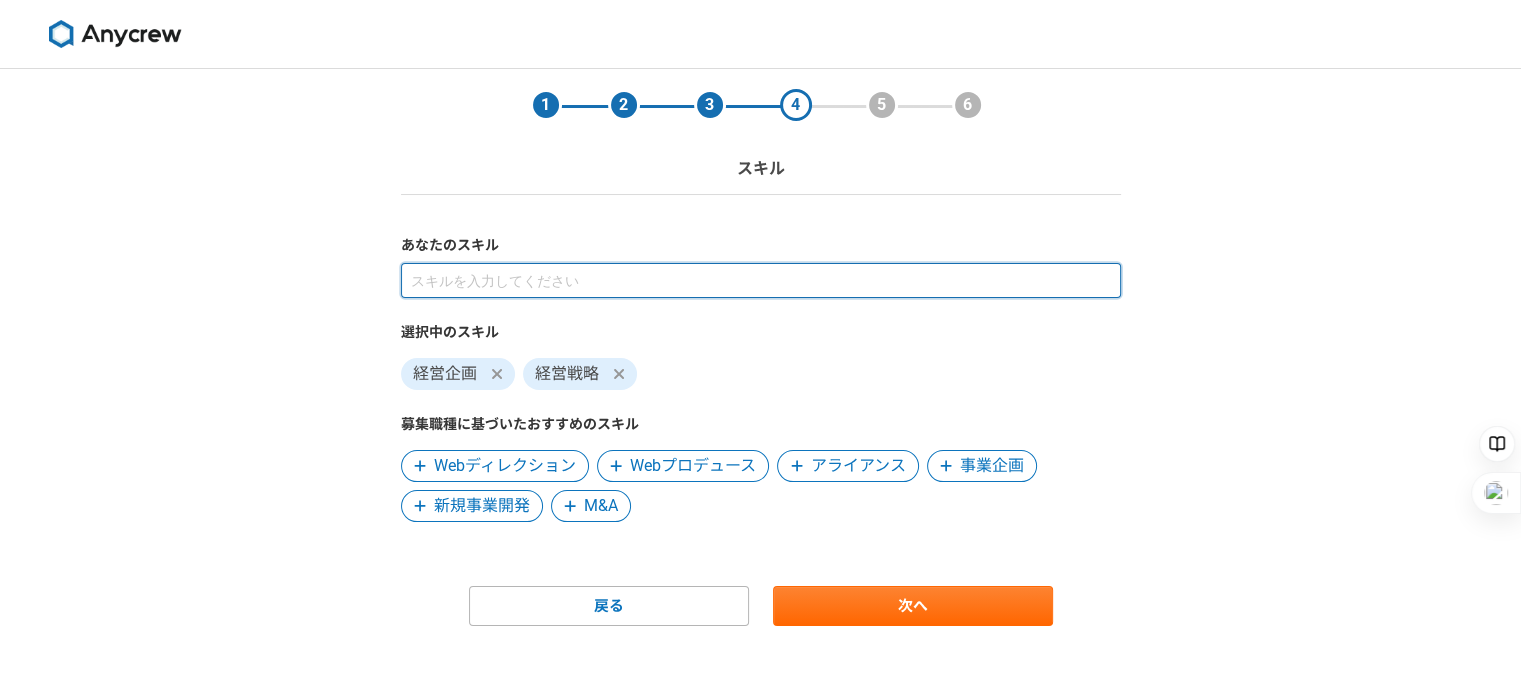 click at bounding box center (761, 280) 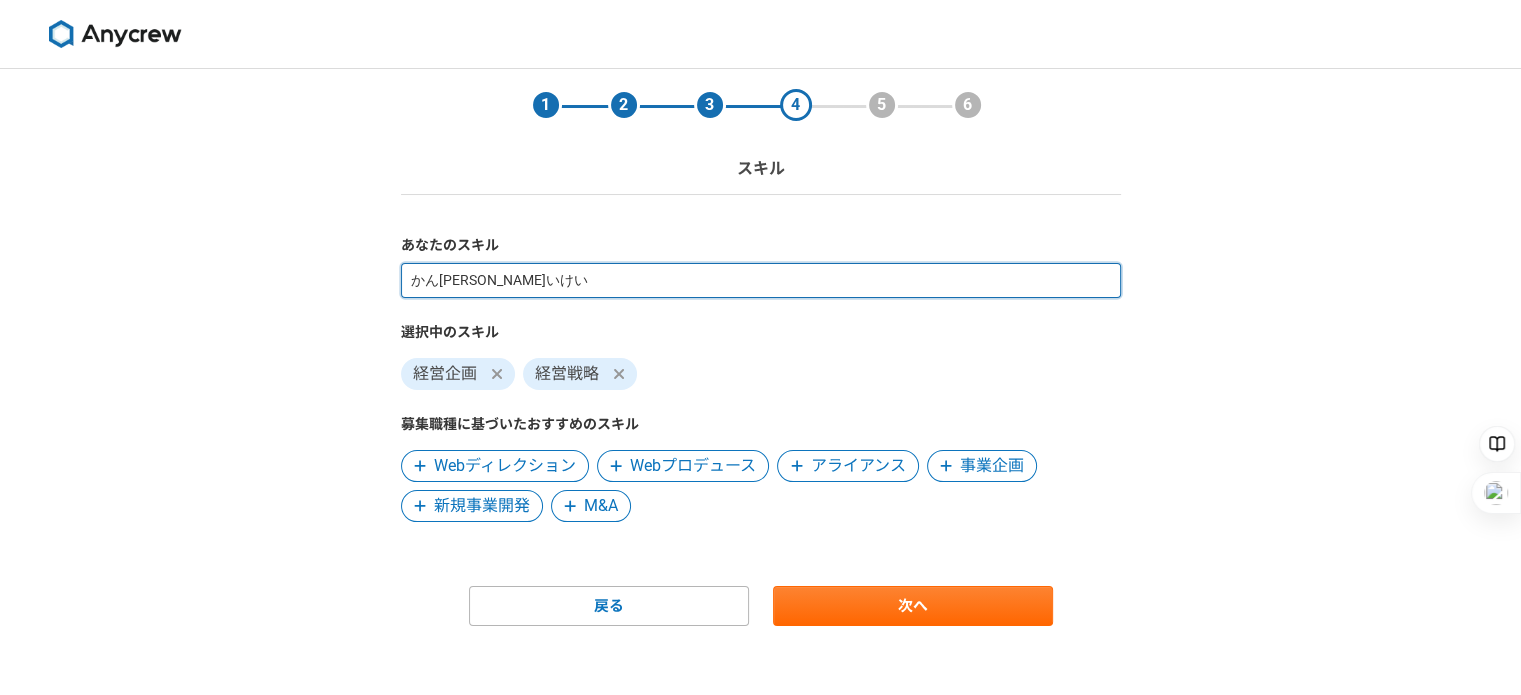 type on "管理会計" 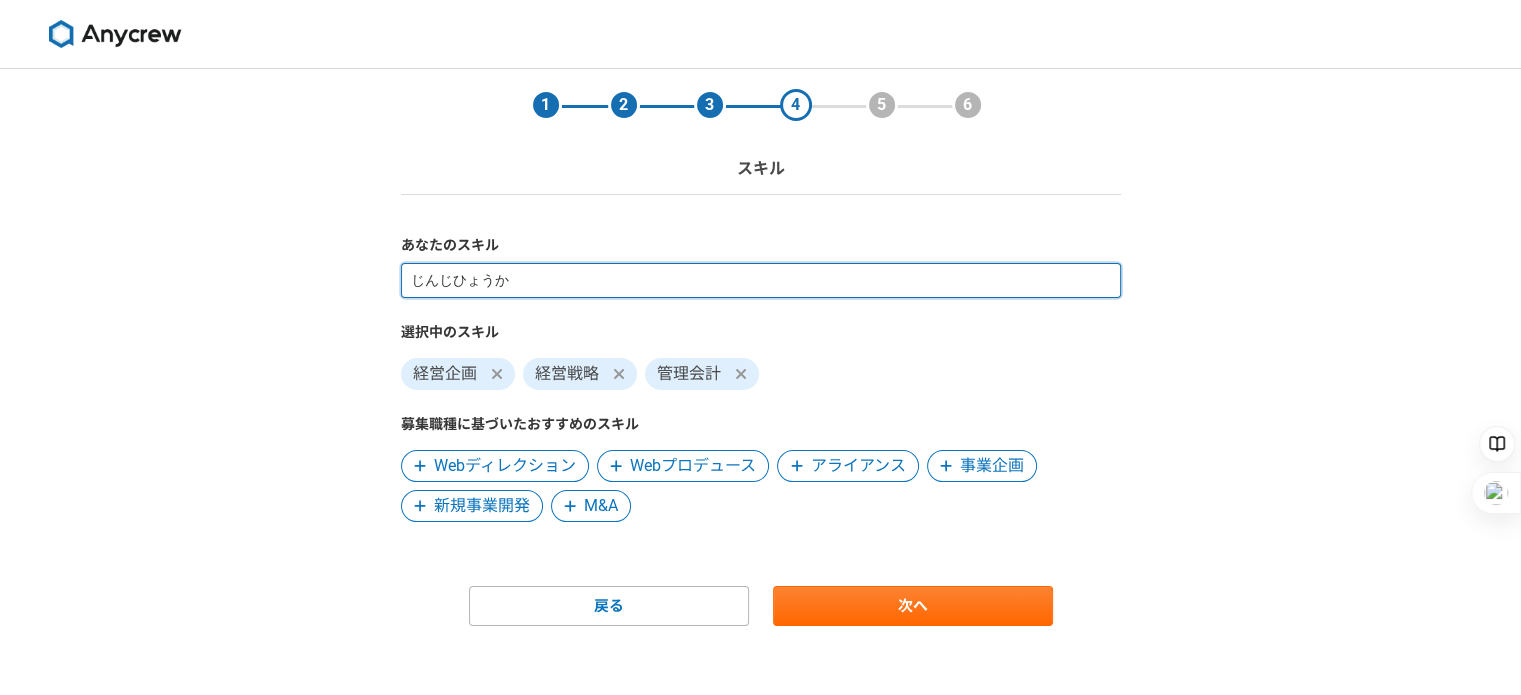 type on "人事評価" 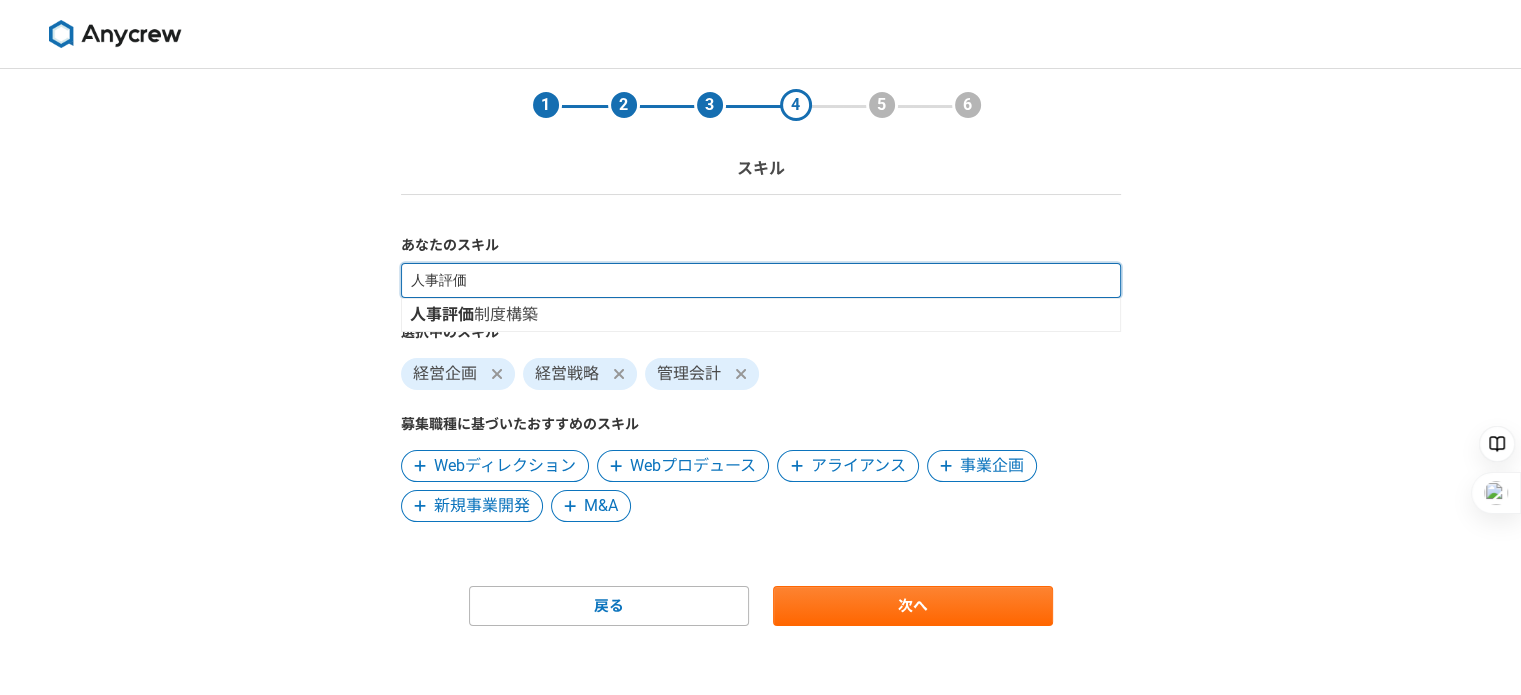 type 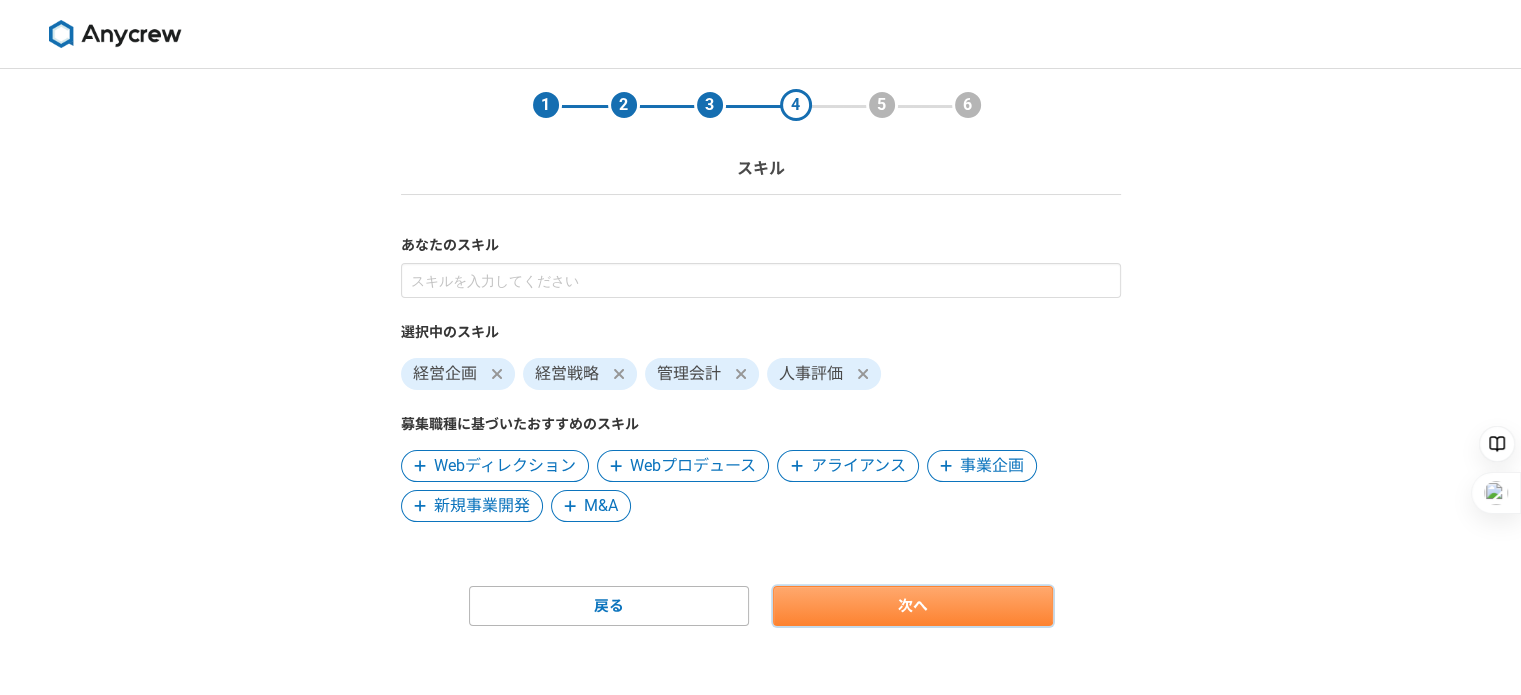 click on "次へ" at bounding box center [913, 606] 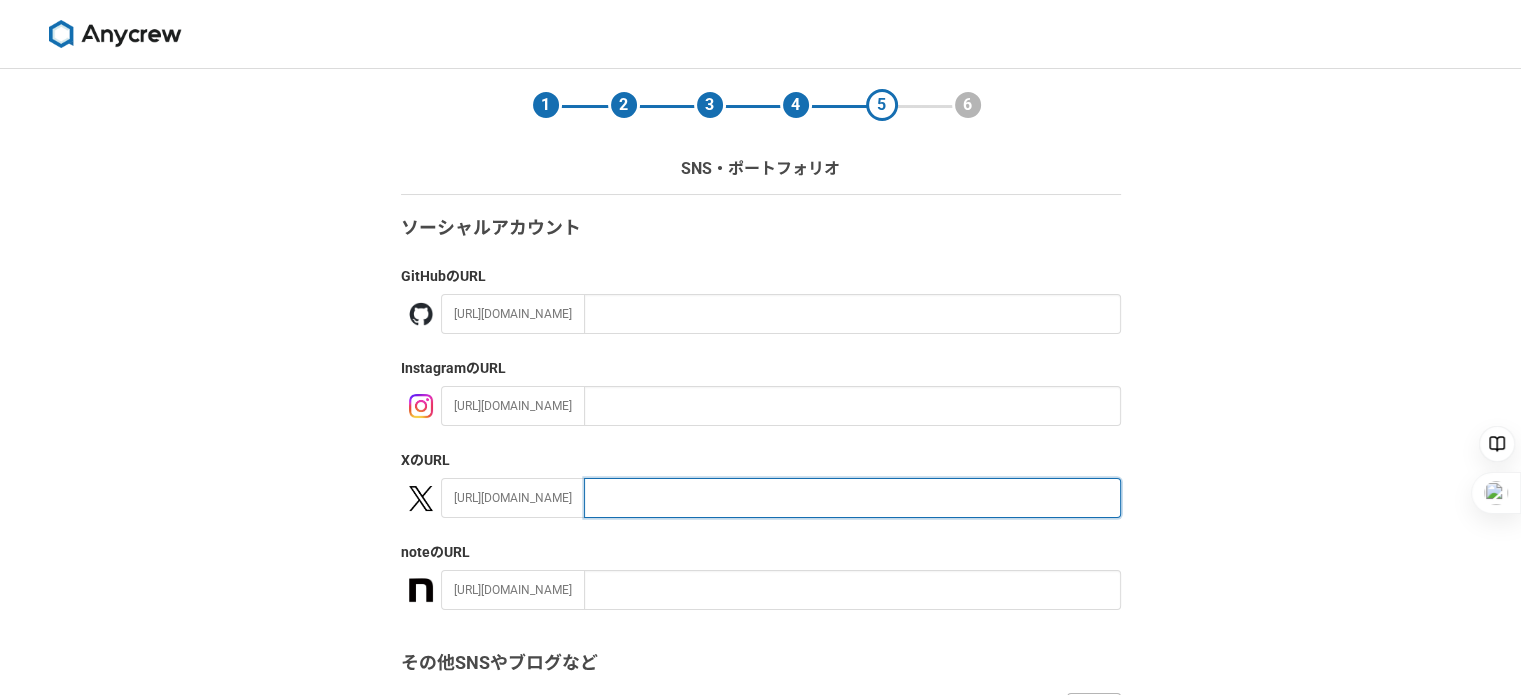 click at bounding box center [852, 498] 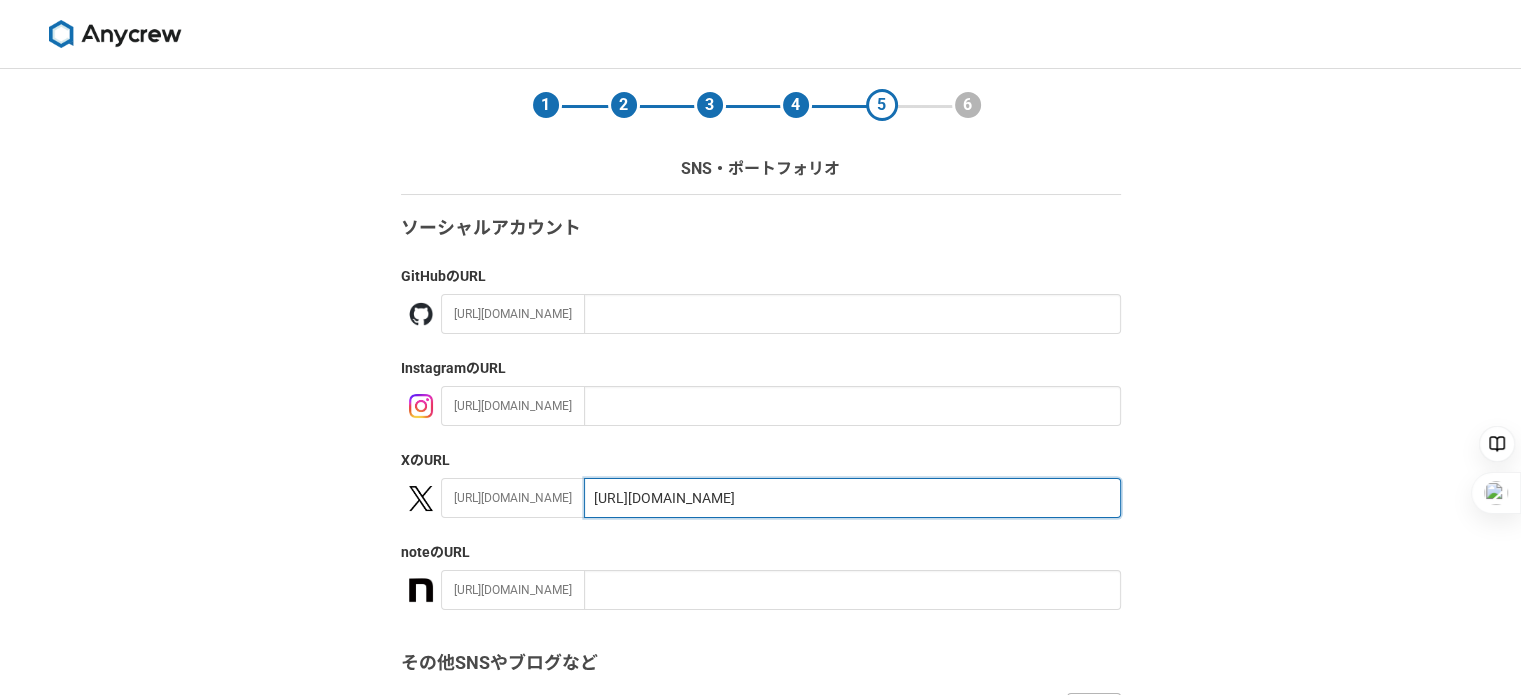 drag, startPoint x: 638, startPoint y: 500, endPoint x: 431, endPoint y: 502, distance: 207.00966 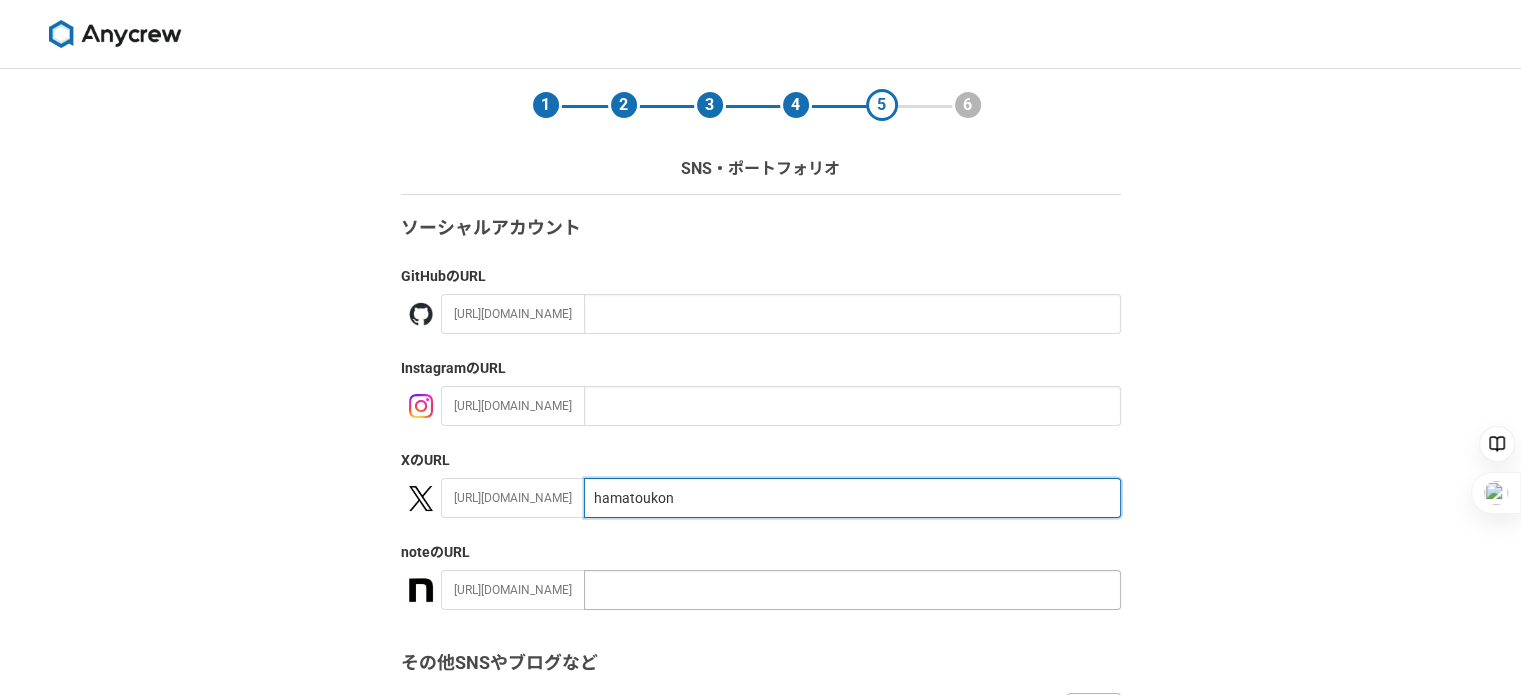 type on "hamatoukon" 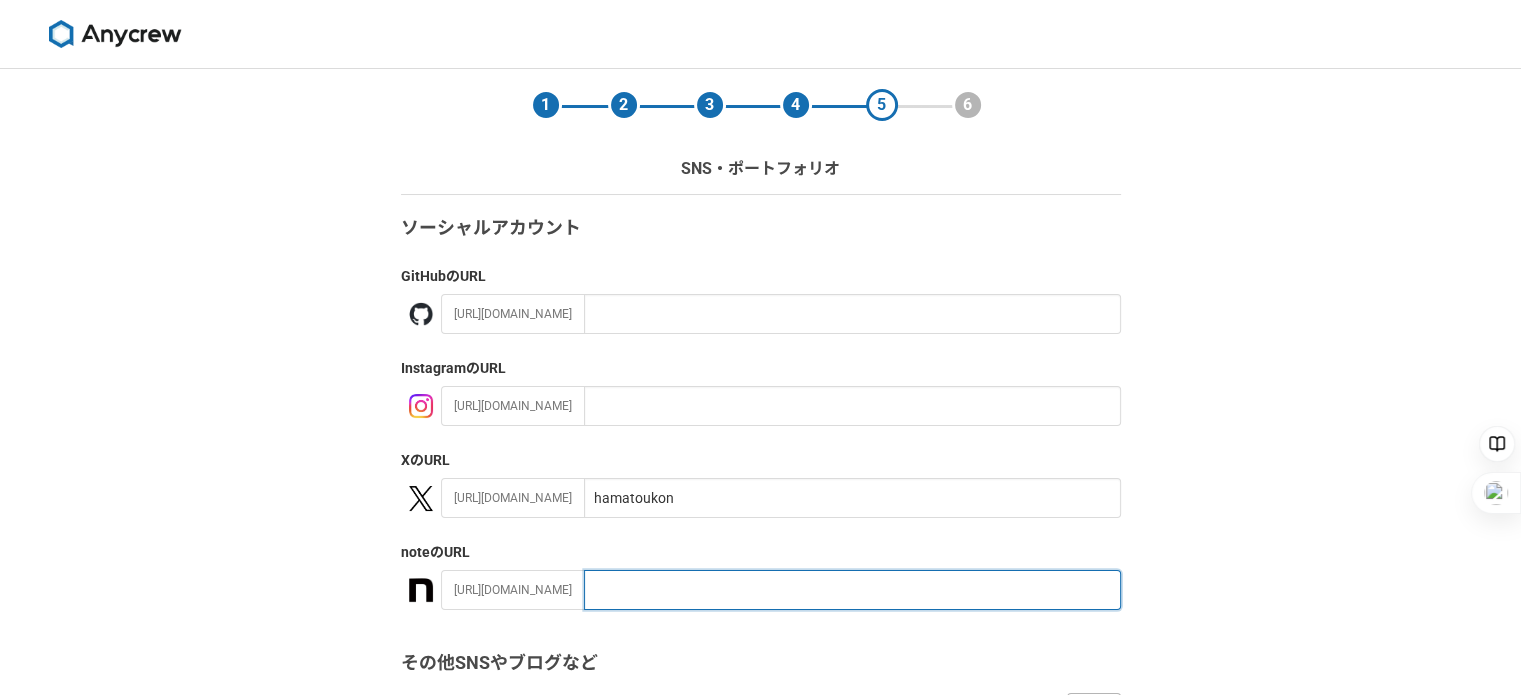 click at bounding box center (852, 590) 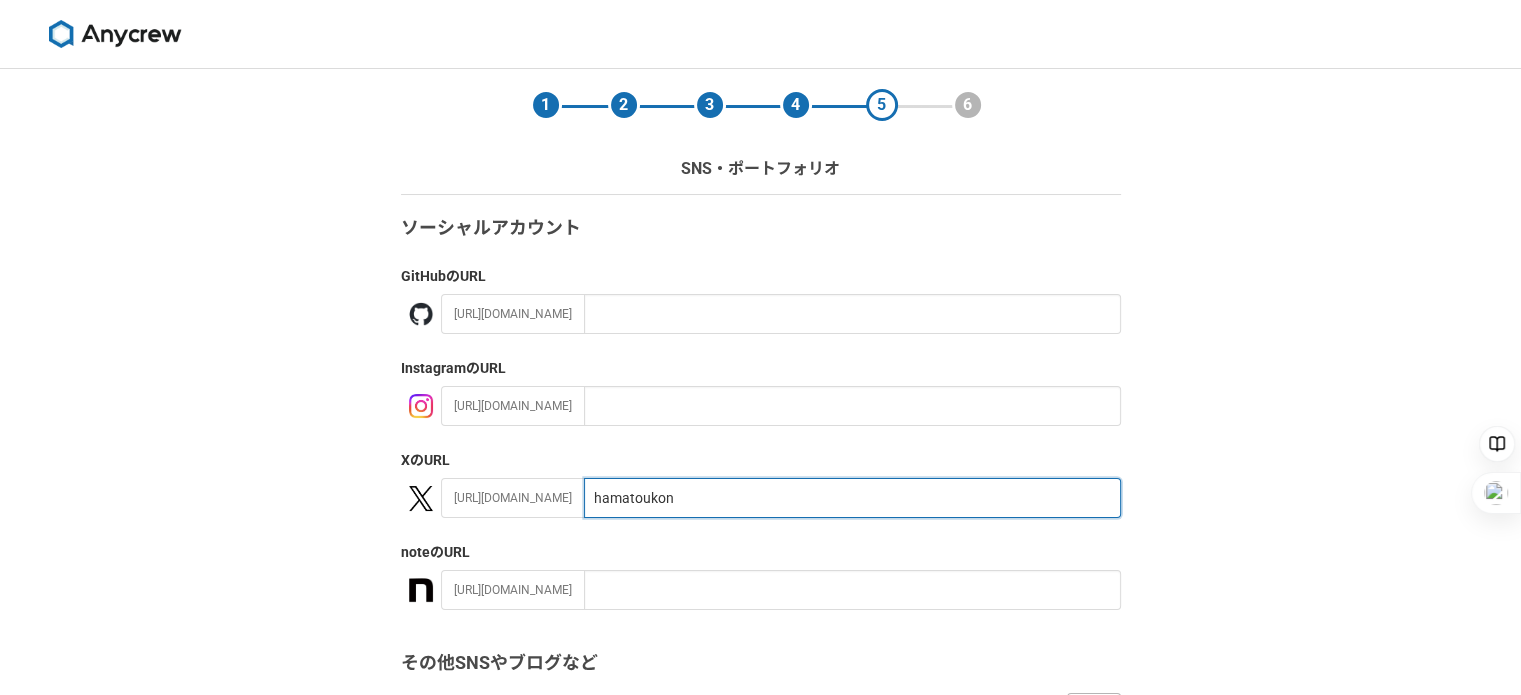 drag, startPoint x: 678, startPoint y: 490, endPoint x: 429, endPoint y: 507, distance: 249.57965 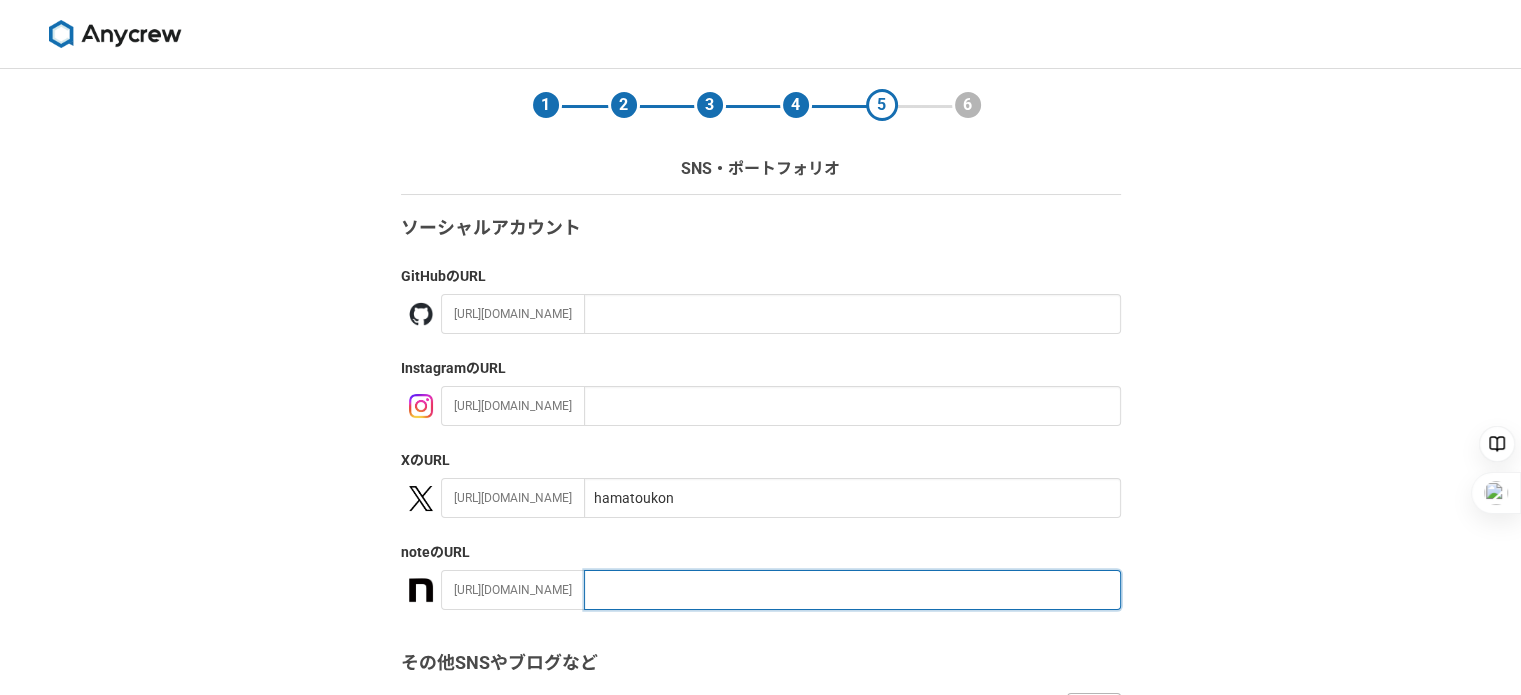 click at bounding box center [852, 590] 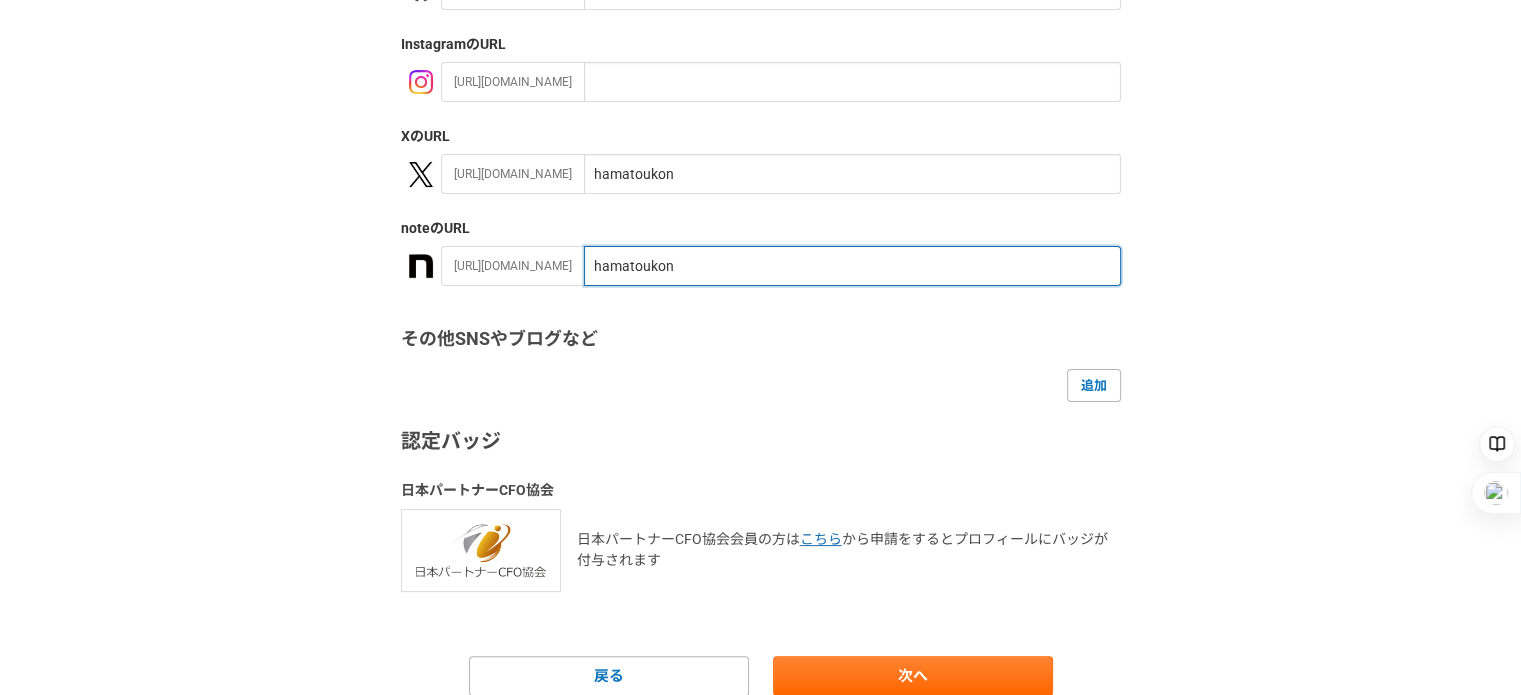 scroll, scrollTop: 325, scrollLeft: 0, axis: vertical 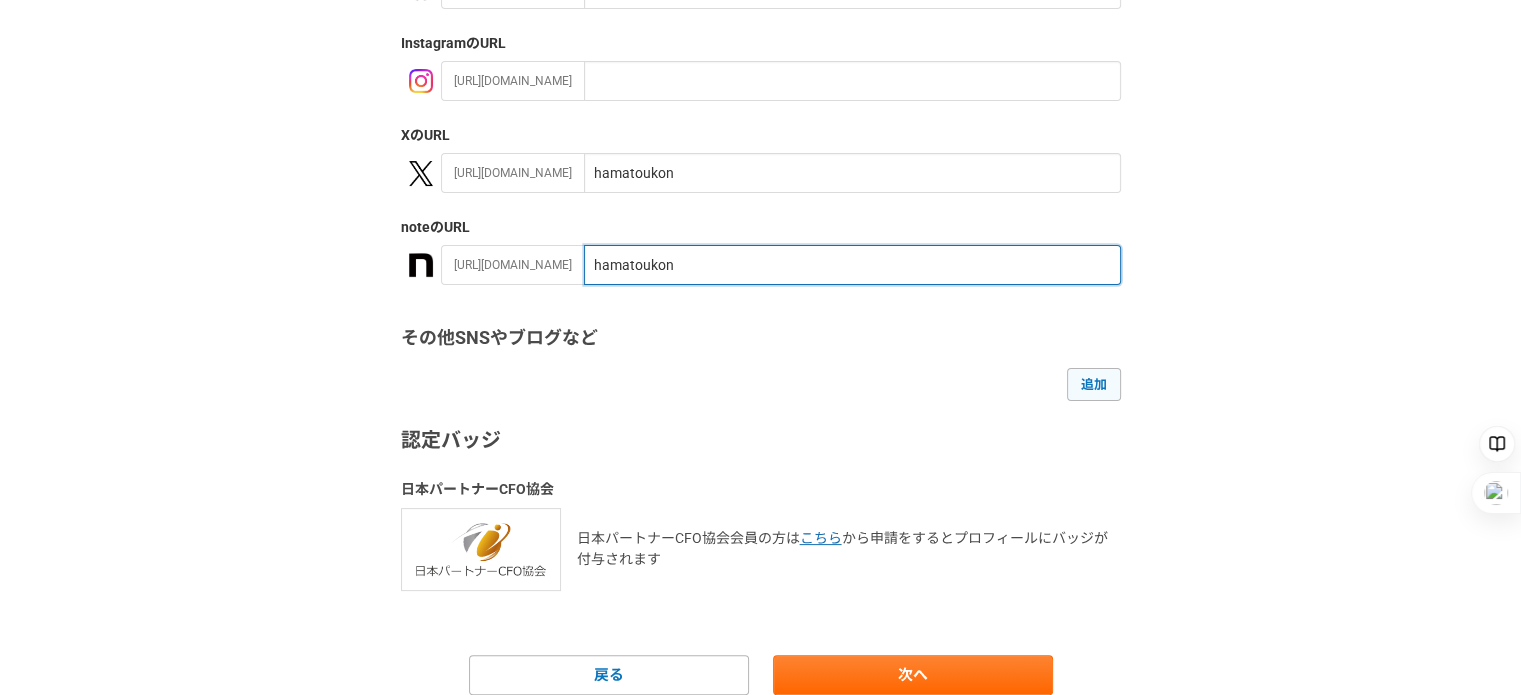 type on "hamatoukon" 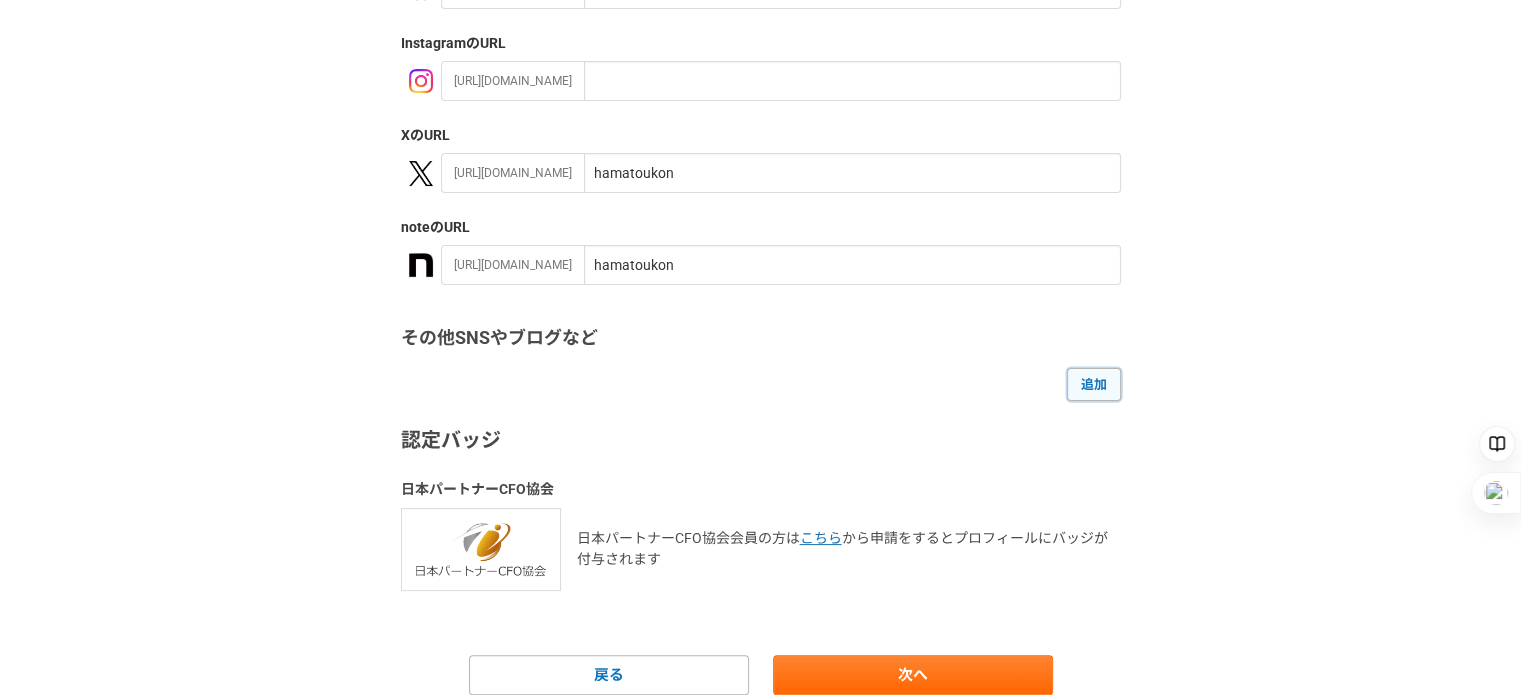 click on "追加" at bounding box center (1094, 384) 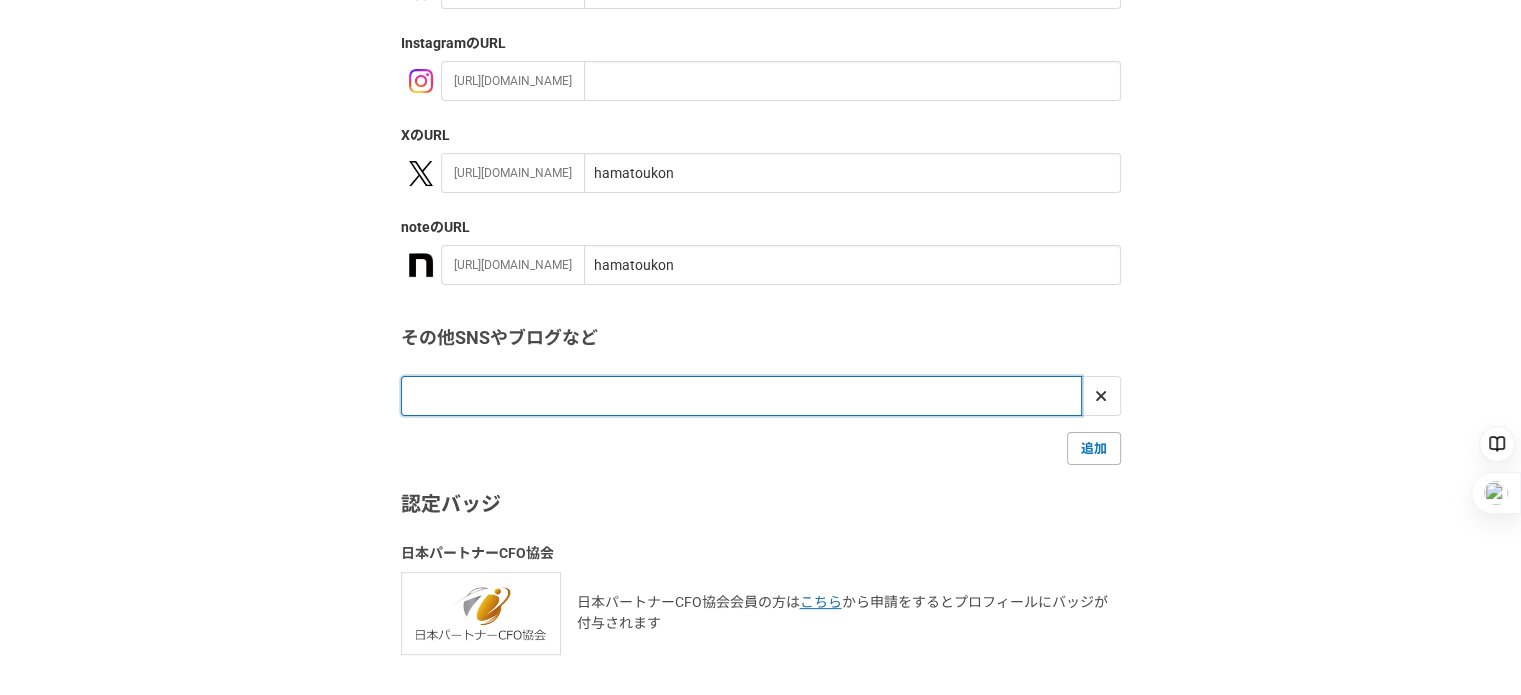 paste on "https://sharescafe.net/62015624-20241216.html" 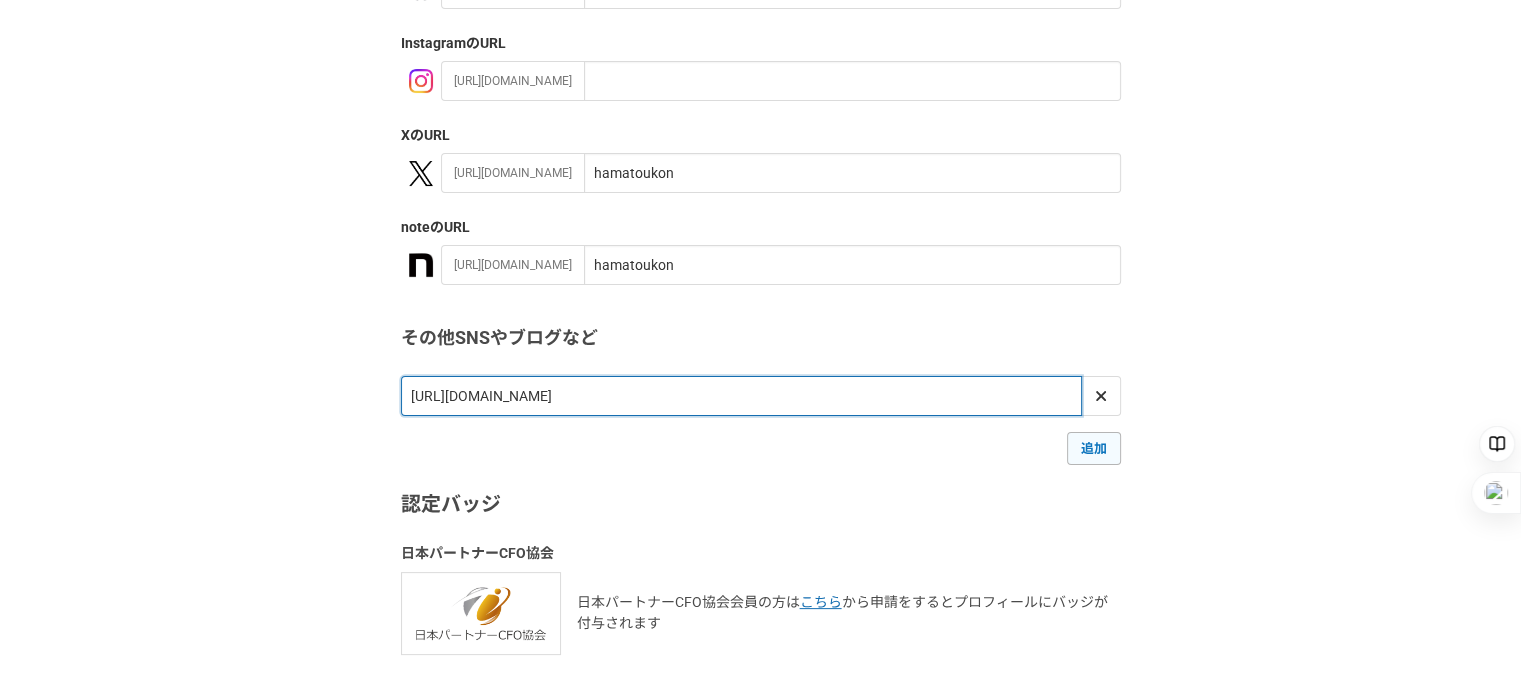 type on "https://sharescafe.net/62015624-20241216.html" 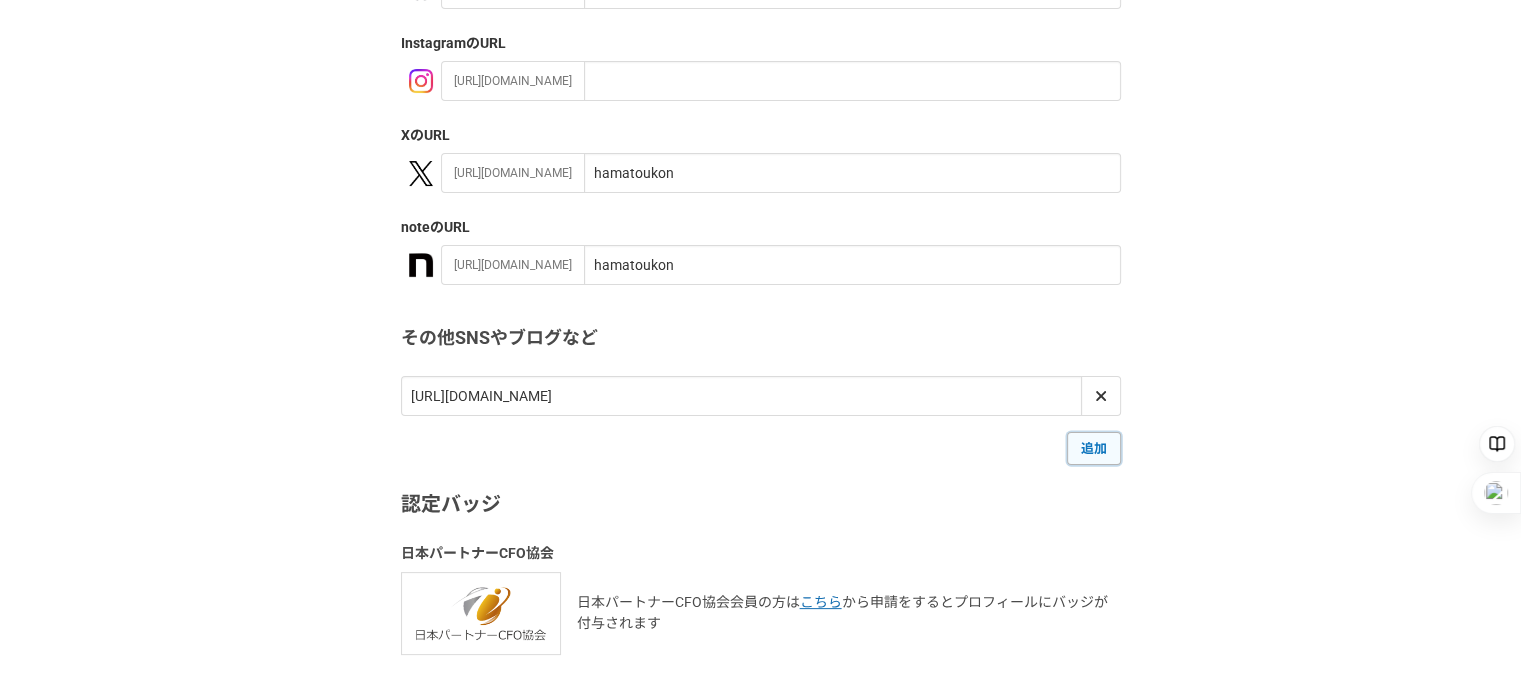 click on "追加" at bounding box center (1094, 448) 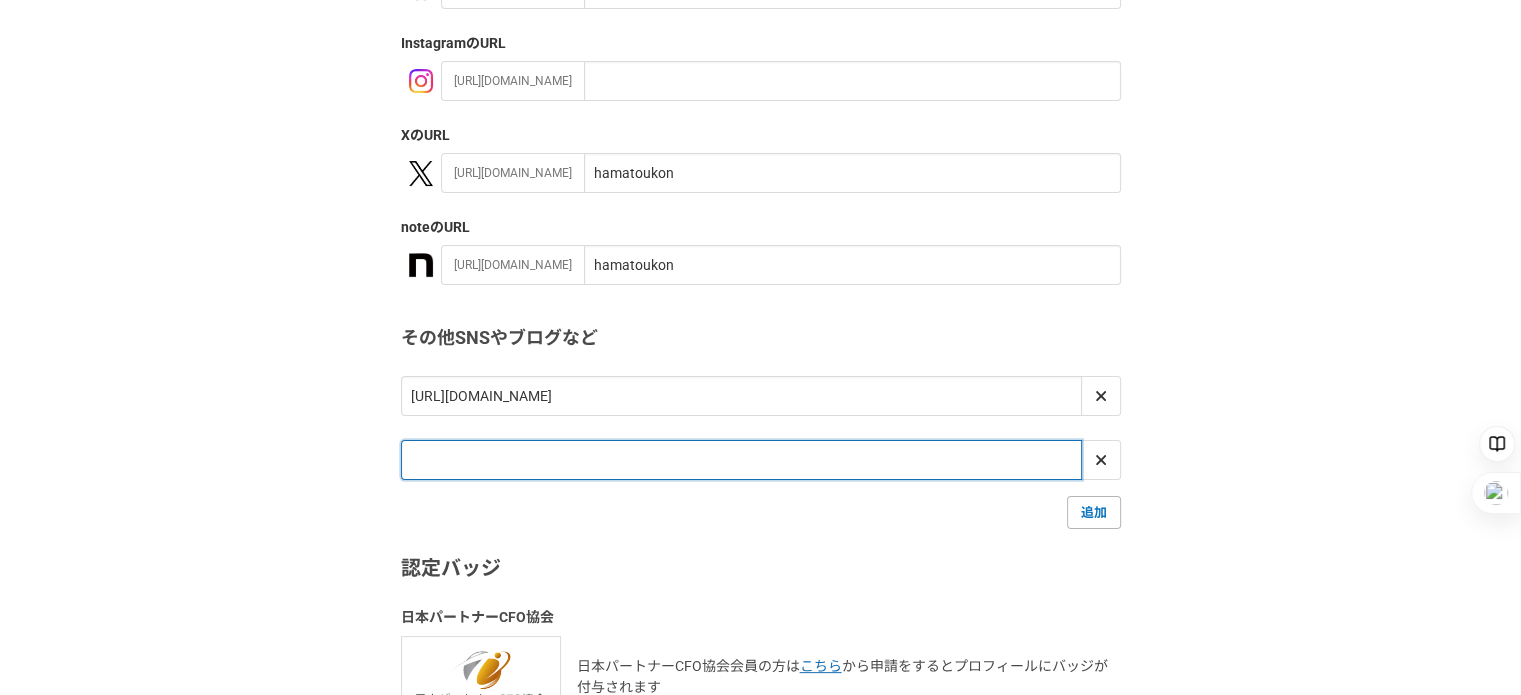 paste on "https://news.yahoo.co.jp/articles/5029c016a00bef66f69e805edcb17dd557c57b2e" 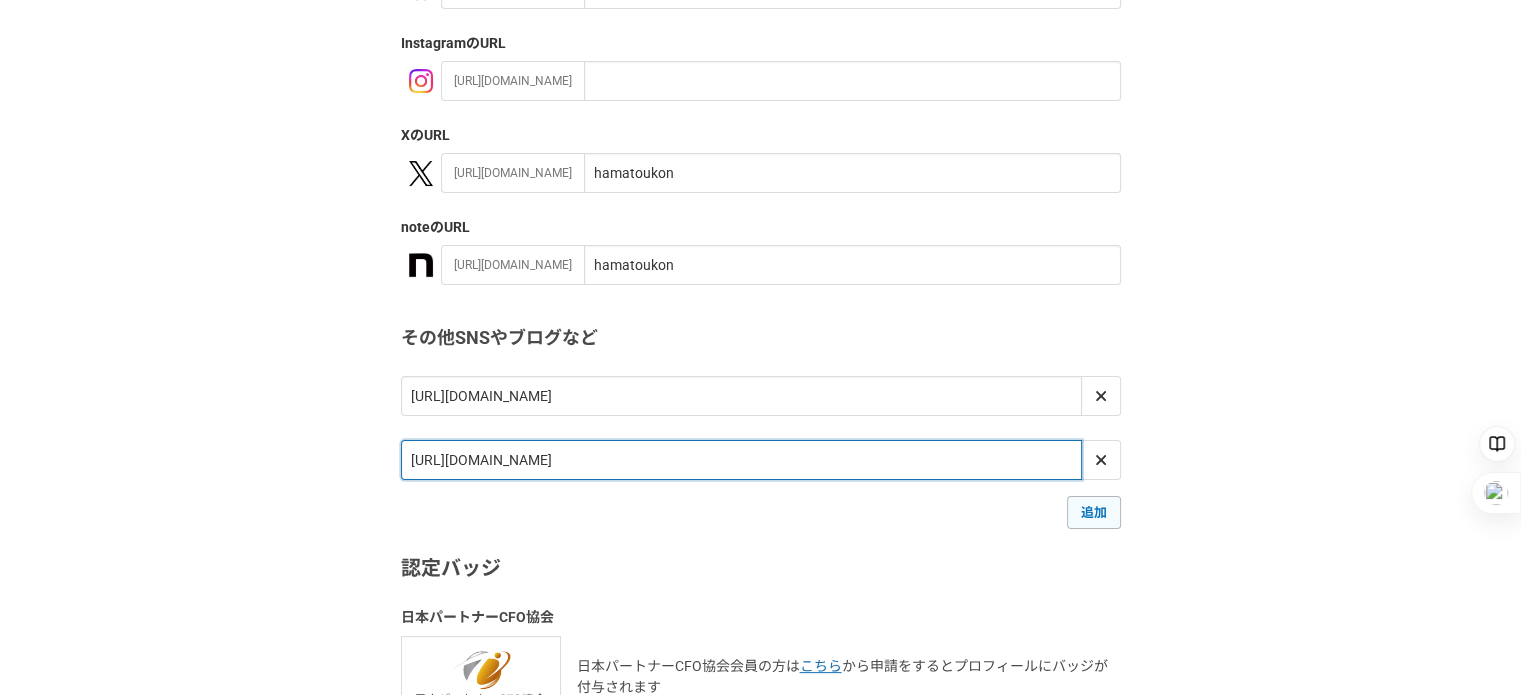 type on "https://news.yahoo.co.jp/articles/5029c016a00bef66f69e805edcb17dd557c57b2e" 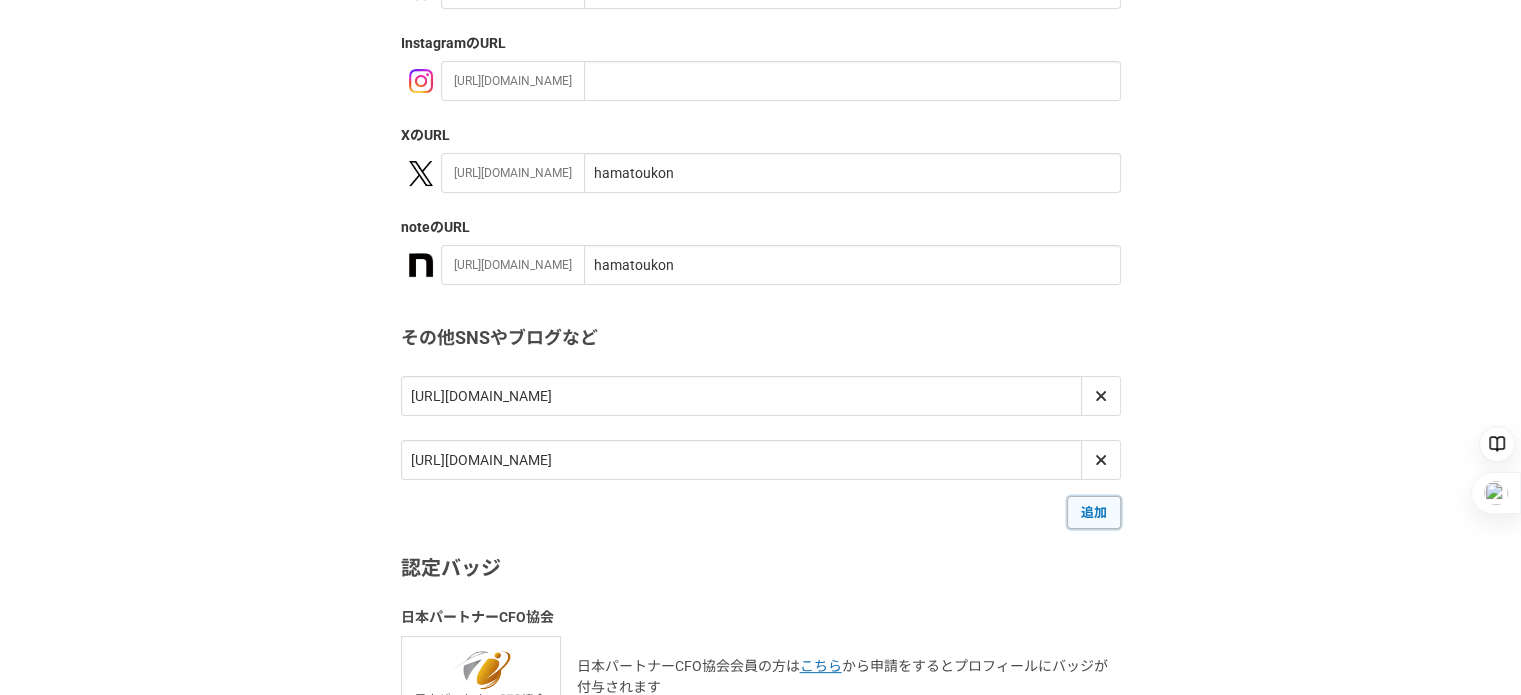 click on "追加" at bounding box center [1094, 512] 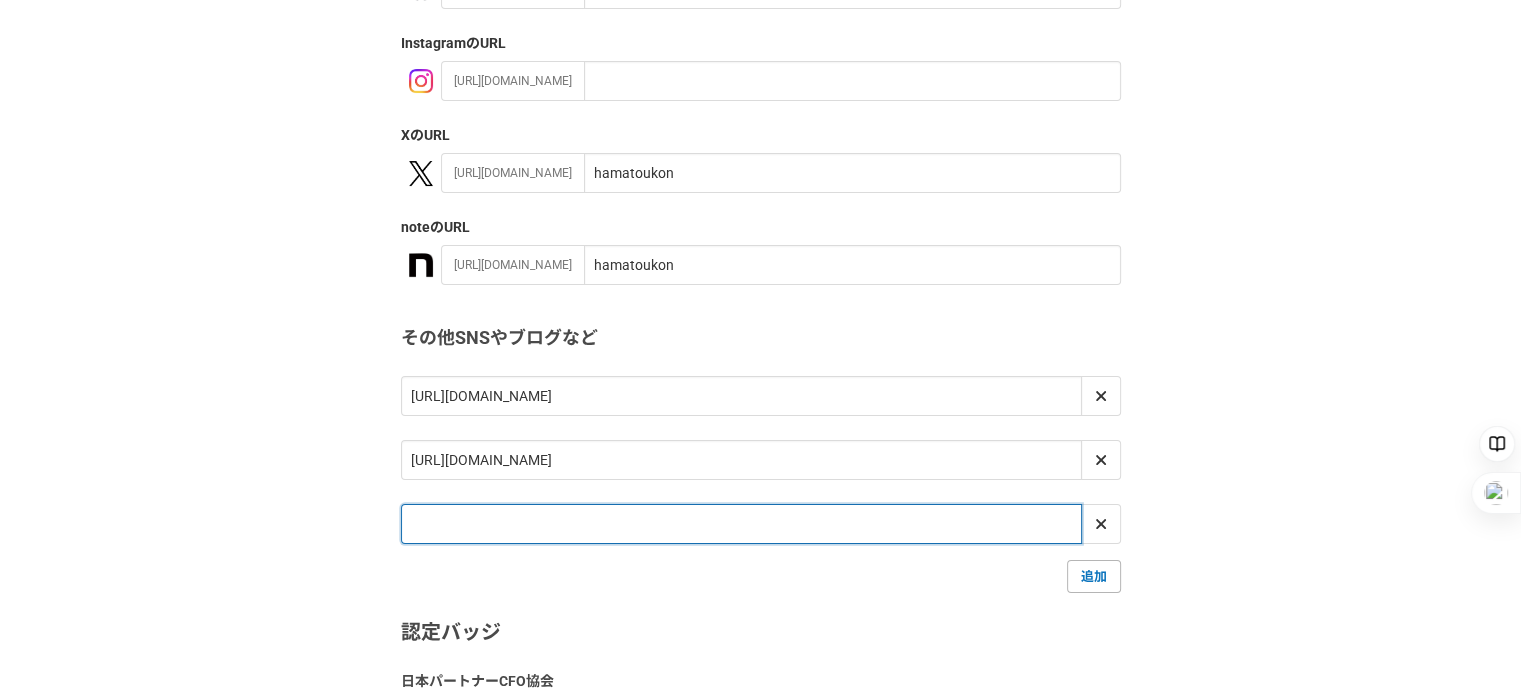 paste on "https://news.yahoo.co.jp/articles/0c5bde4452270571e6cefe3c50c0b272246a8b24" 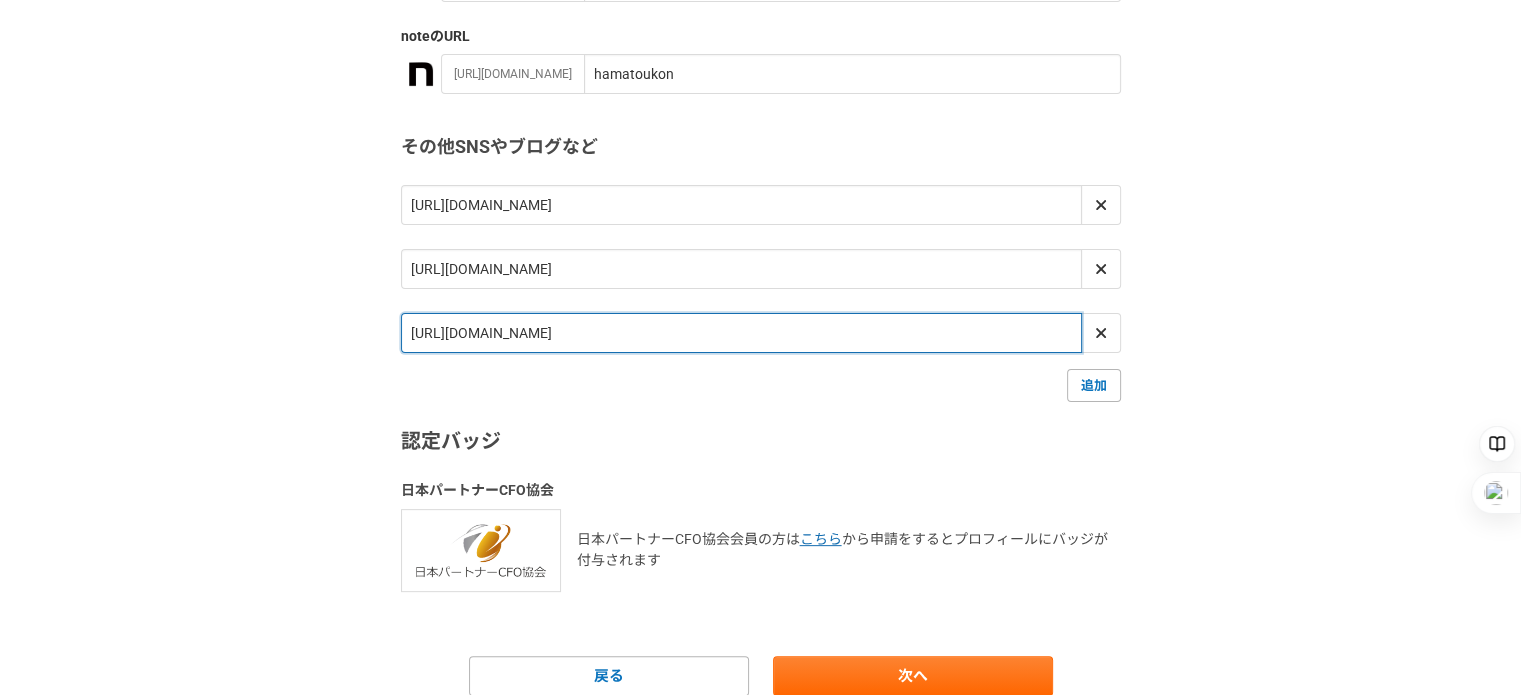 scroll, scrollTop: 596, scrollLeft: 0, axis: vertical 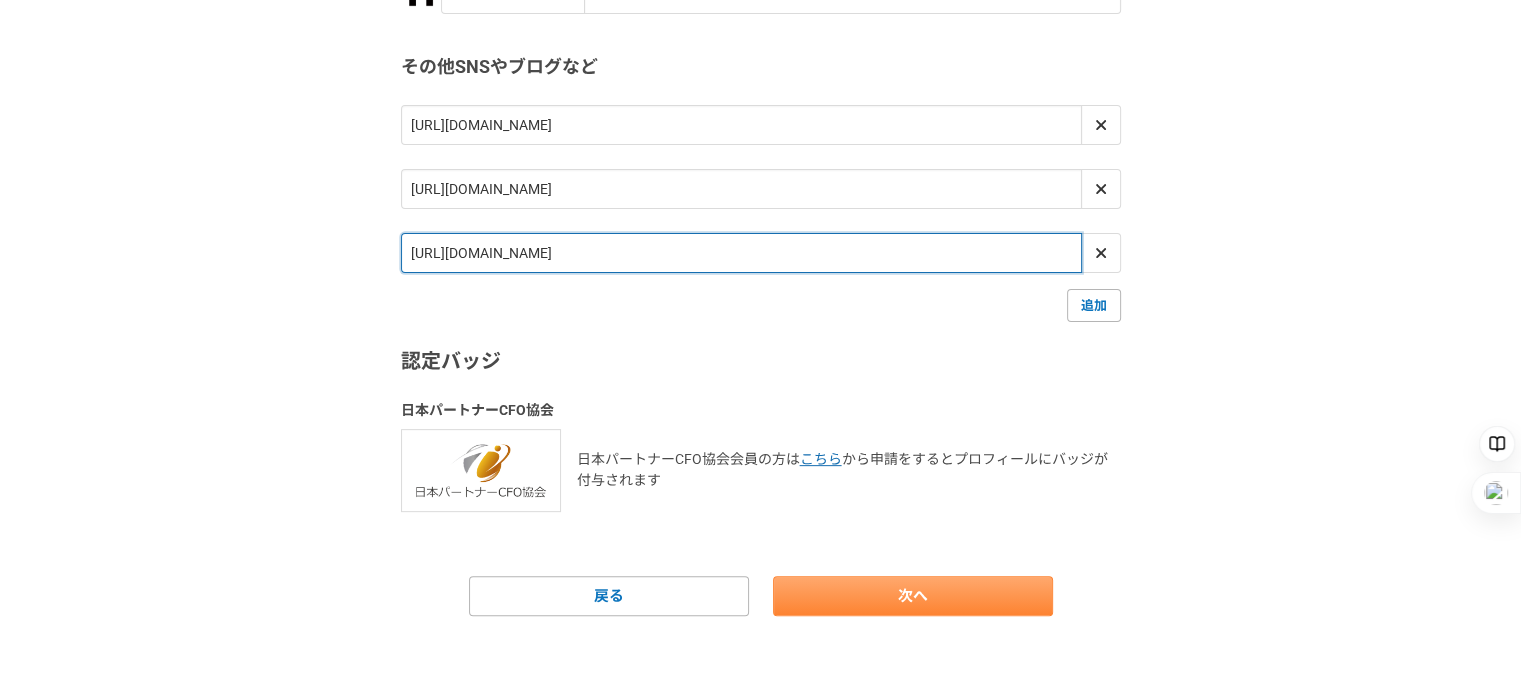 type on "https://news.yahoo.co.jp/articles/0c5bde4452270571e6cefe3c50c0b272246a8b24" 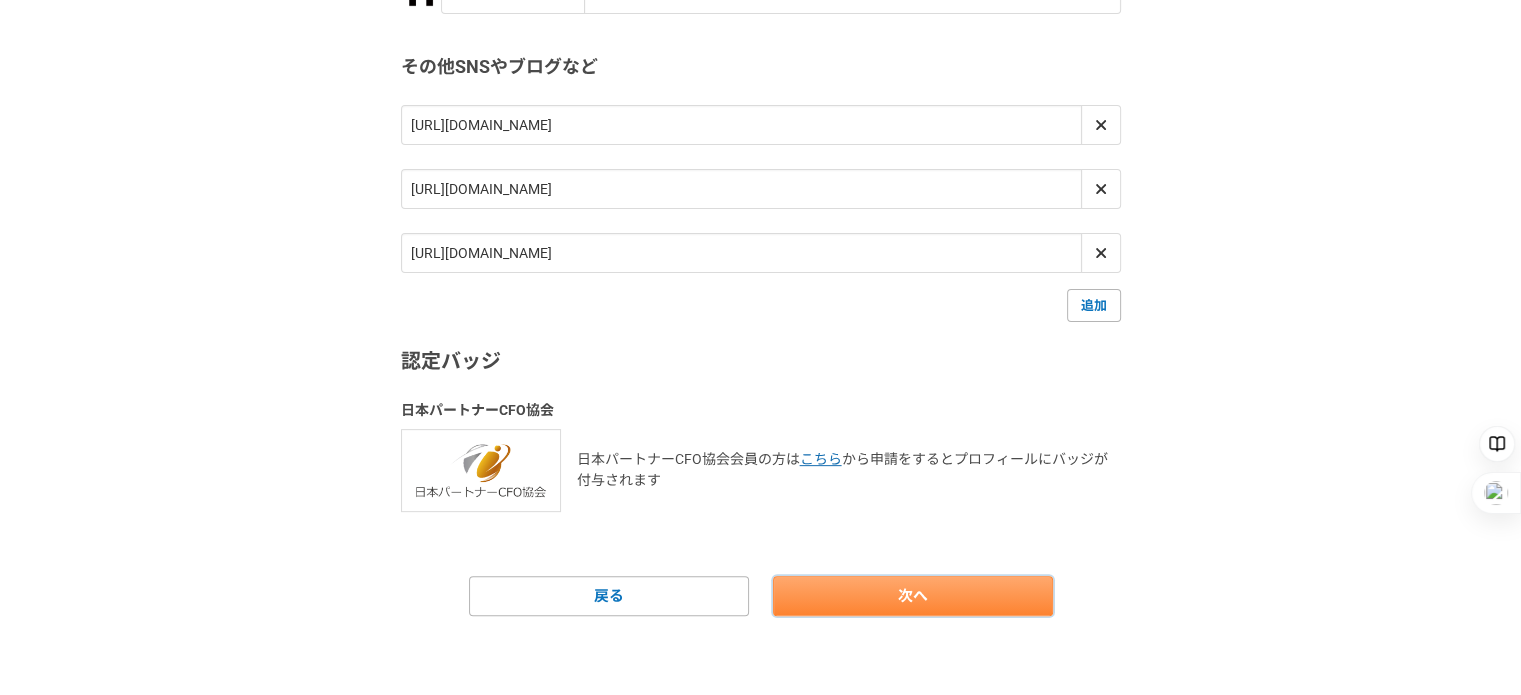 click on "次へ" at bounding box center (913, 596) 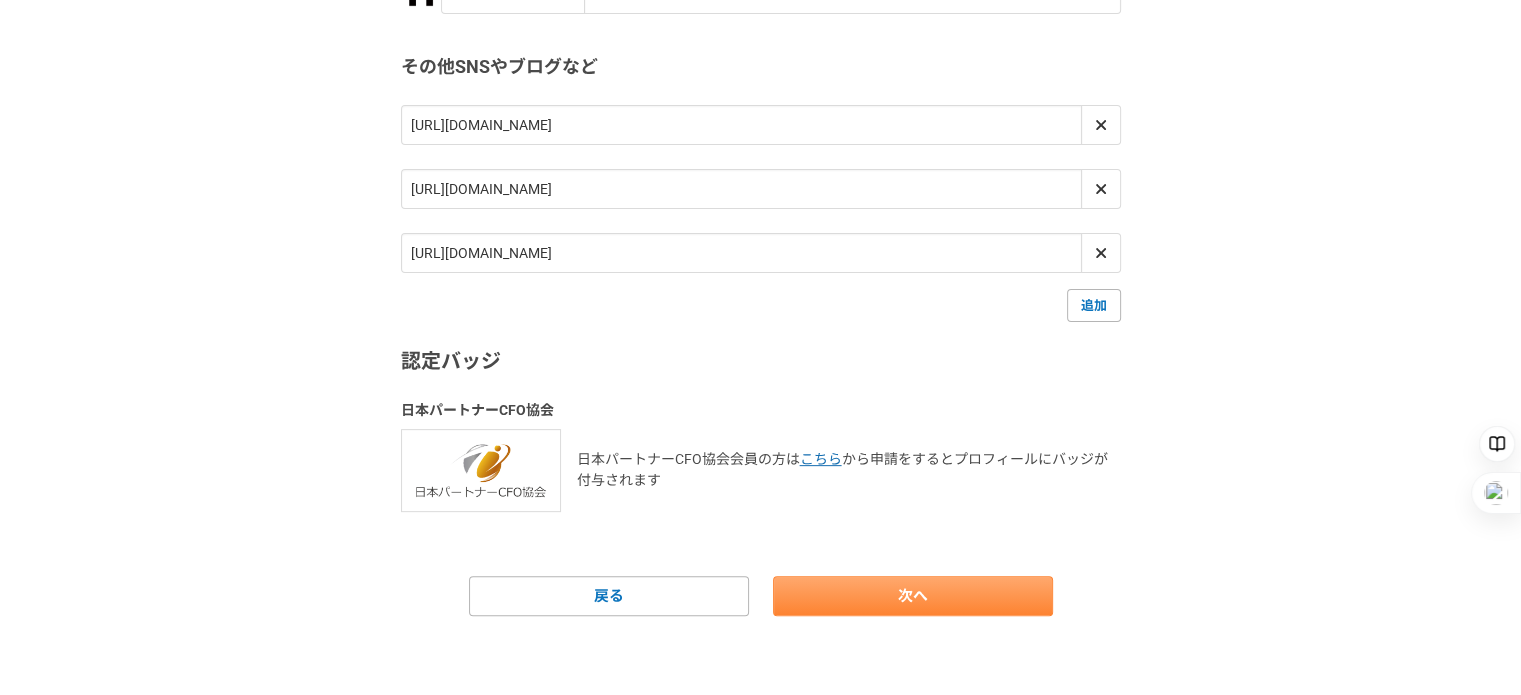 scroll, scrollTop: 0, scrollLeft: 0, axis: both 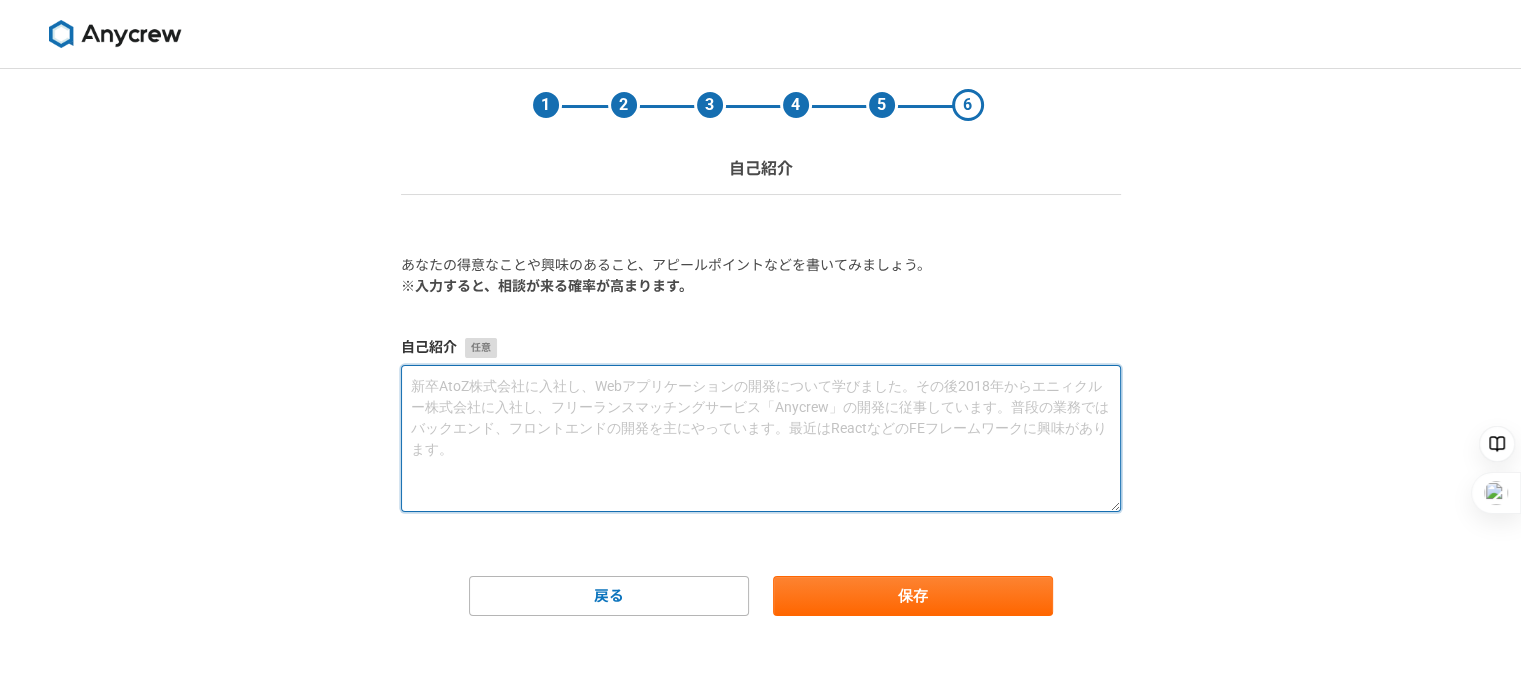 click at bounding box center (761, 438) 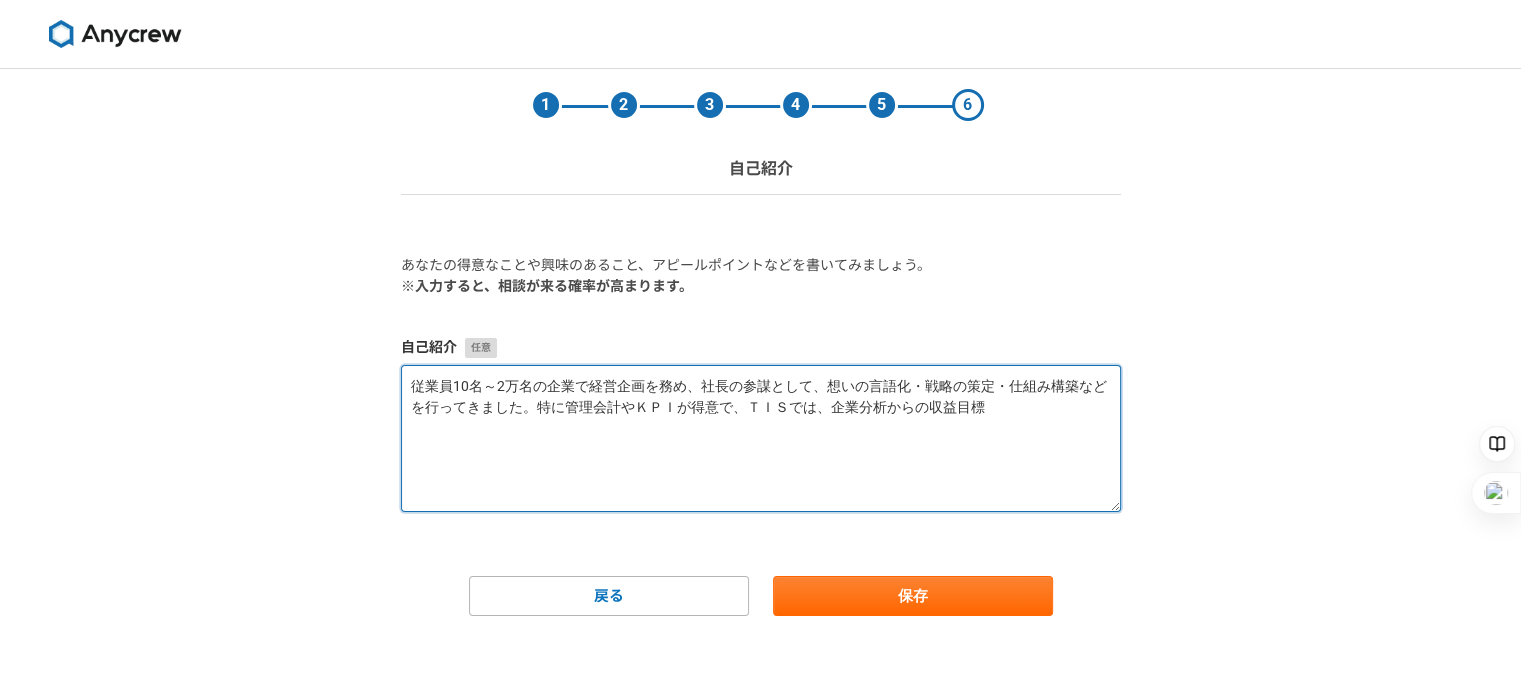 click on "従業員10名～2万名の企業で経営企画を務め、社長の参謀として、想いの言語化・戦略の策定・仕組み構築などを行ってきました。特に管理会計やＫＰＩが得意で、ＴＩＳでは、企業分析からの収益目標" at bounding box center [761, 438] 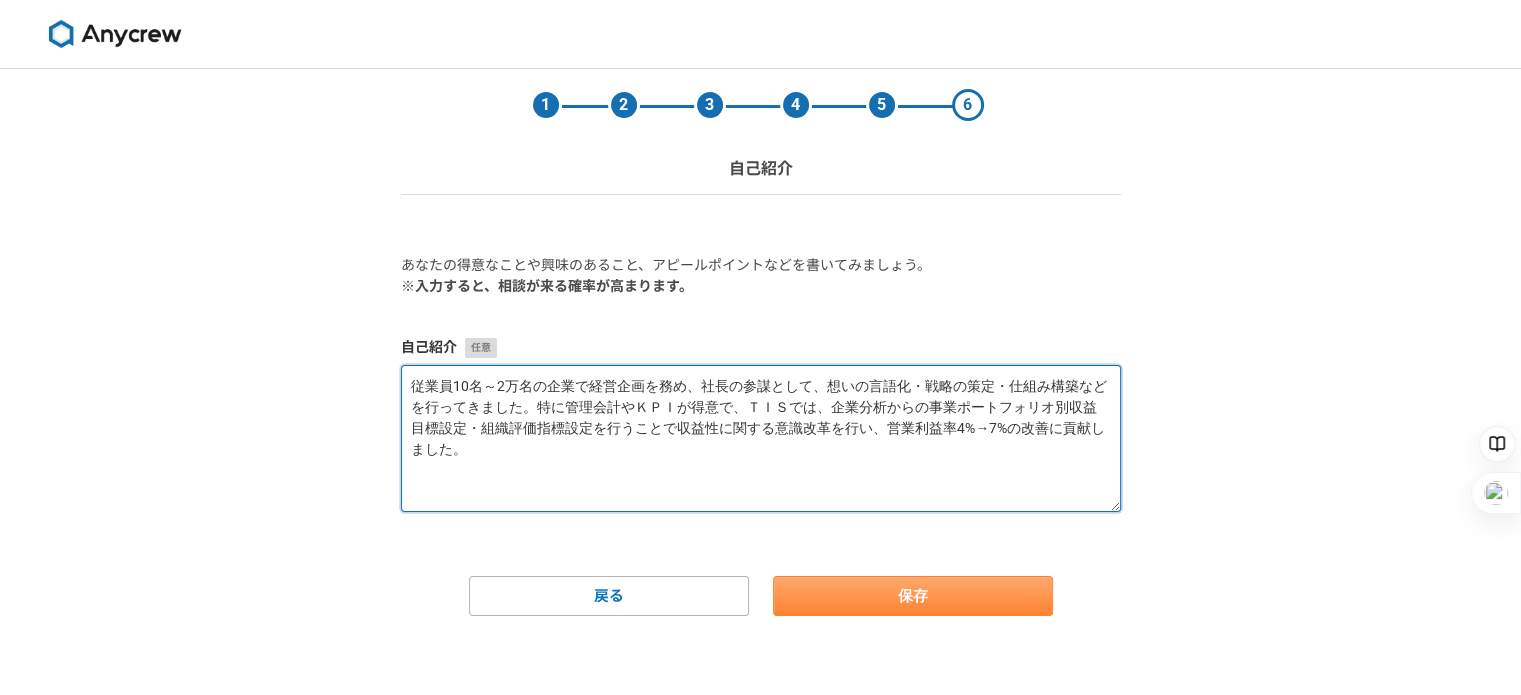 type on "従業員10名～2万名の企業で経営企画を務め、社長の参謀として、想いの言語化・戦略の策定・仕組み構築などを行ってきました。特に管理会計やＫＰＩが得意で、ＴＩＳでは、企業分析からの事業ポートフォリオ別収益目標設定・組織評価指標設定を行うことで収益性に関する意識改革を行い、営業利益率4%→7%の改善に貢献しました。" 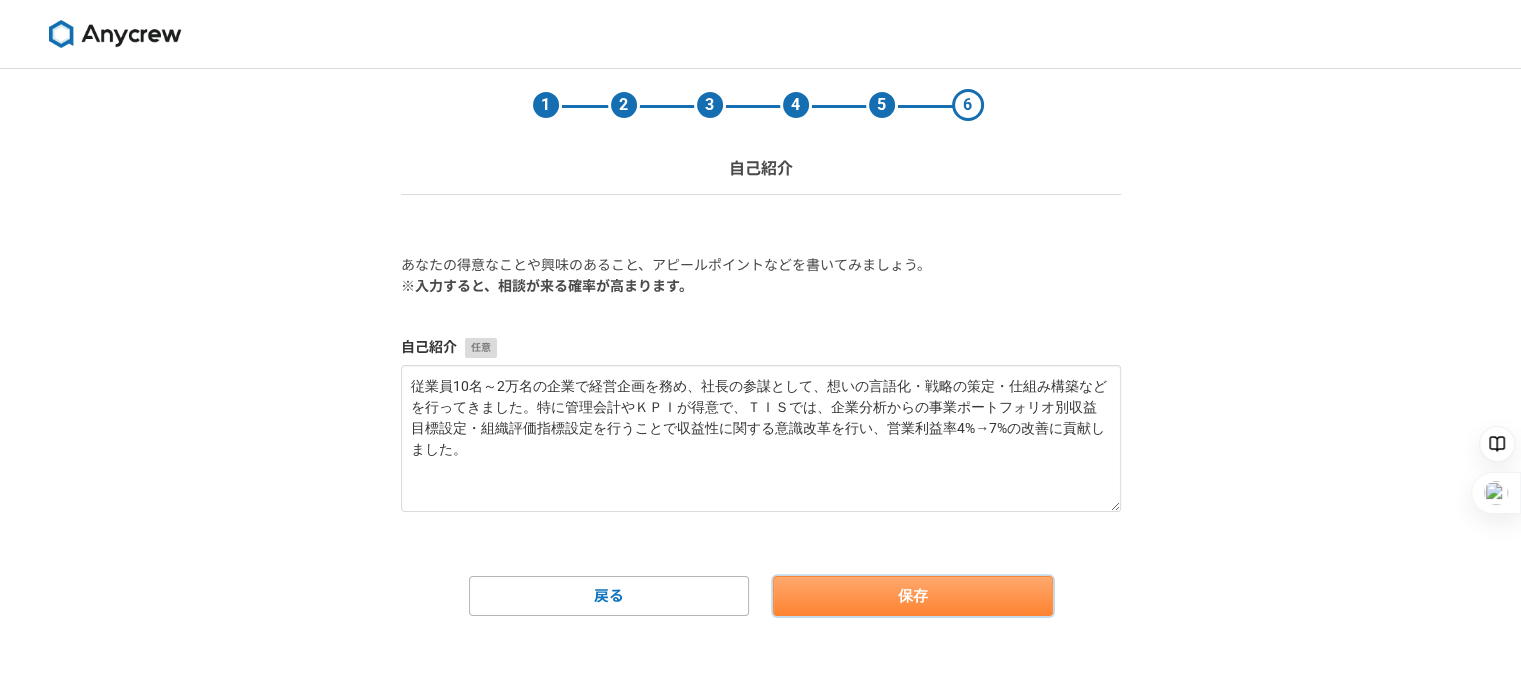 click on "保存" at bounding box center [913, 596] 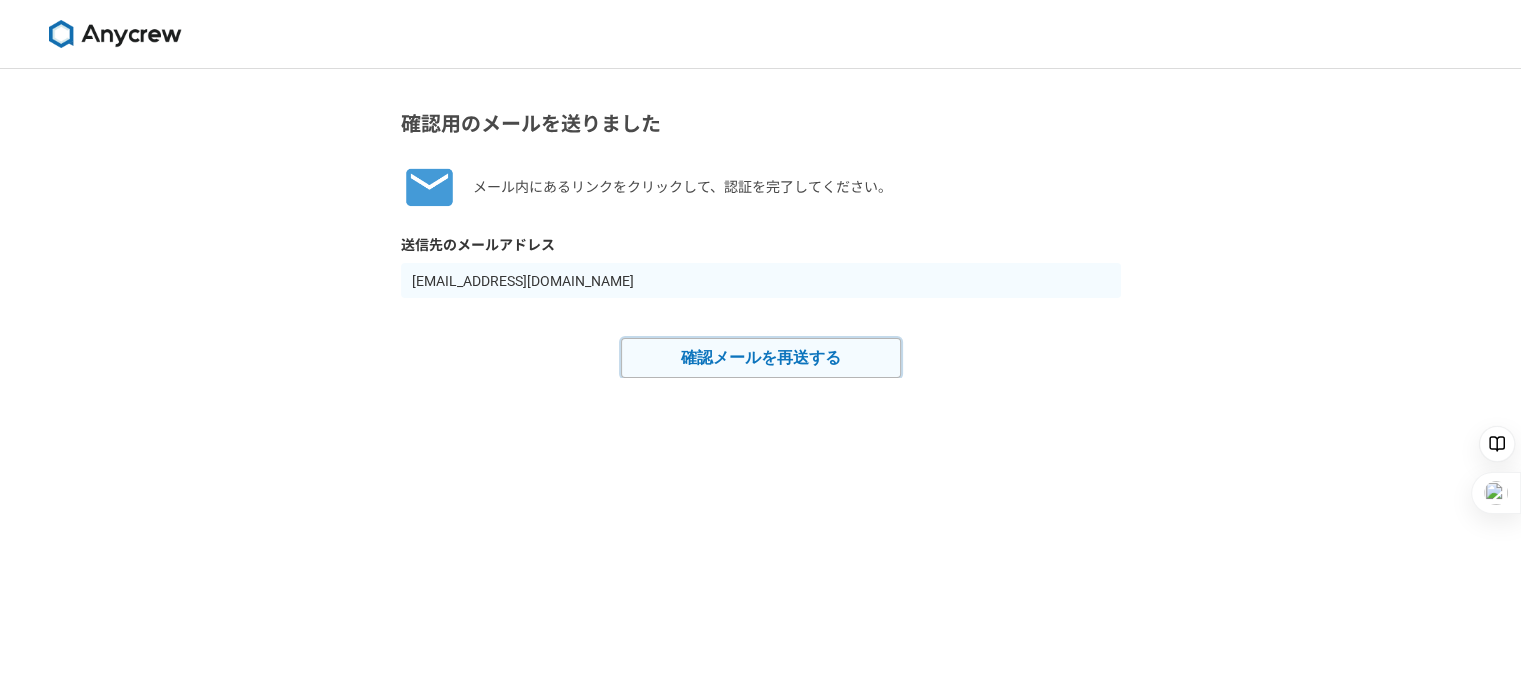 click on "確認メールを再送する" at bounding box center [761, 358] 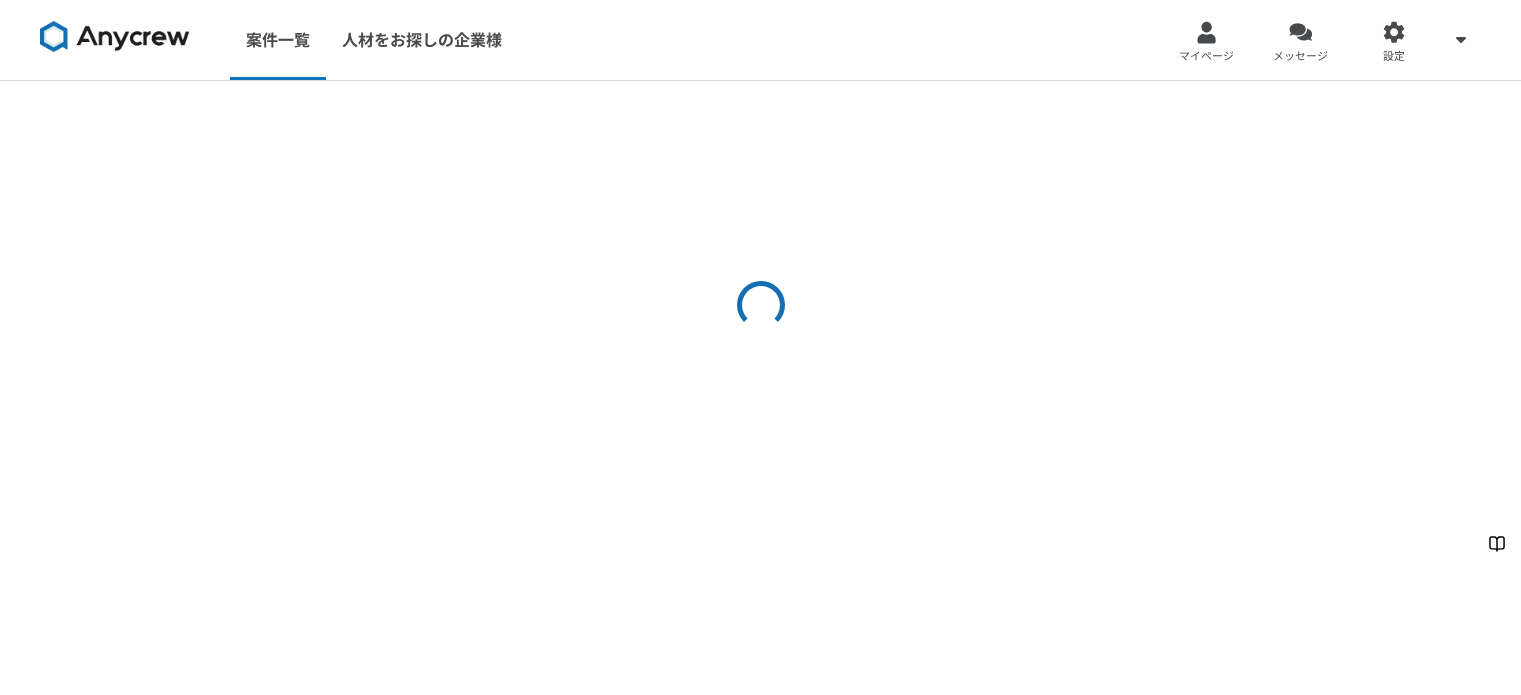 scroll, scrollTop: 0, scrollLeft: 0, axis: both 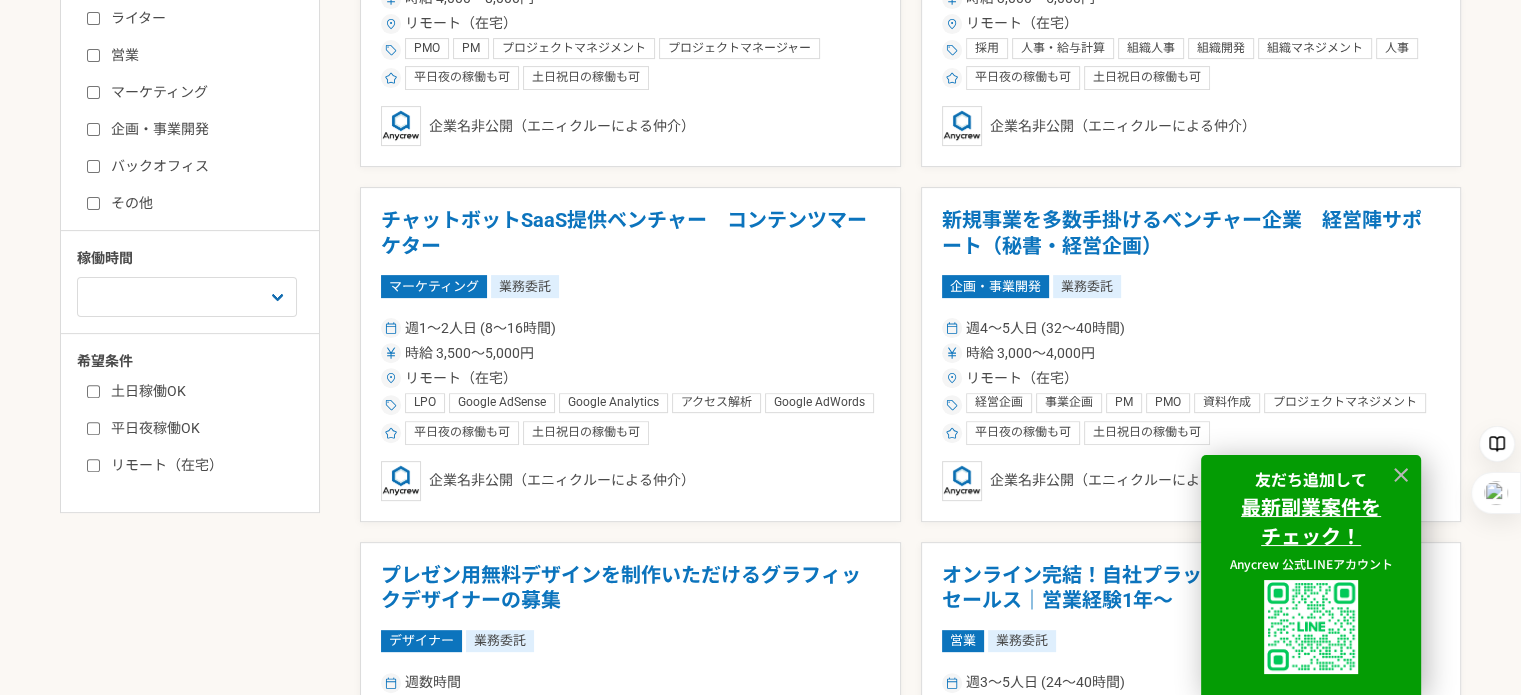 click on "企画・事業開発" at bounding box center [202, 129] 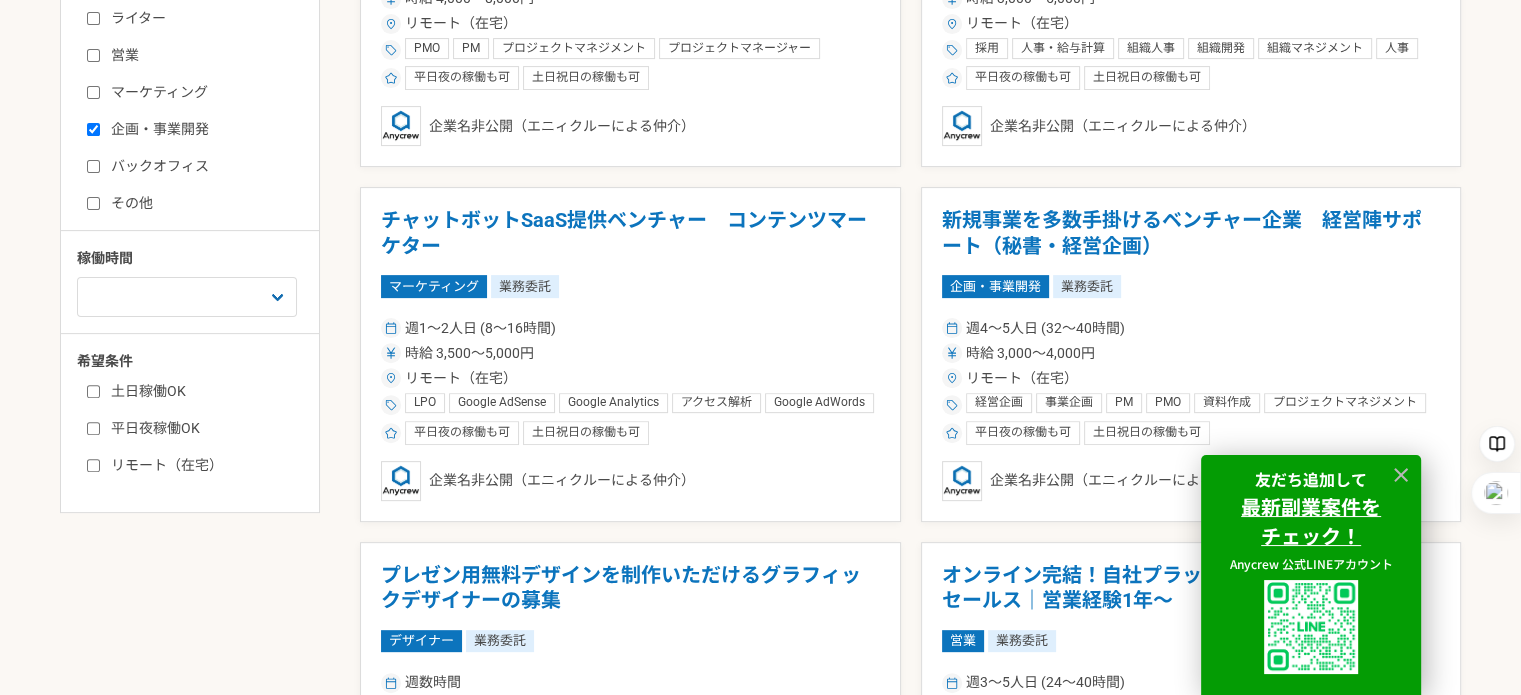 checkbox on "true" 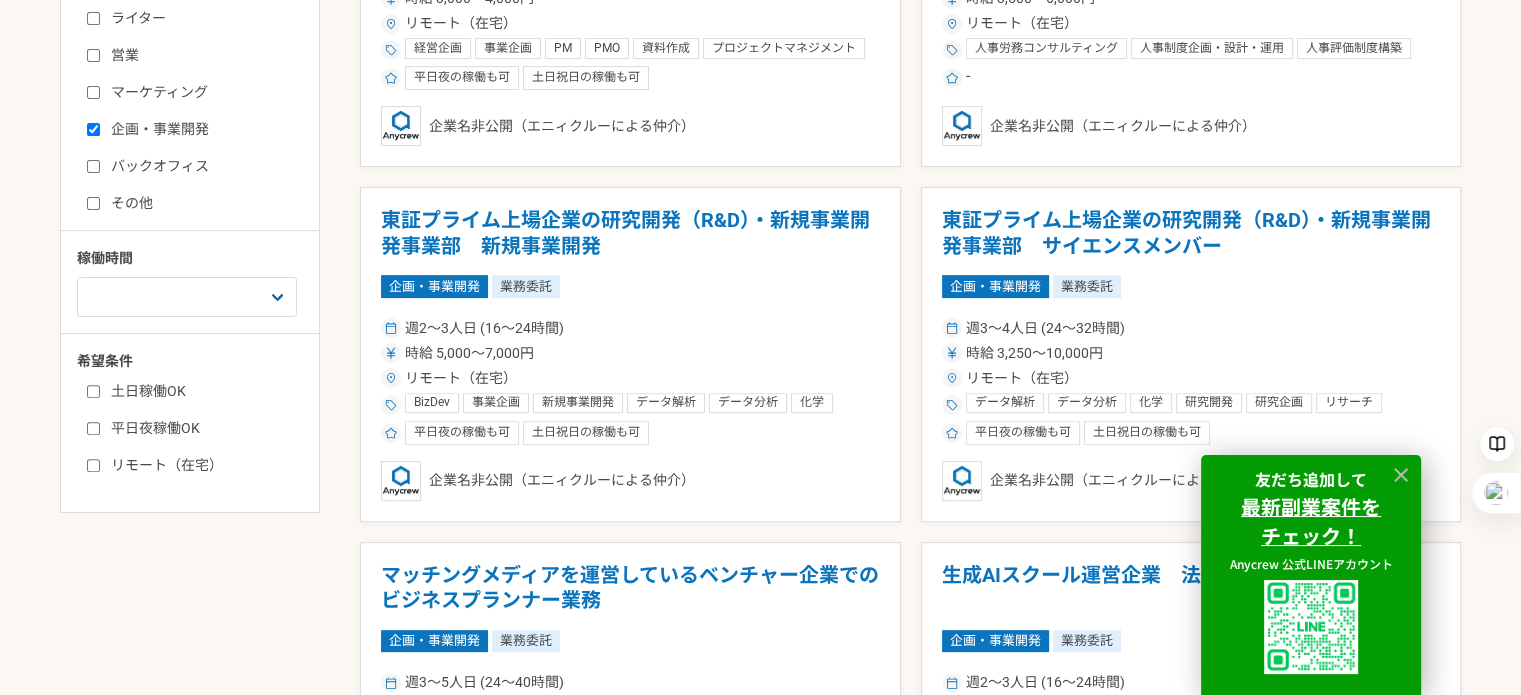 click on "バックオフィス" at bounding box center [202, 166] 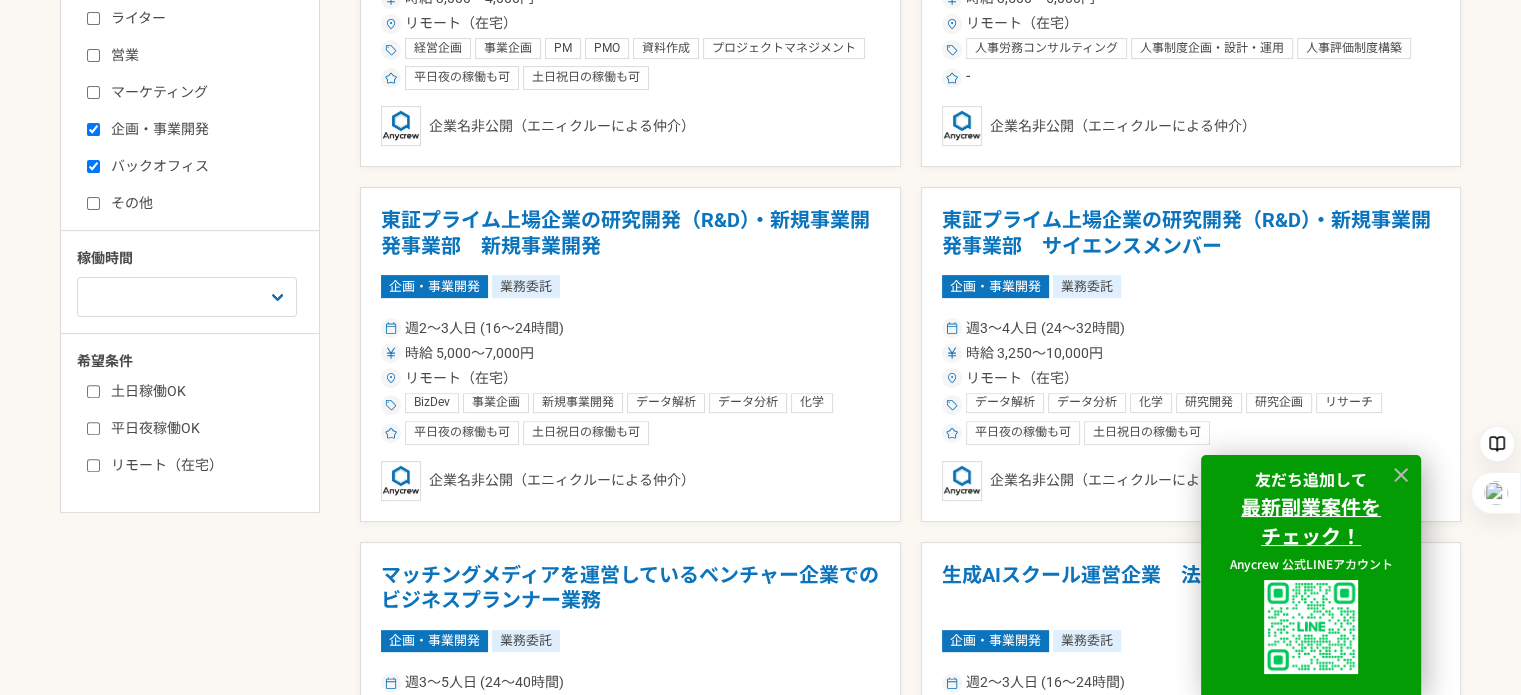 checkbox on "true" 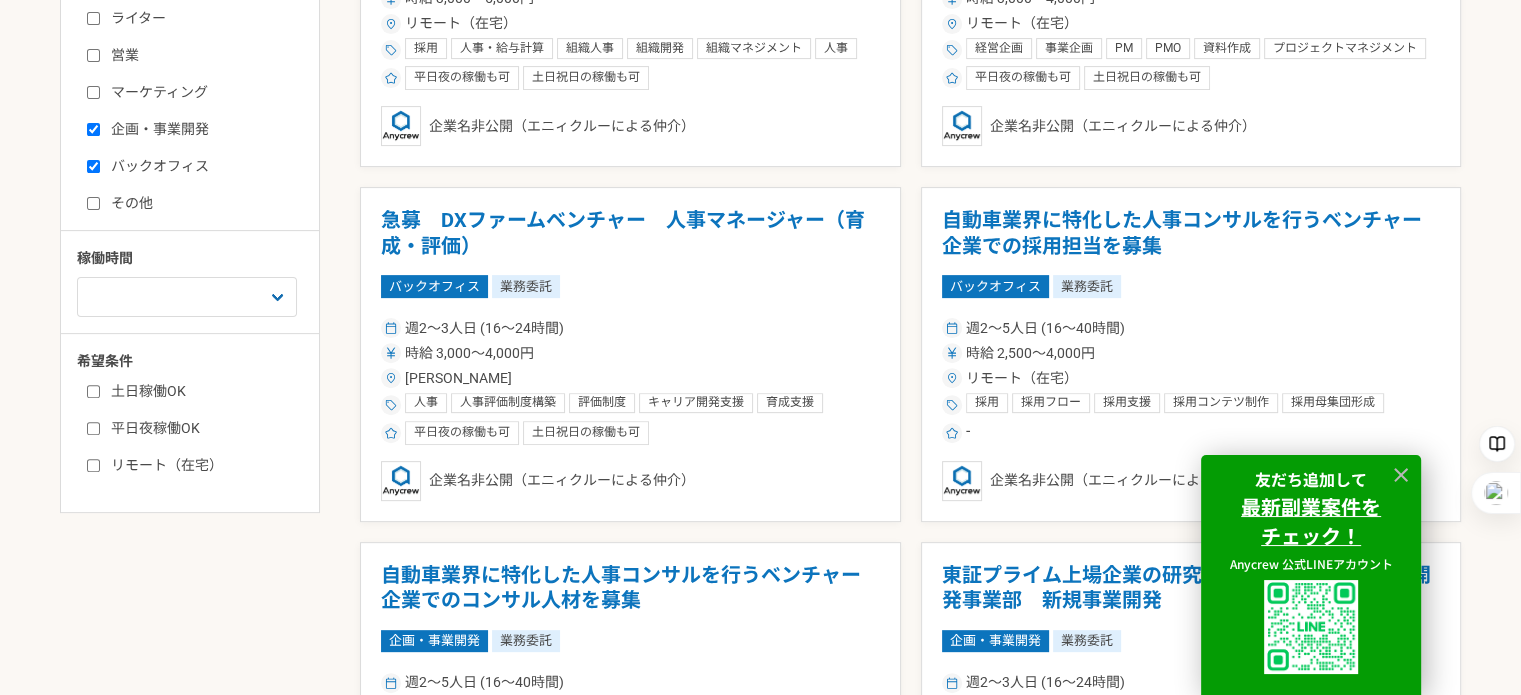 scroll, scrollTop: 0, scrollLeft: 0, axis: both 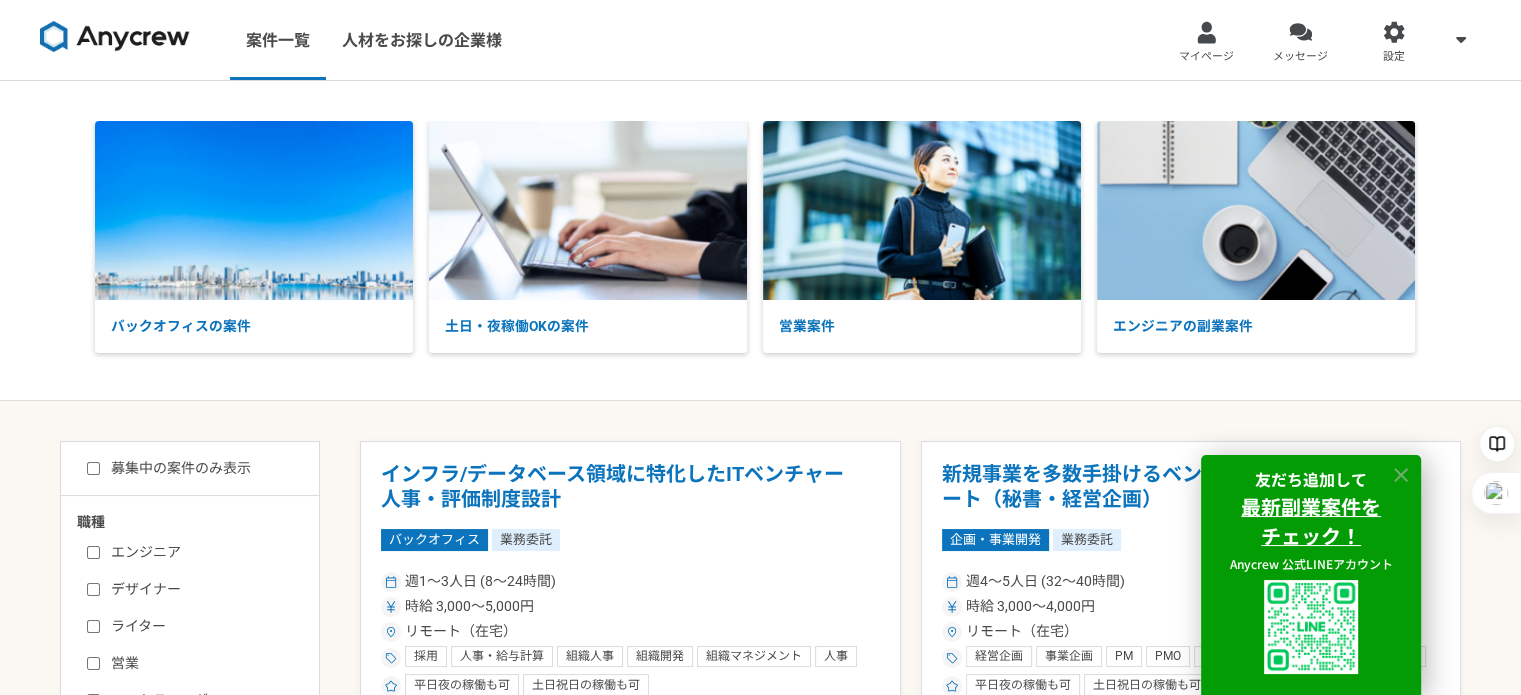 click 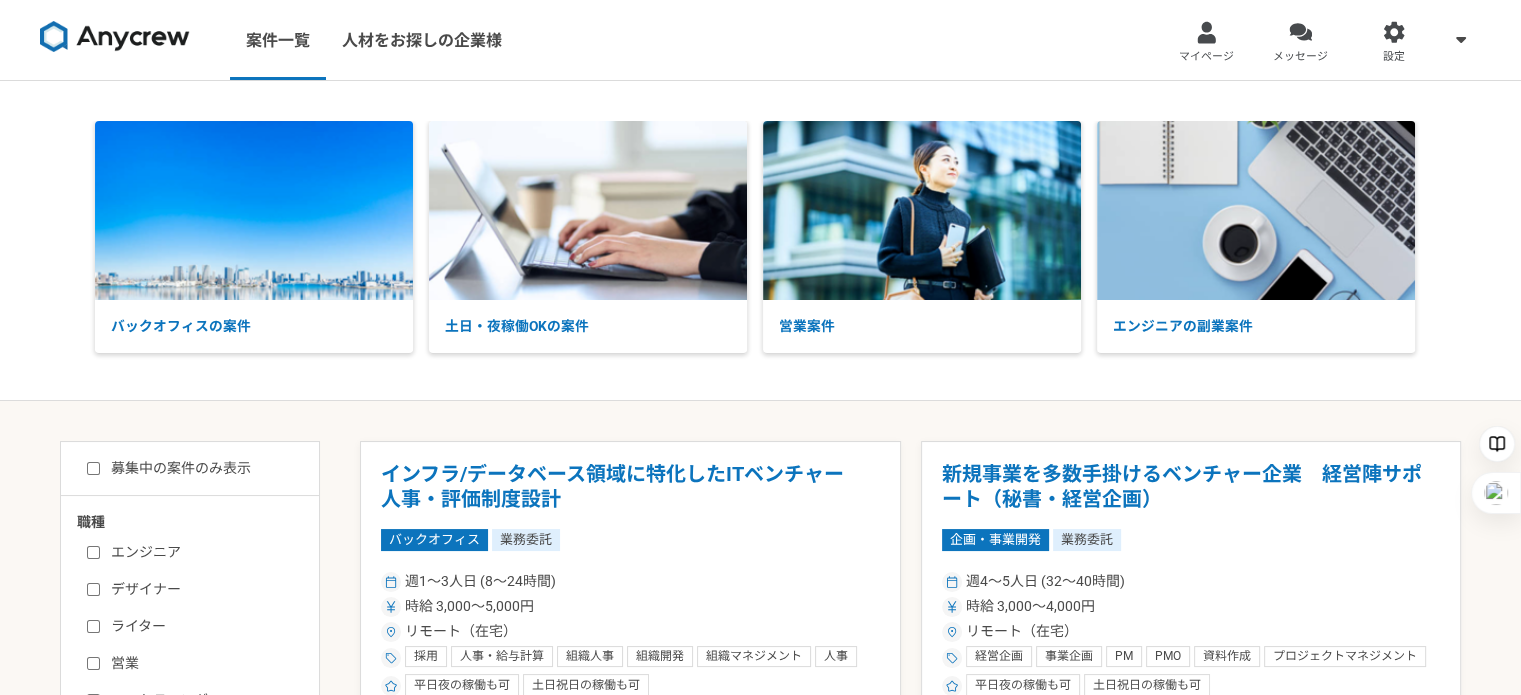 scroll, scrollTop: 608, scrollLeft: 0, axis: vertical 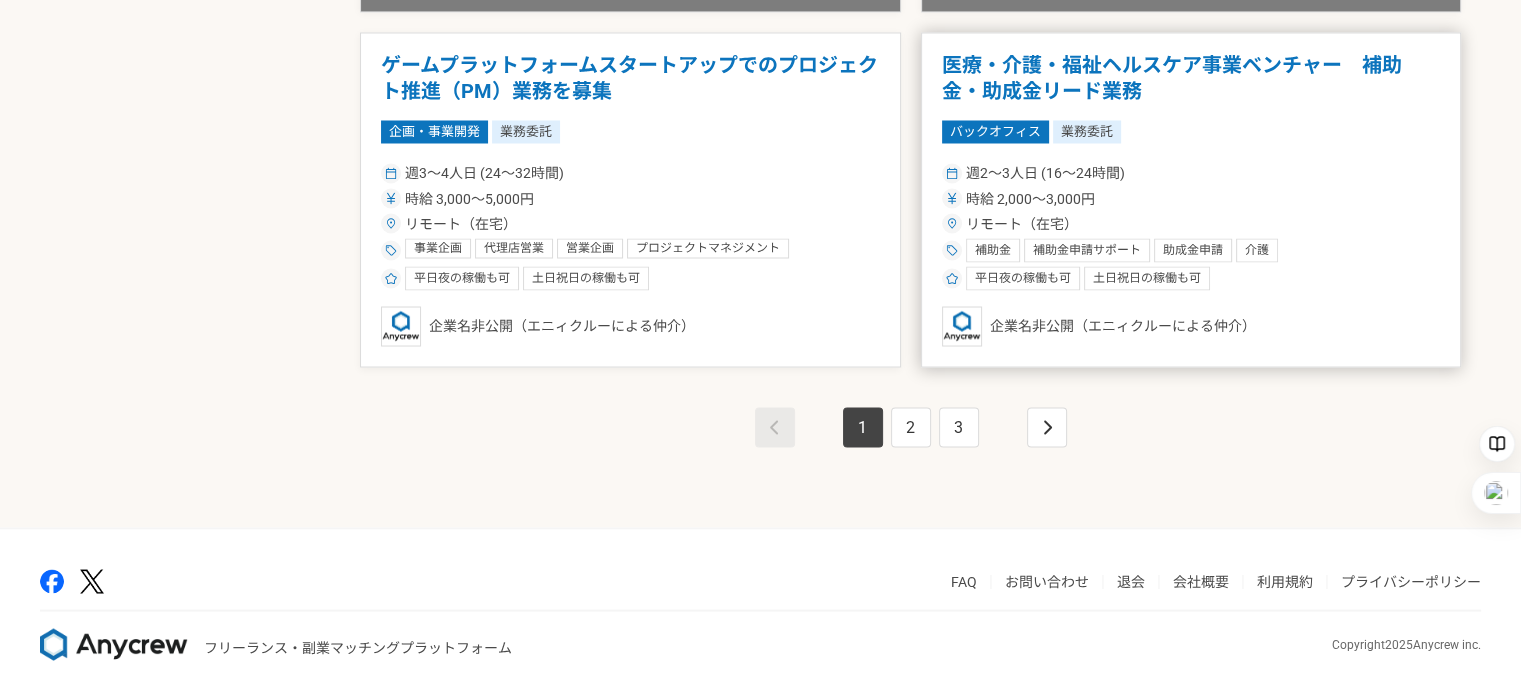 click on "医療・介護・福祉ヘルスケア事業ベンチャー　補助金・助成金リード業務" at bounding box center [1191, 78] 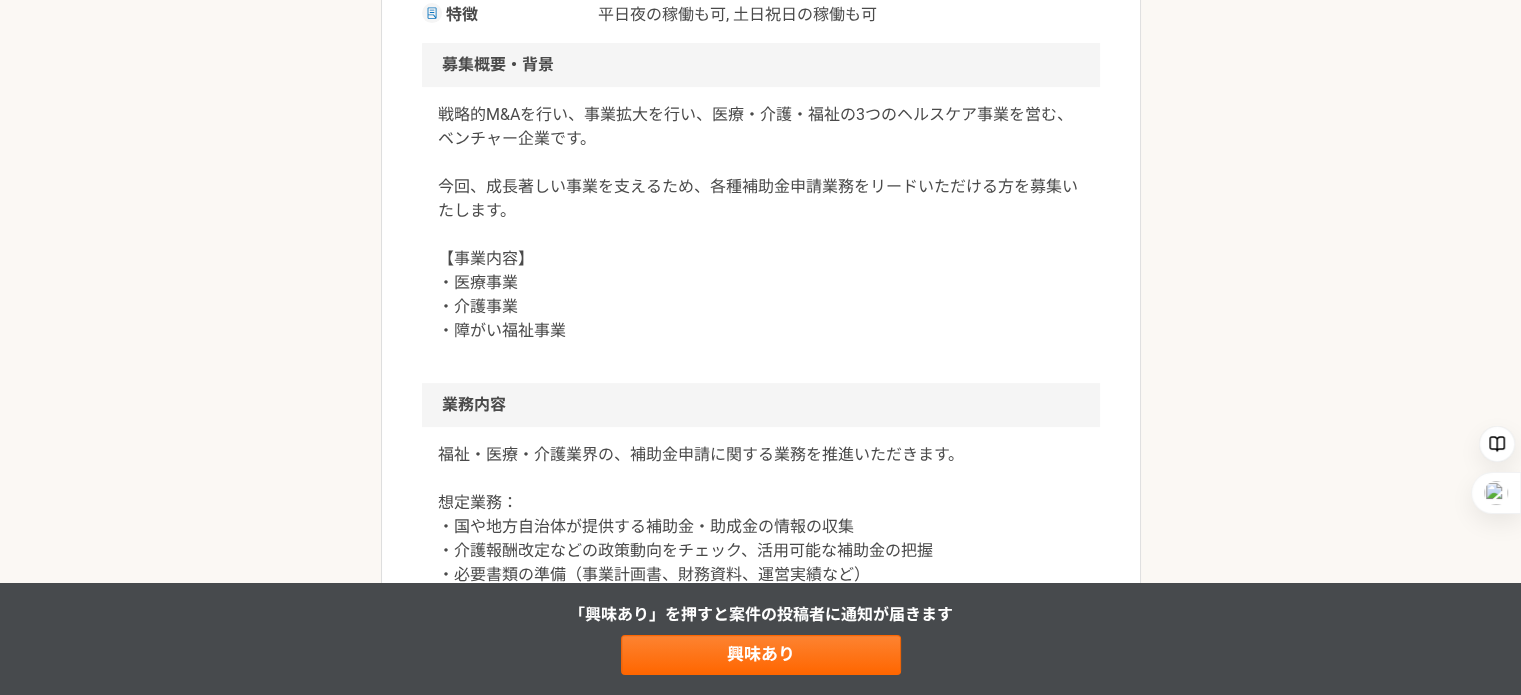 scroll, scrollTop: 608, scrollLeft: 0, axis: vertical 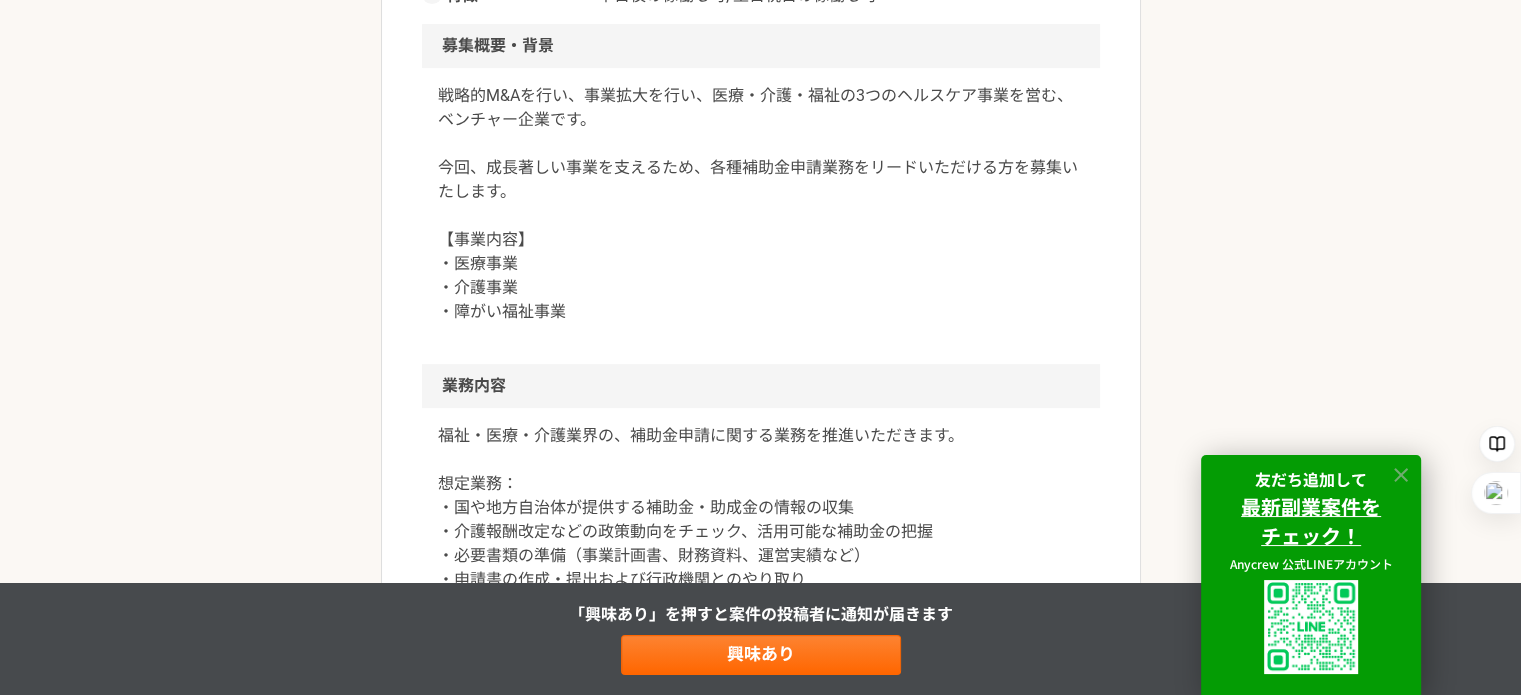 click 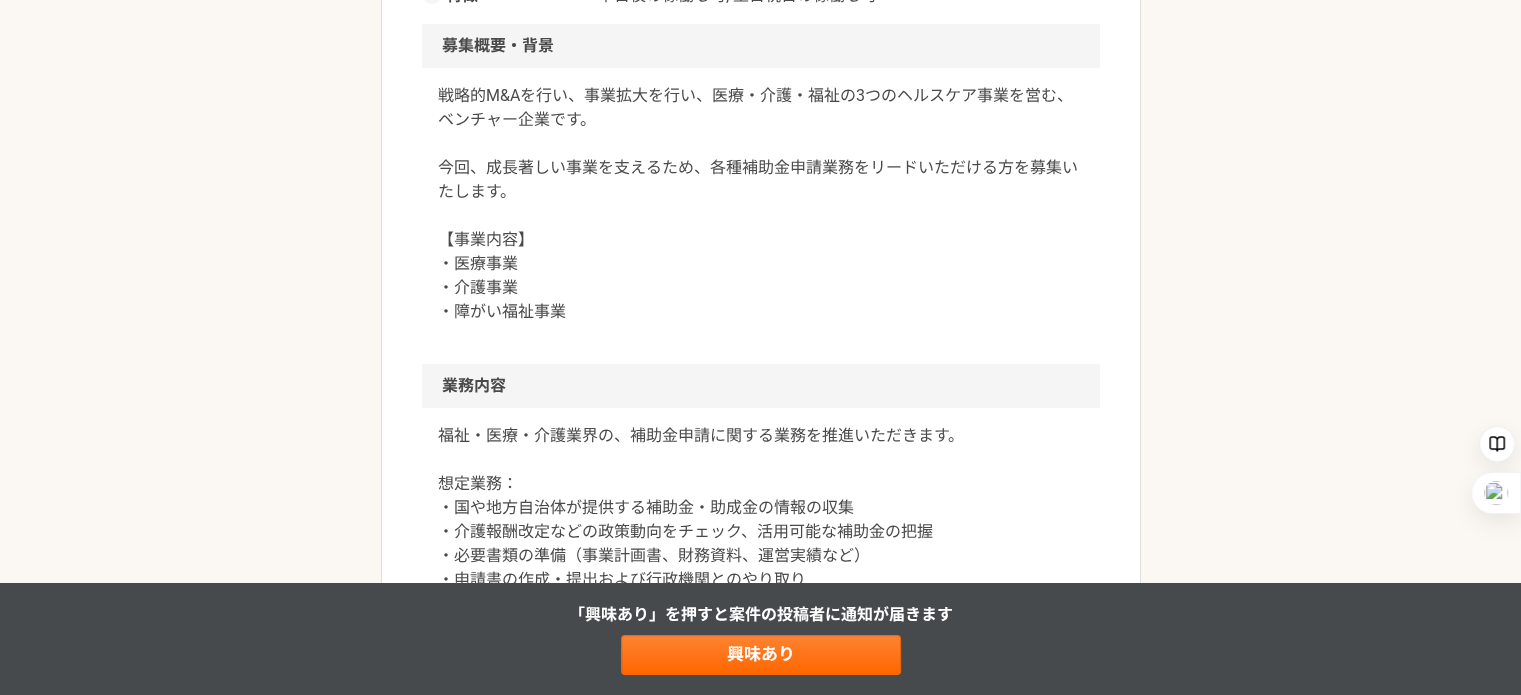 scroll, scrollTop: 1216, scrollLeft: 0, axis: vertical 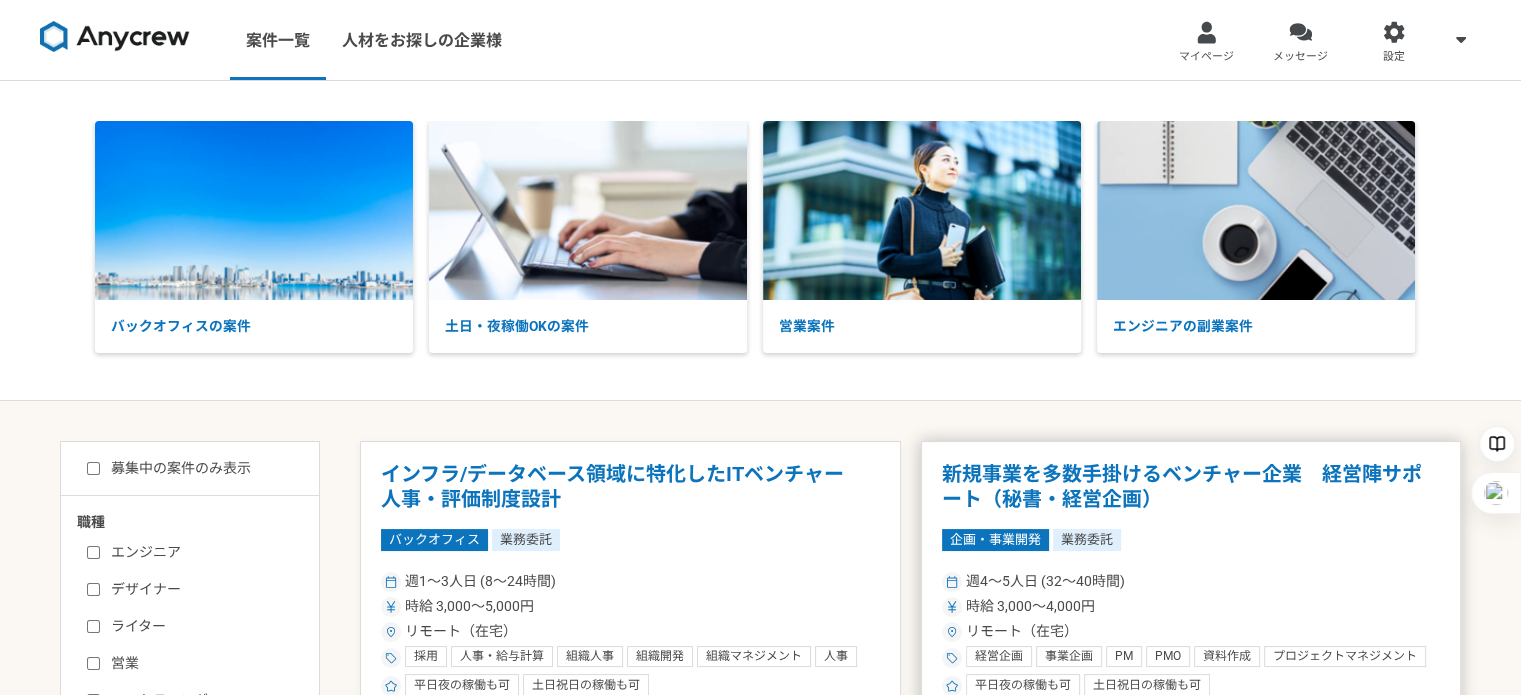 click on "新規事業を多数手掛けるベンチャー企業　経営陣サポート（秘書・経営企画）" at bounding box center (1191, 487) 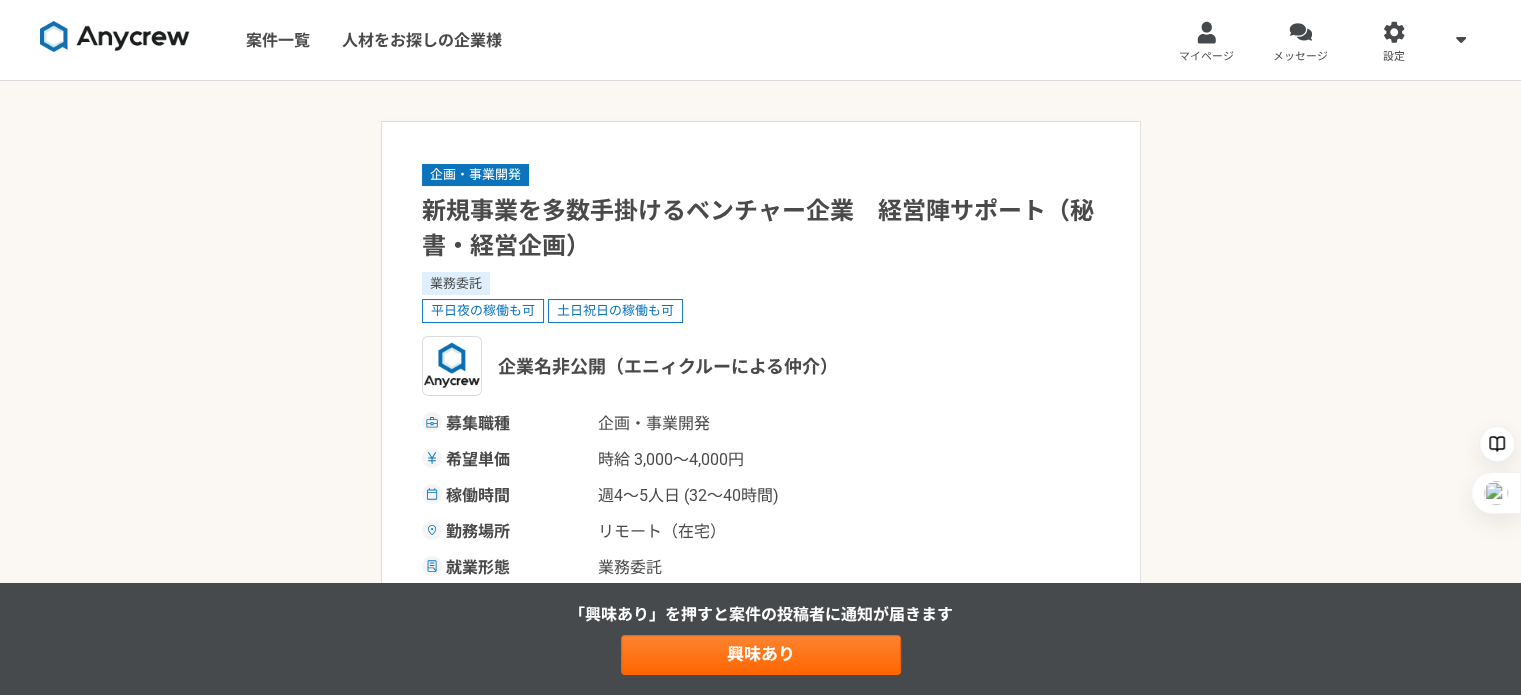 scroll, scrollTop: 608, scrollLeft: 0, axis: vertical 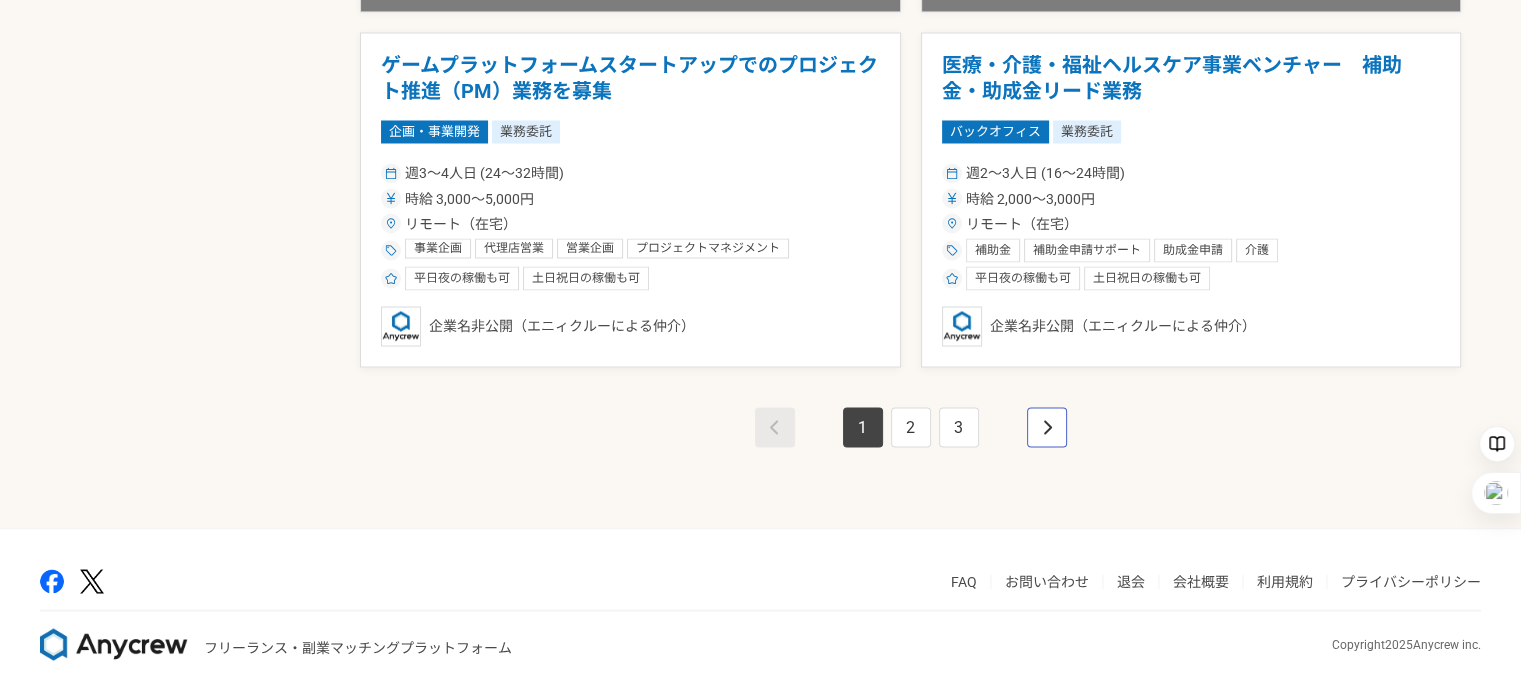 click at bounding box center [1047, 427] 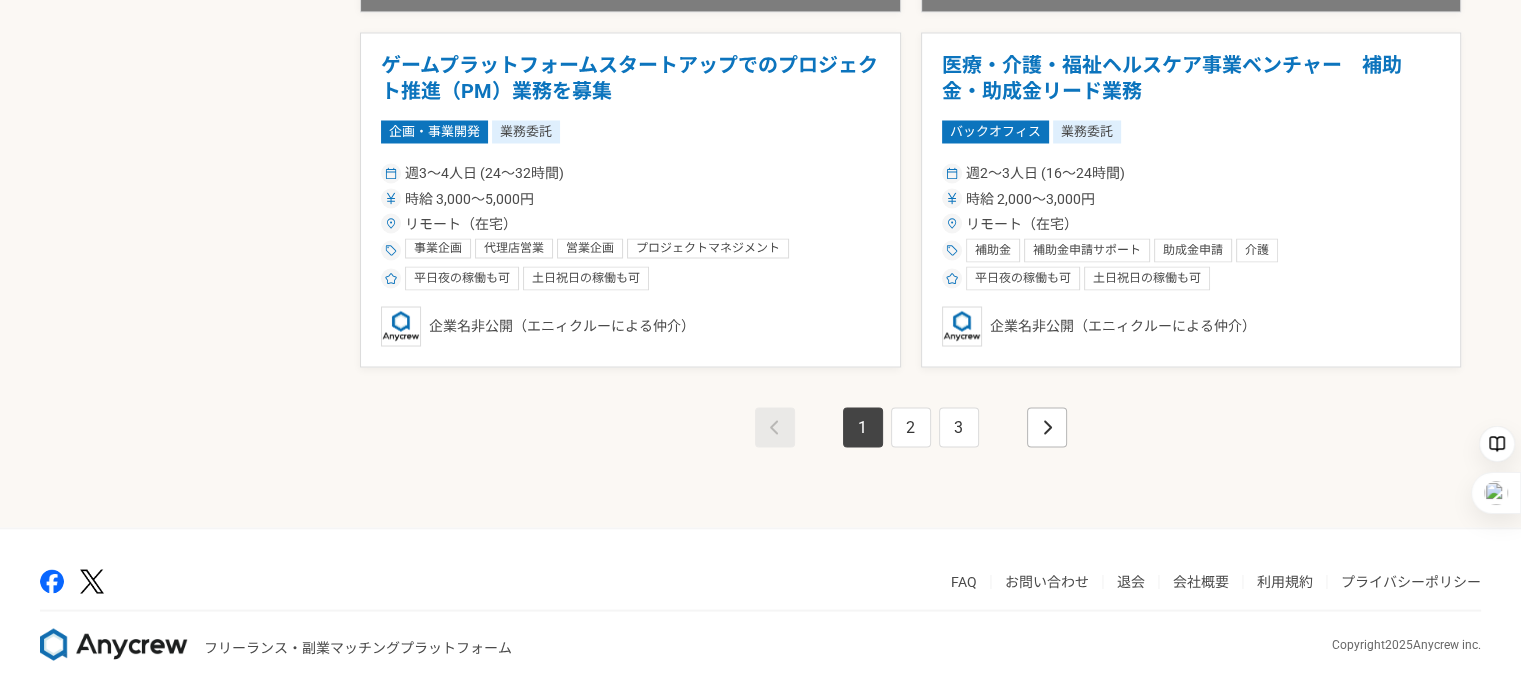 scroll, scrollTop: 0, scrollLeft: 0, axis: both 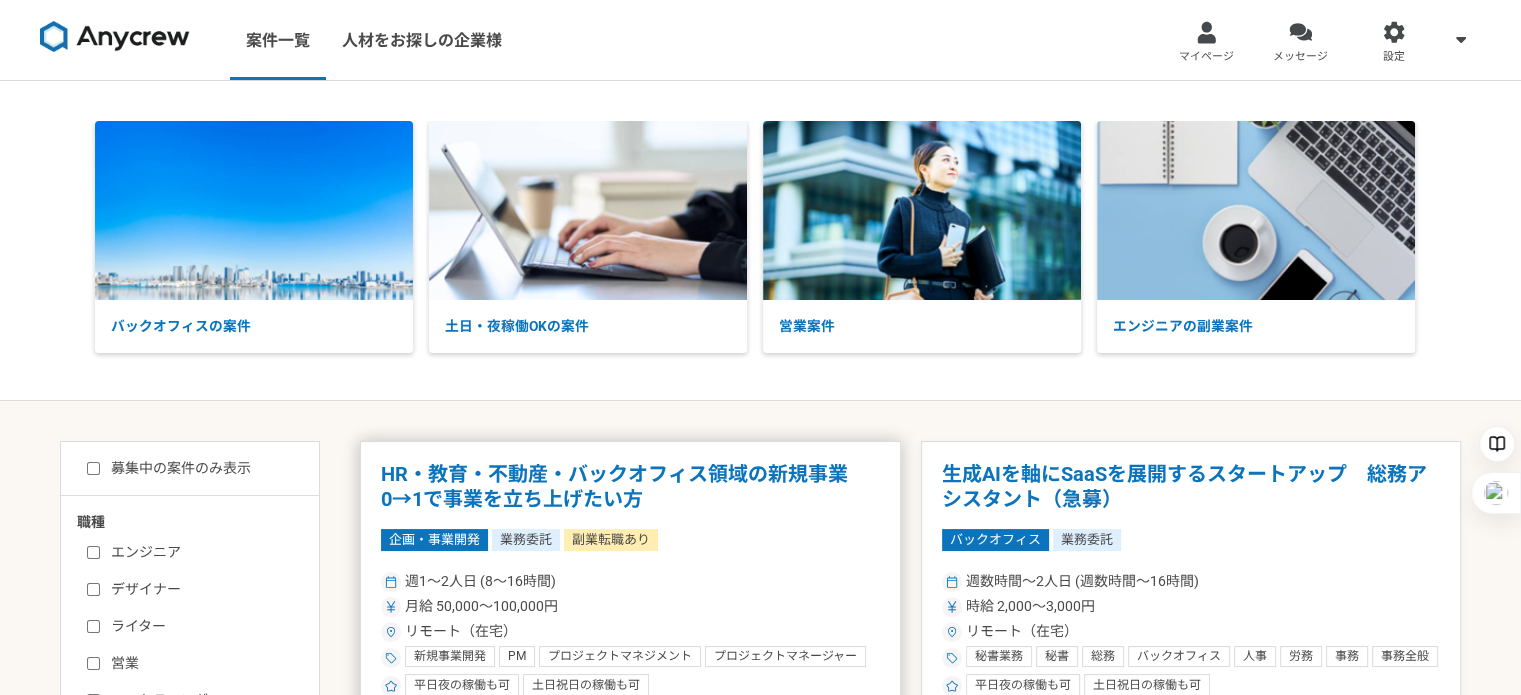 click on "HR・教育・不動産・バックオフィス領域の新規事業　0→1で事業を立ち上げたい方" at bounding box center [630, 487] 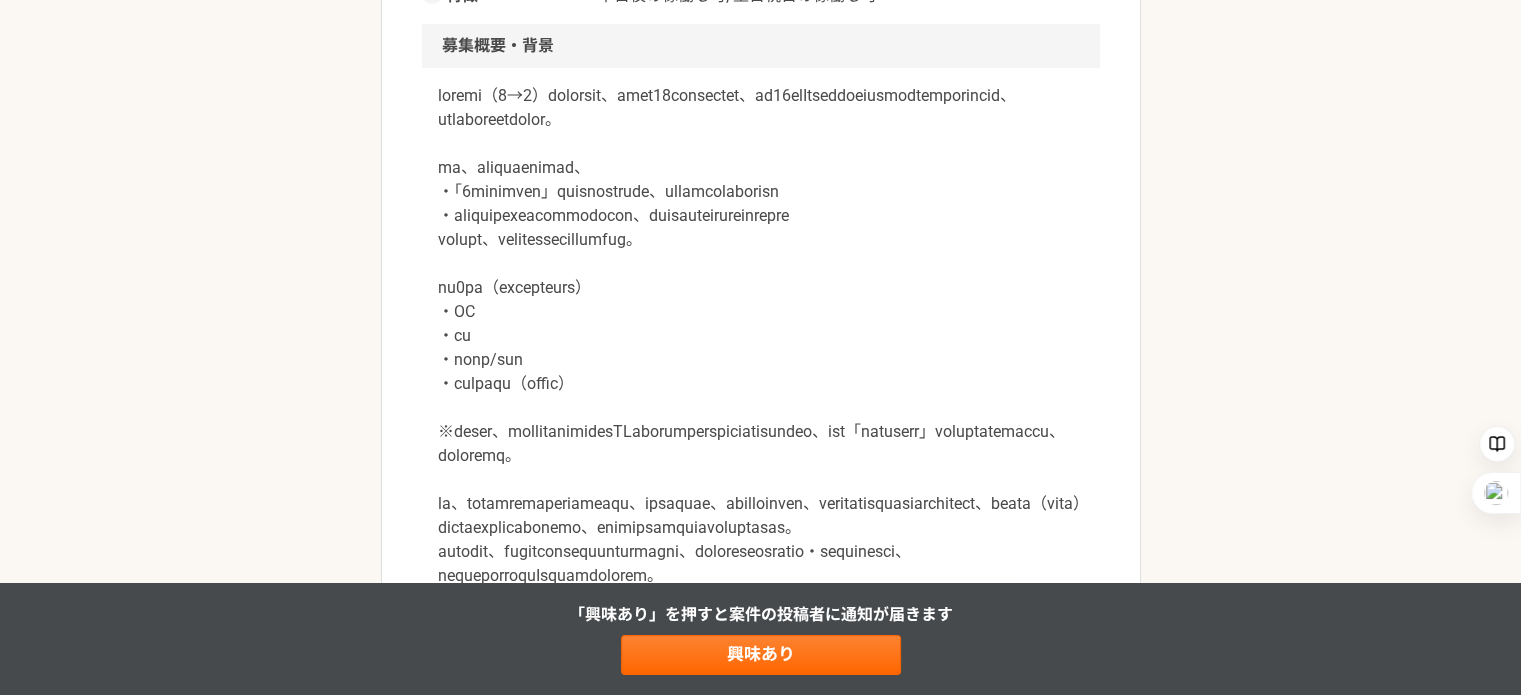 scroll, scrollTop: 1216, scrollLeft: 0, axis: vertical 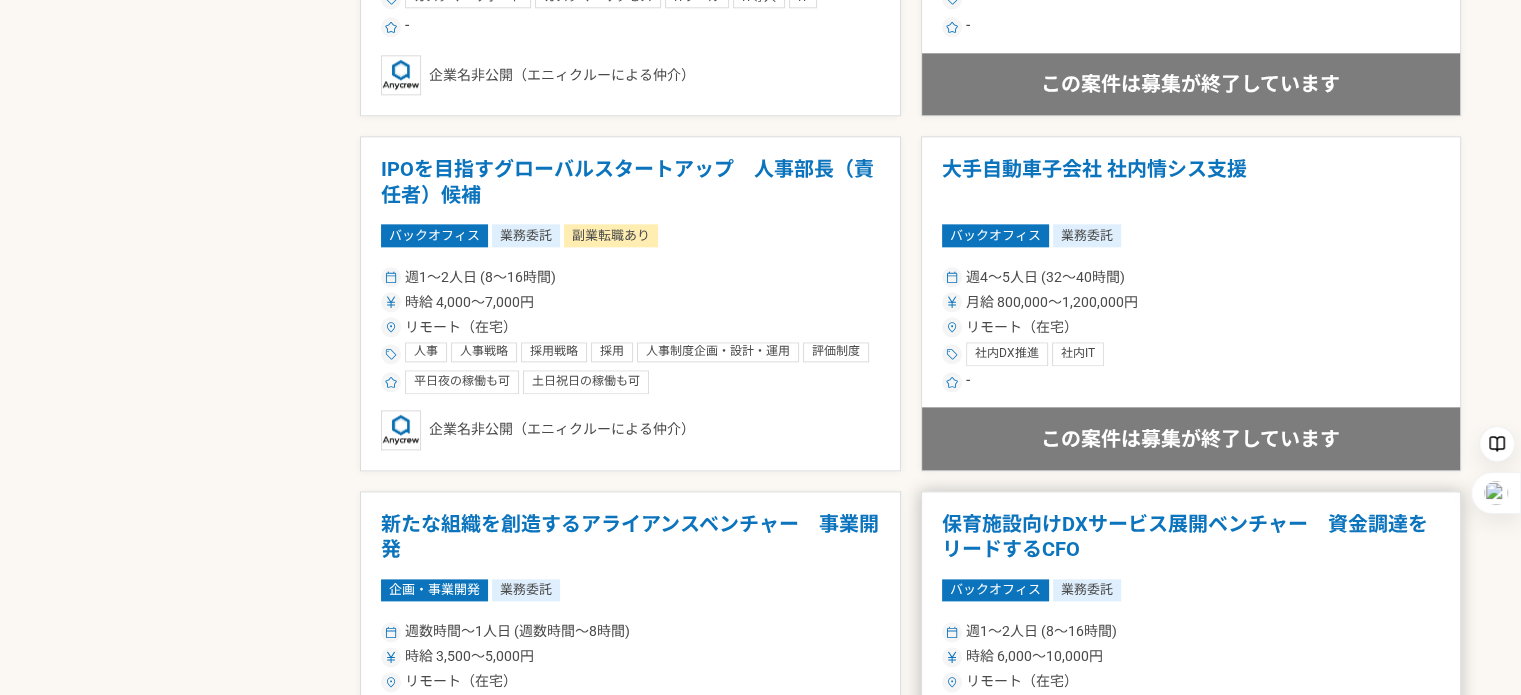 click on "保育施設向けDXサービス展開ベンチャー　資金調達をリードするCFO" at bounding box center (1191, 537) 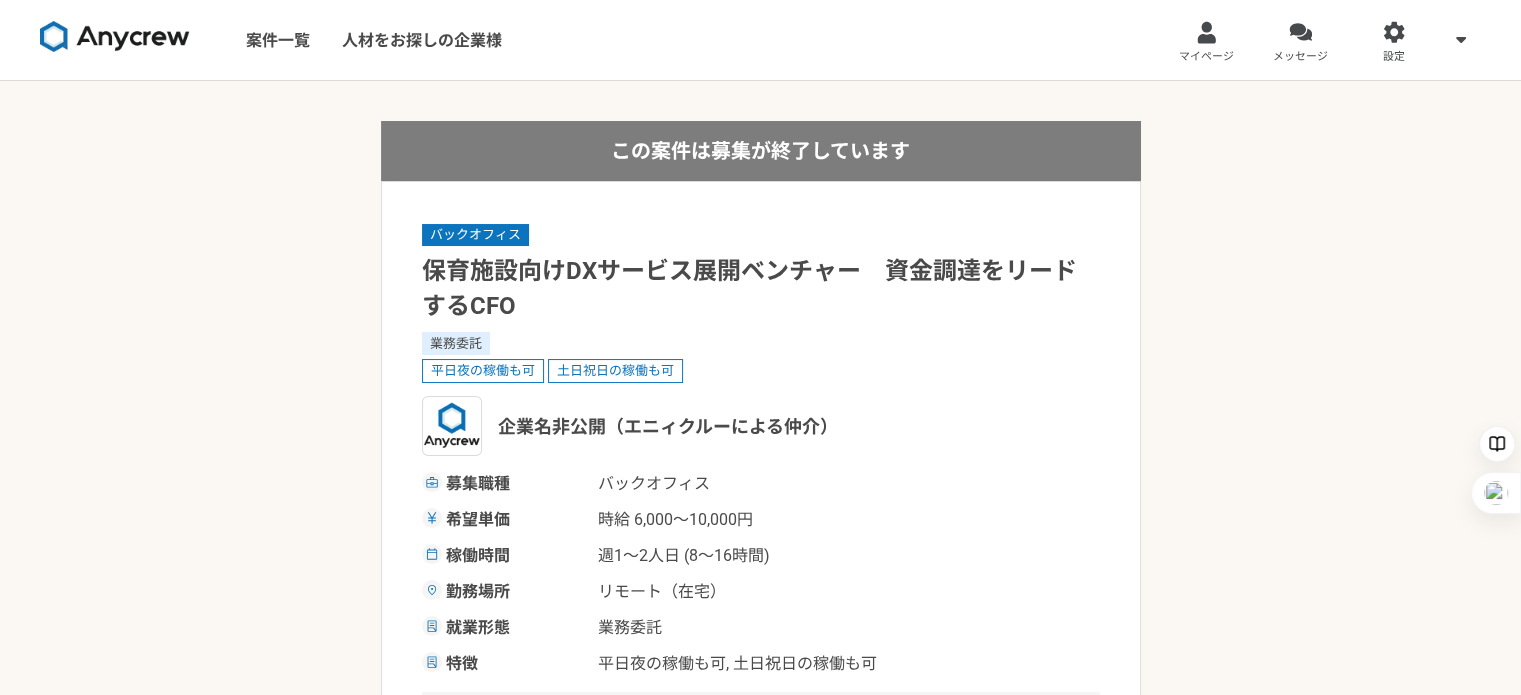 scroll, scrollTop: 608, scrollLeft: 0, axis: vertical 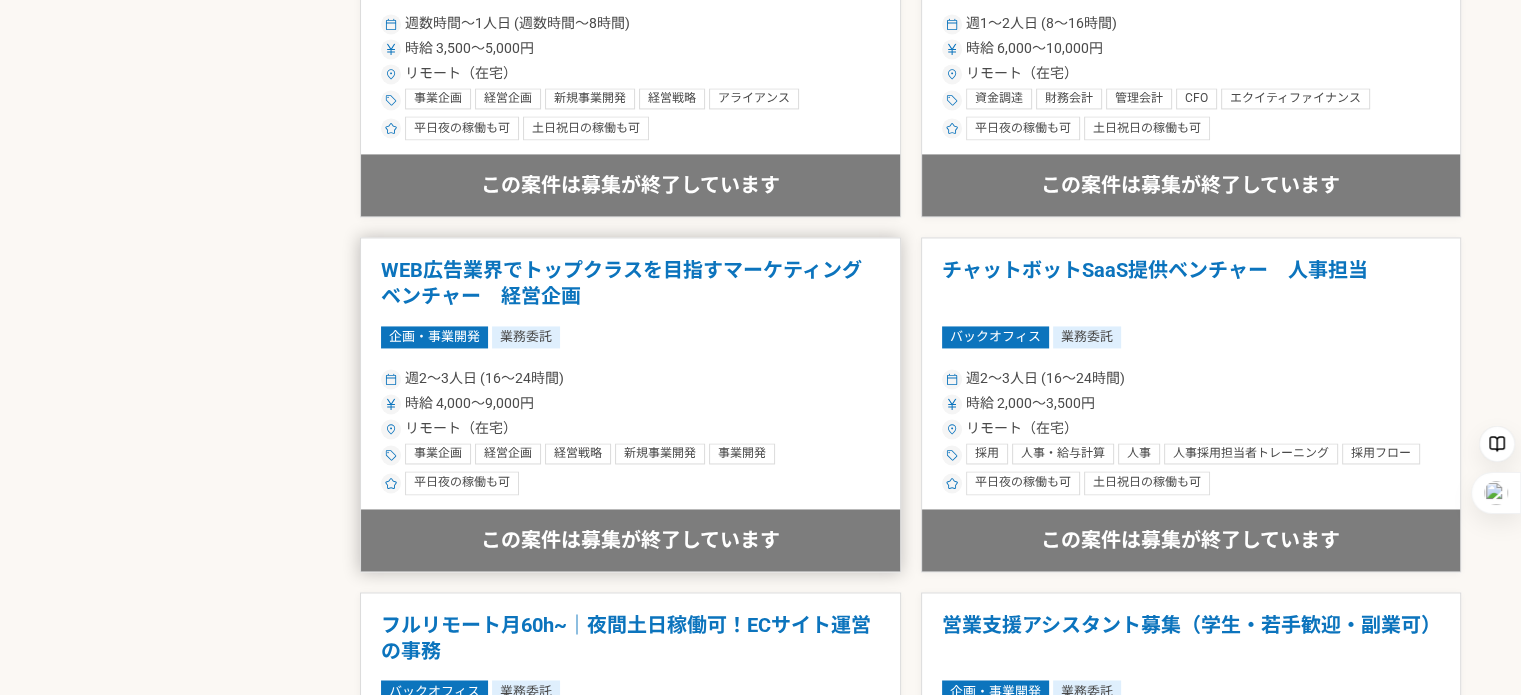 click on "WEB広告業界でトップクラスを目指すマーケティングベンチャー　経営企画" at bounding box center [630, 283] 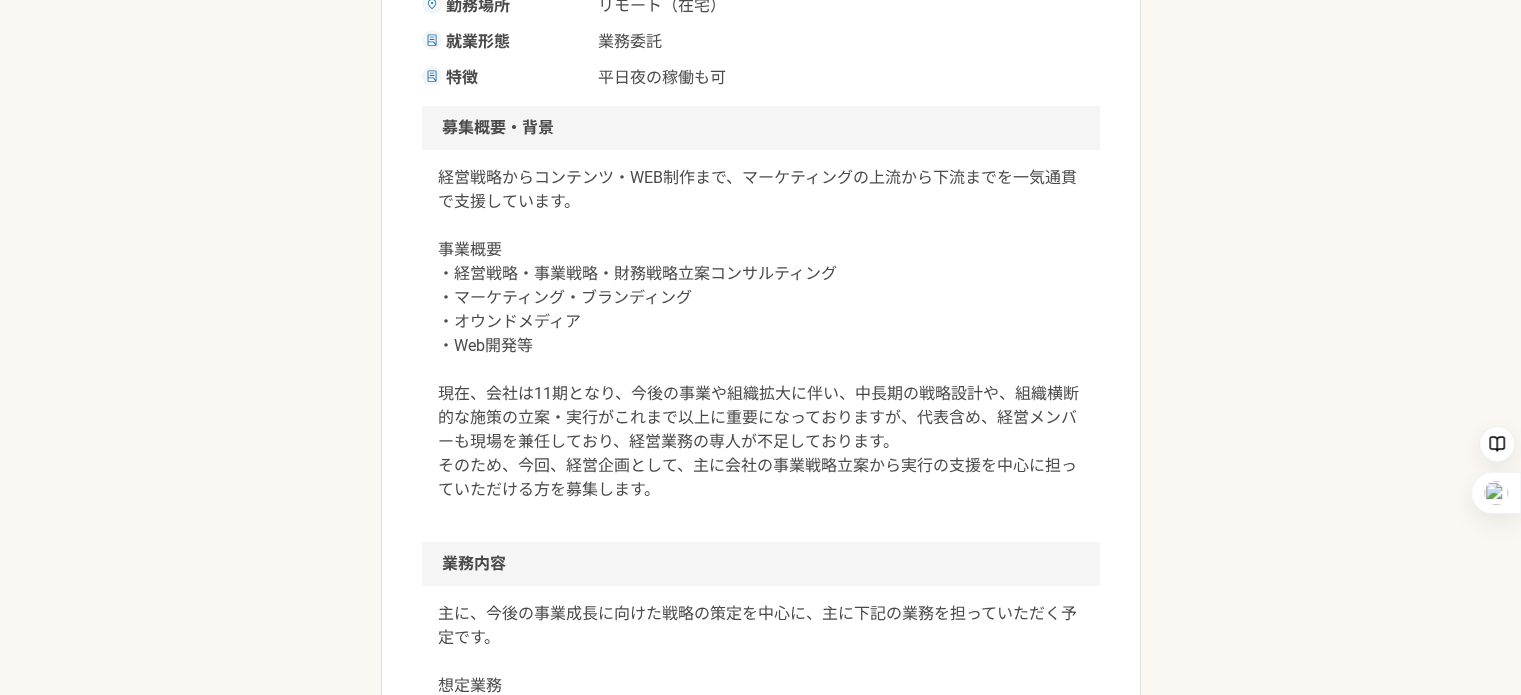 scroll, scrollTop: 608, scrollLeft: 0, axis: vertical 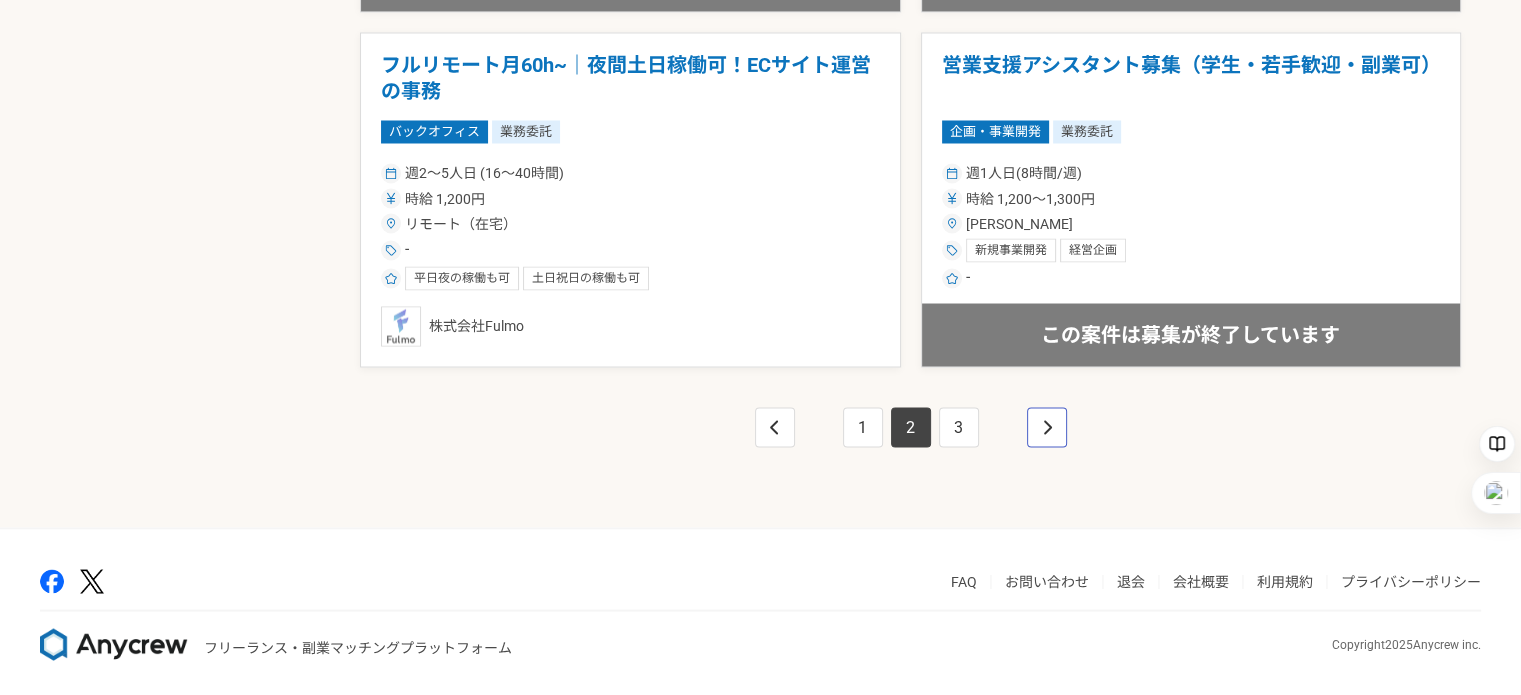 click at bounding box center [1047, 427] 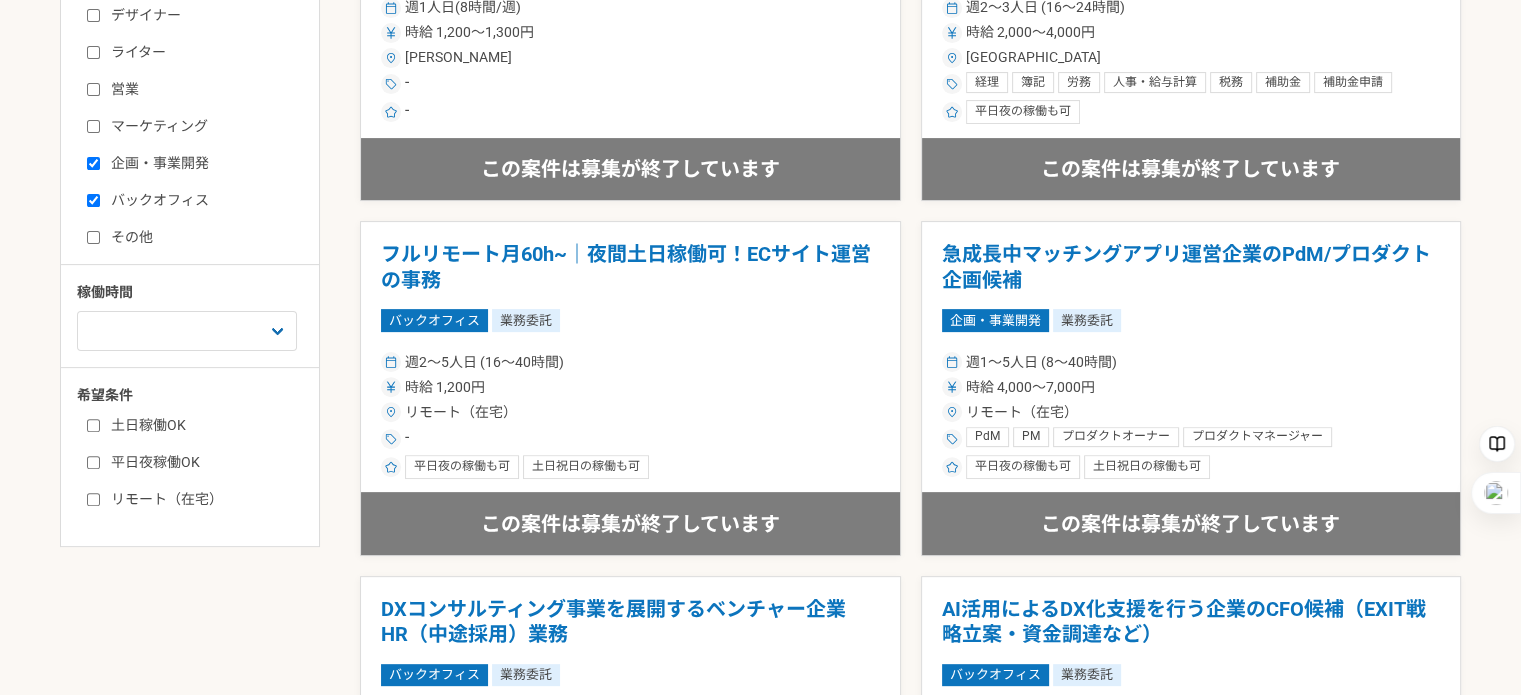scroll, scrollTop: 608, scrollLeft: 0, axis: vertical 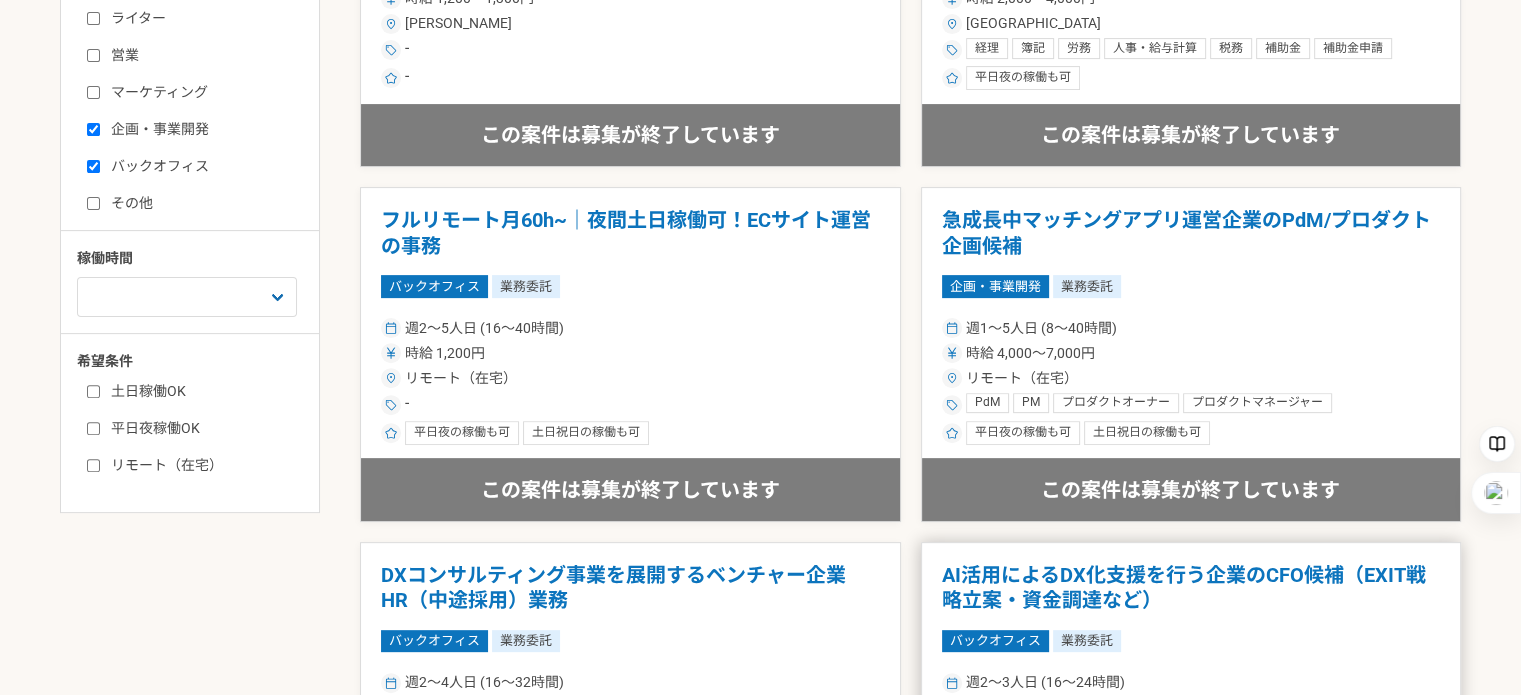 click on "AI活用によるDX化支援を行う企業のCFO候補（EXIT戦略立案・資金調達など）" at bounding box center [1191, 588] 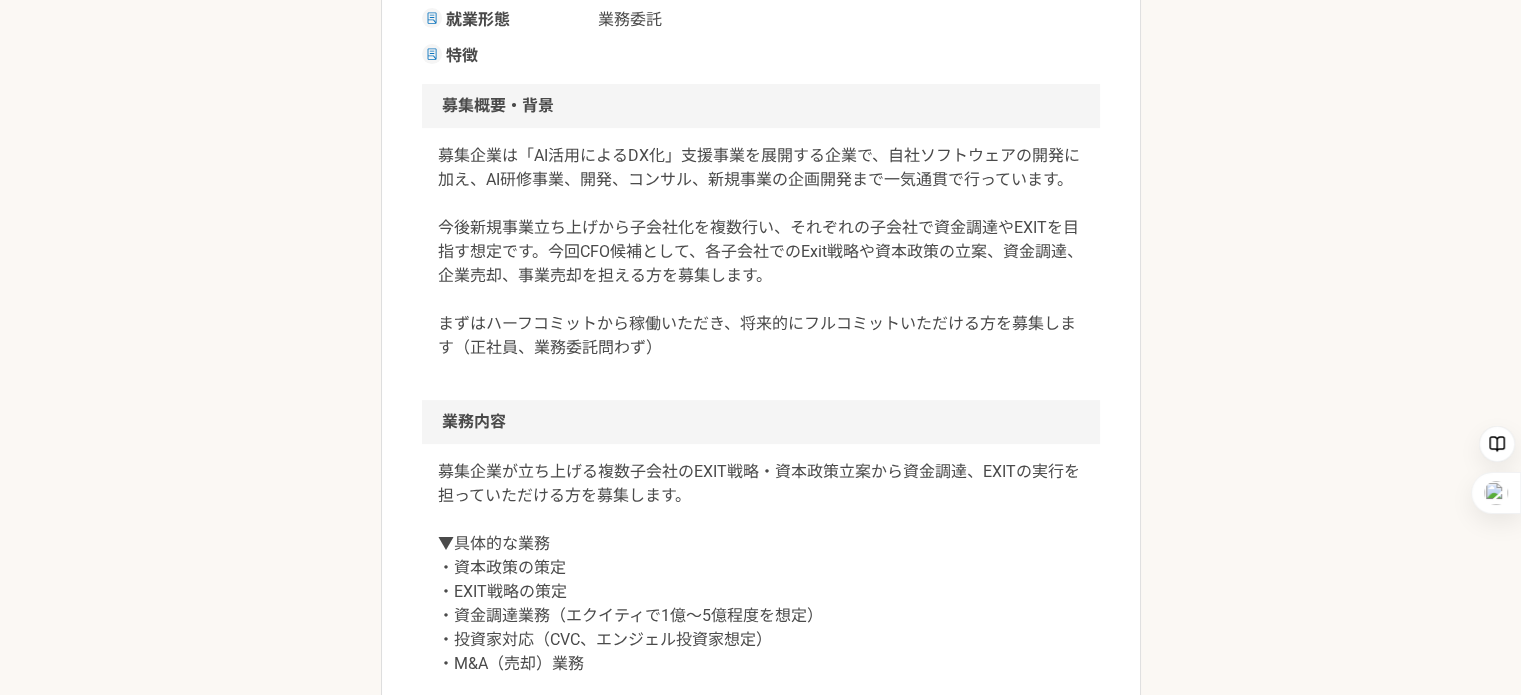 scroll, scrollTop: 1216, scrollLeft: 0, axis: vertical 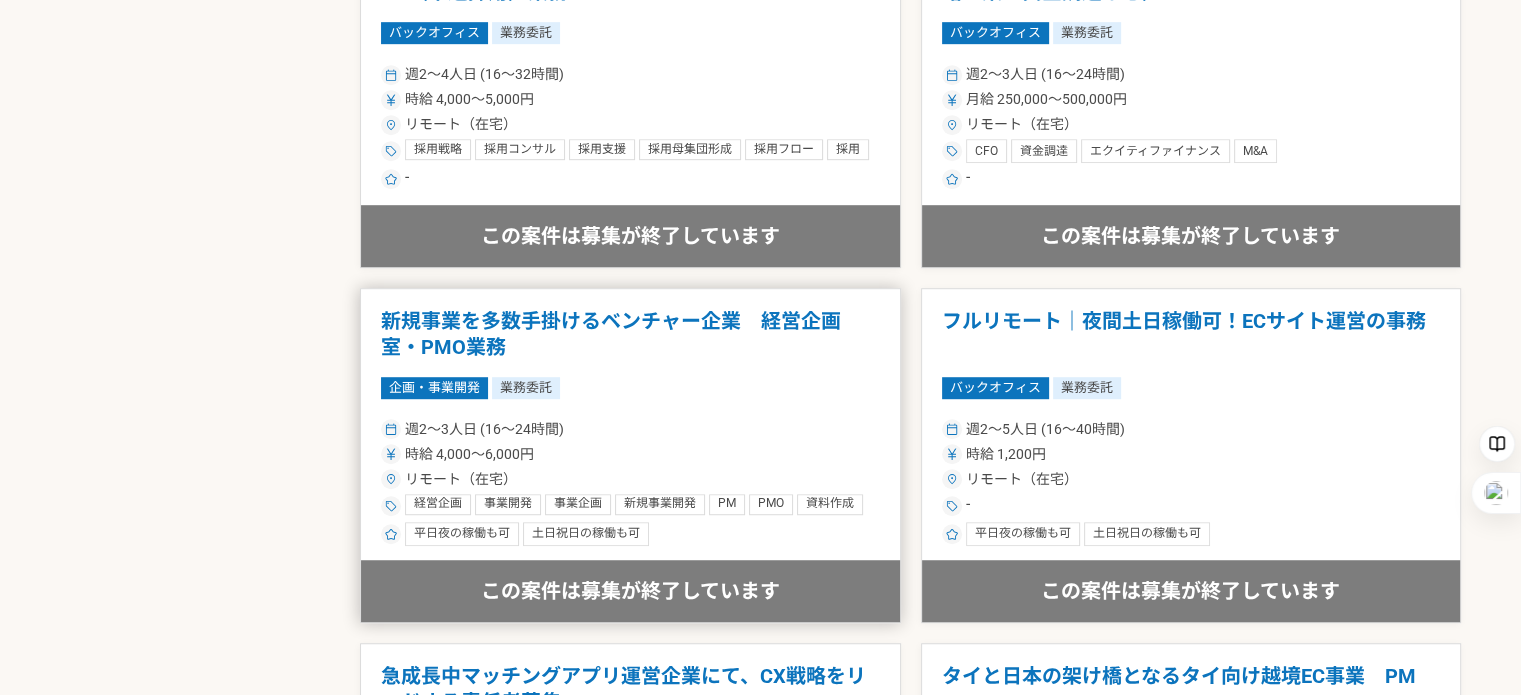 click on "新規事業を多数手掛けるベンチャー企業　経営企画室・PMO業務" at bounding box center [630, 334] 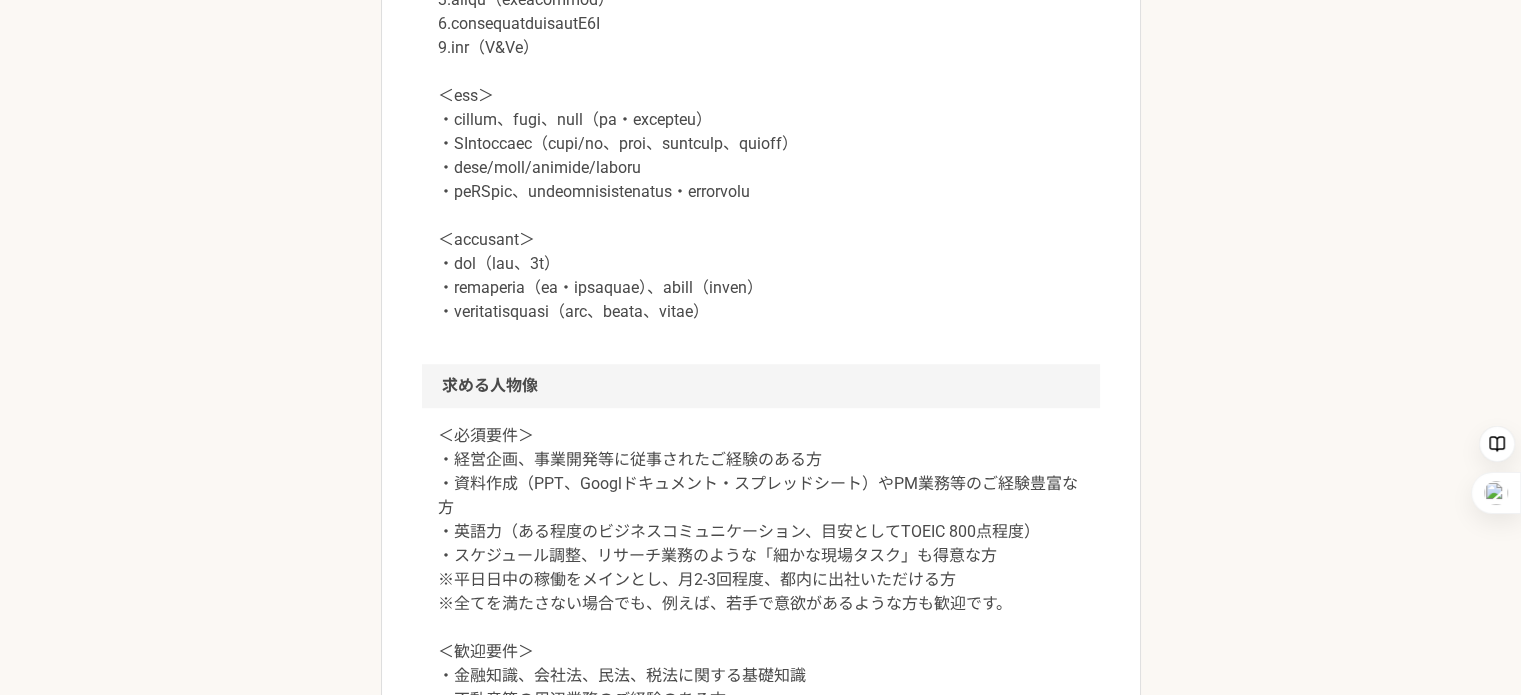 scroll, scrollTop: 1216, scrollLeft: 0, axis: vertical 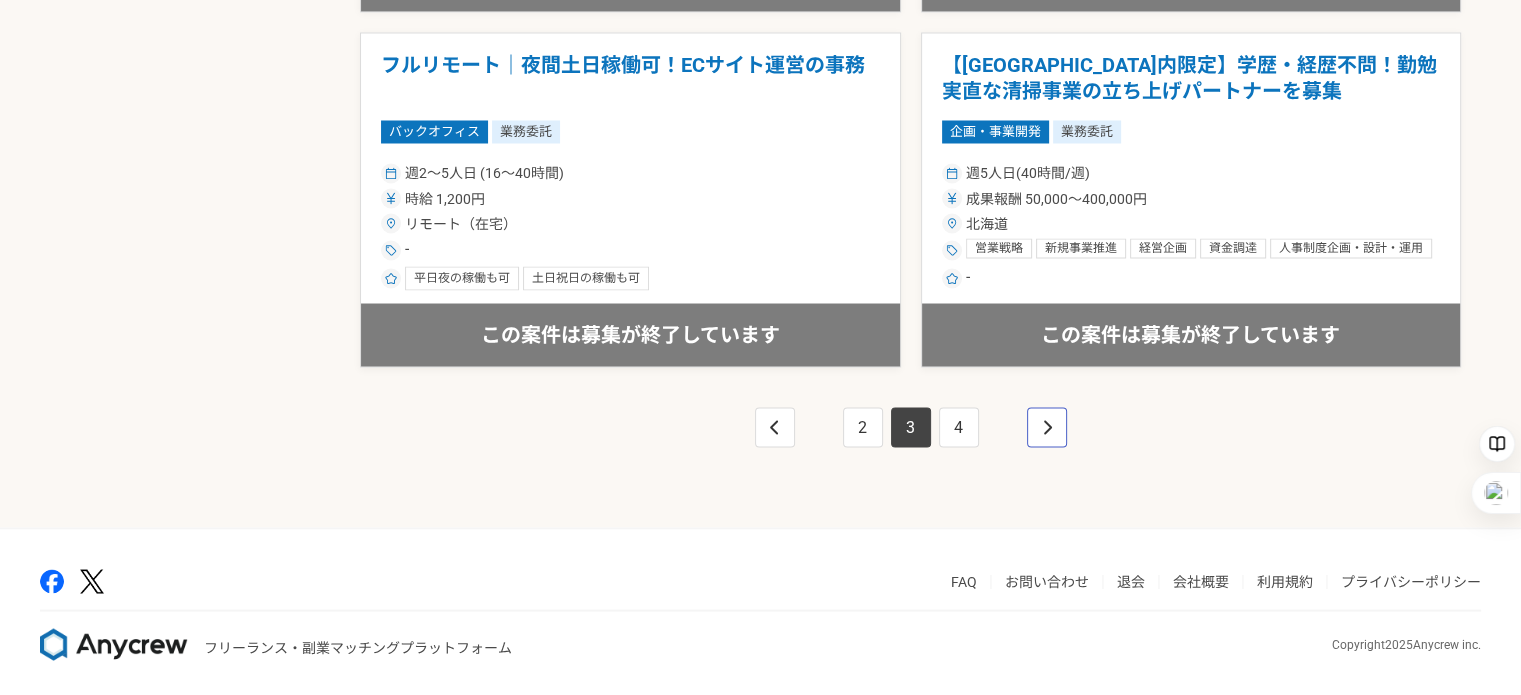 click at bounding box center [1047, 427] 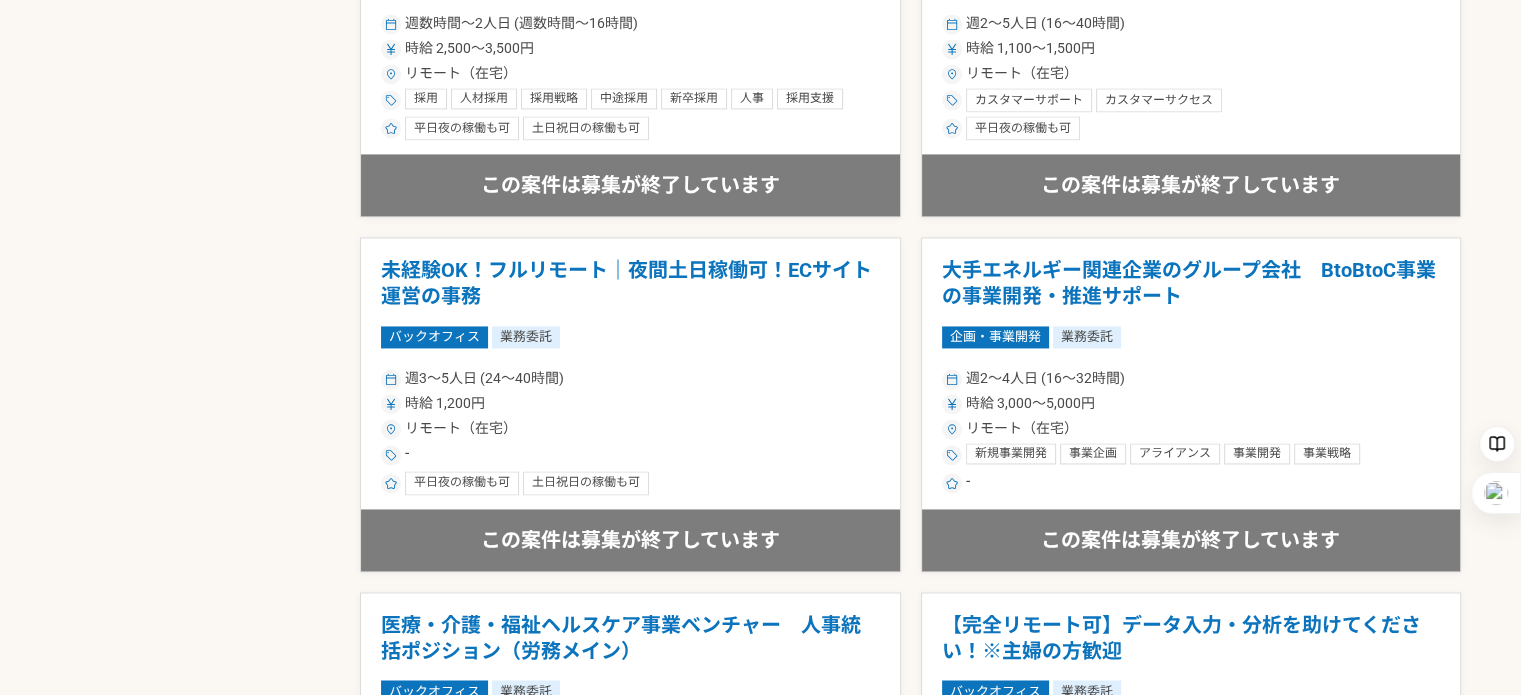 scroll, scrollTop: 3600, scrollLeft: 0, axis: vertical 